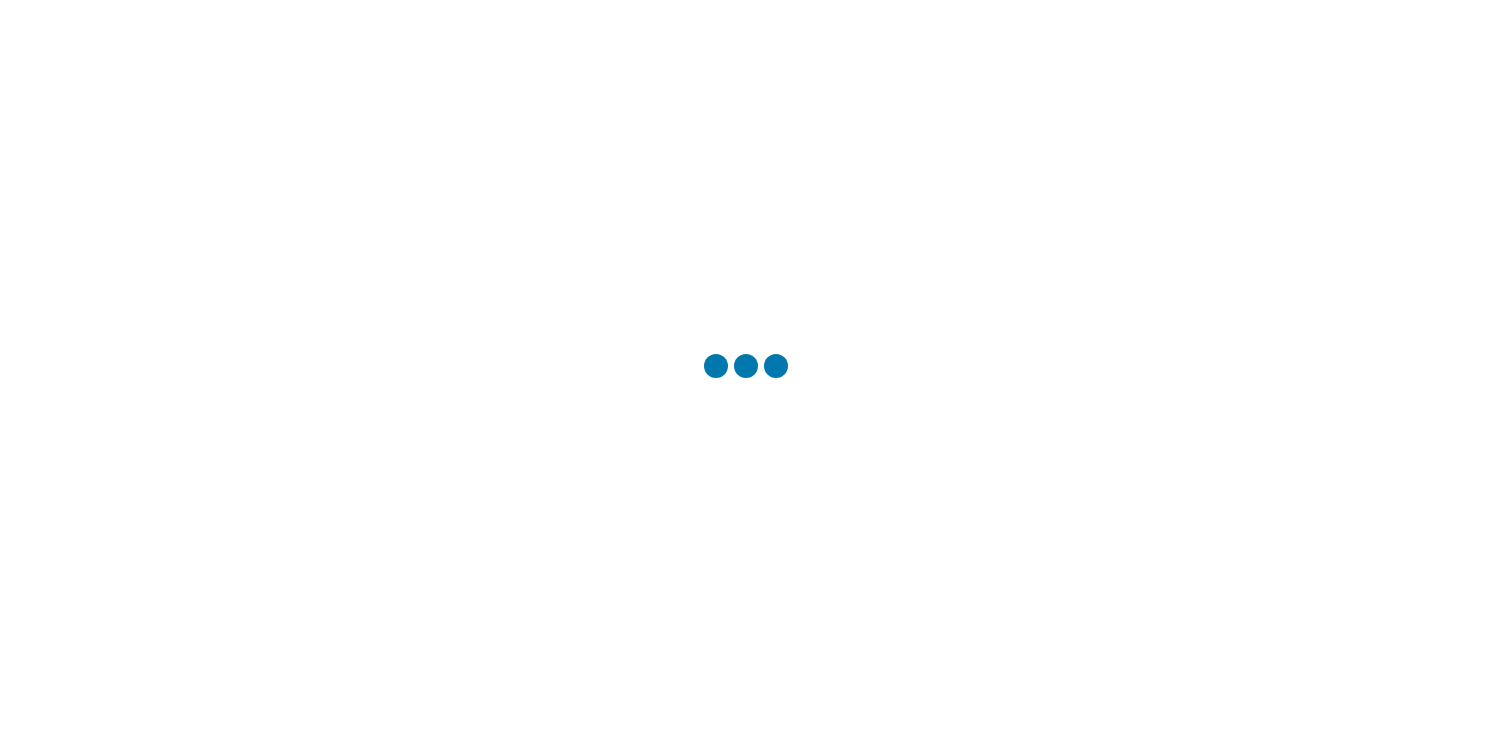 scroll, scrollTop: 0, scrollLeft: 0, axis: both 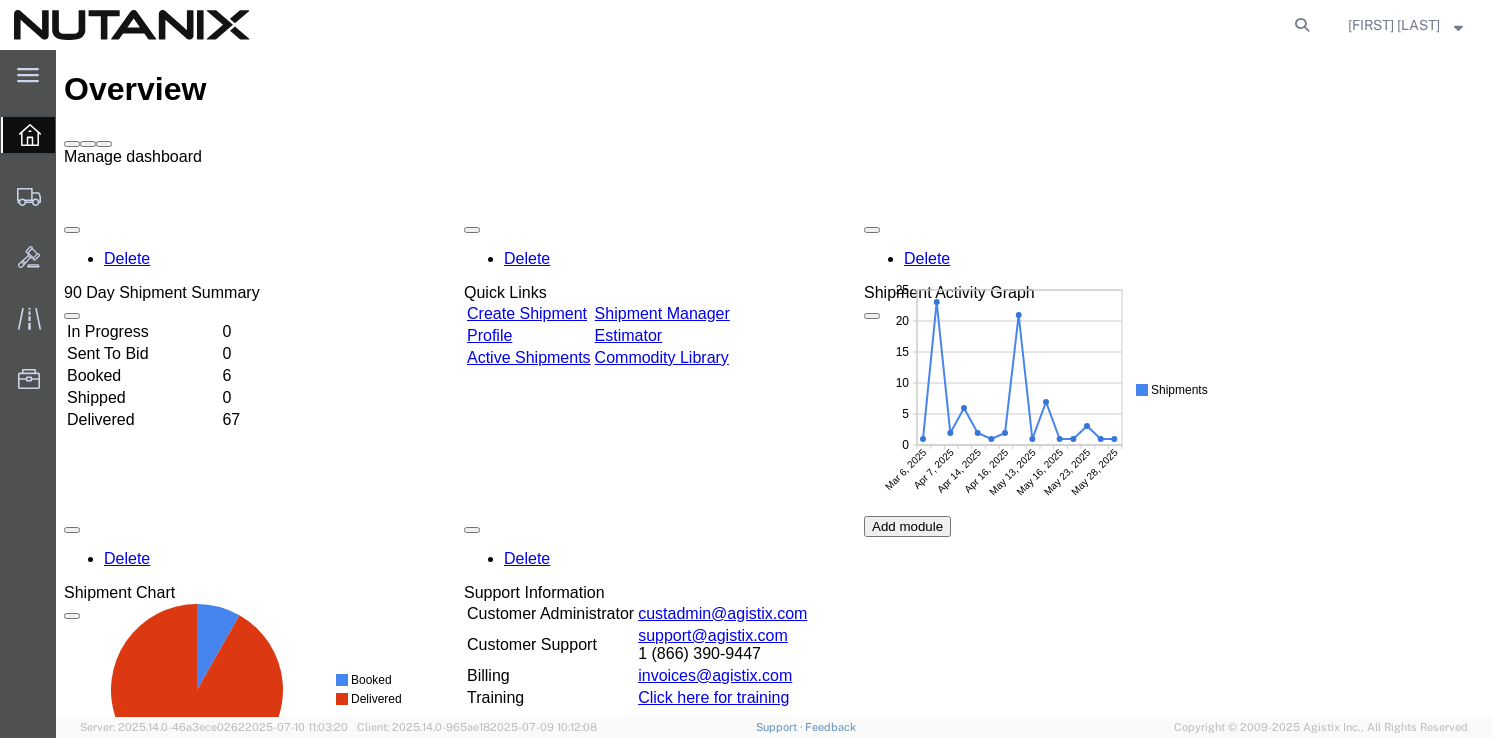 click at bounding box center (104, 144) 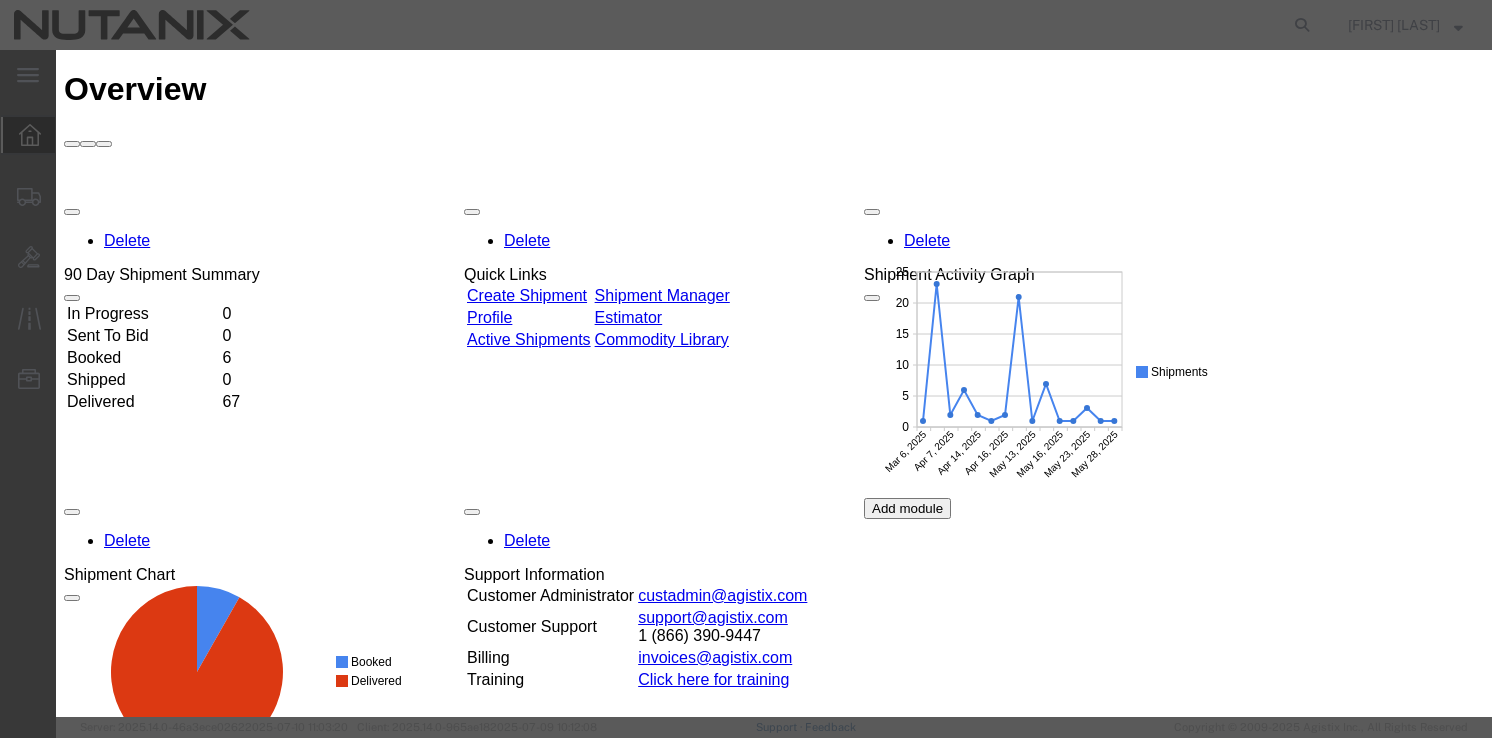 click at bounding box center [72, 1298] 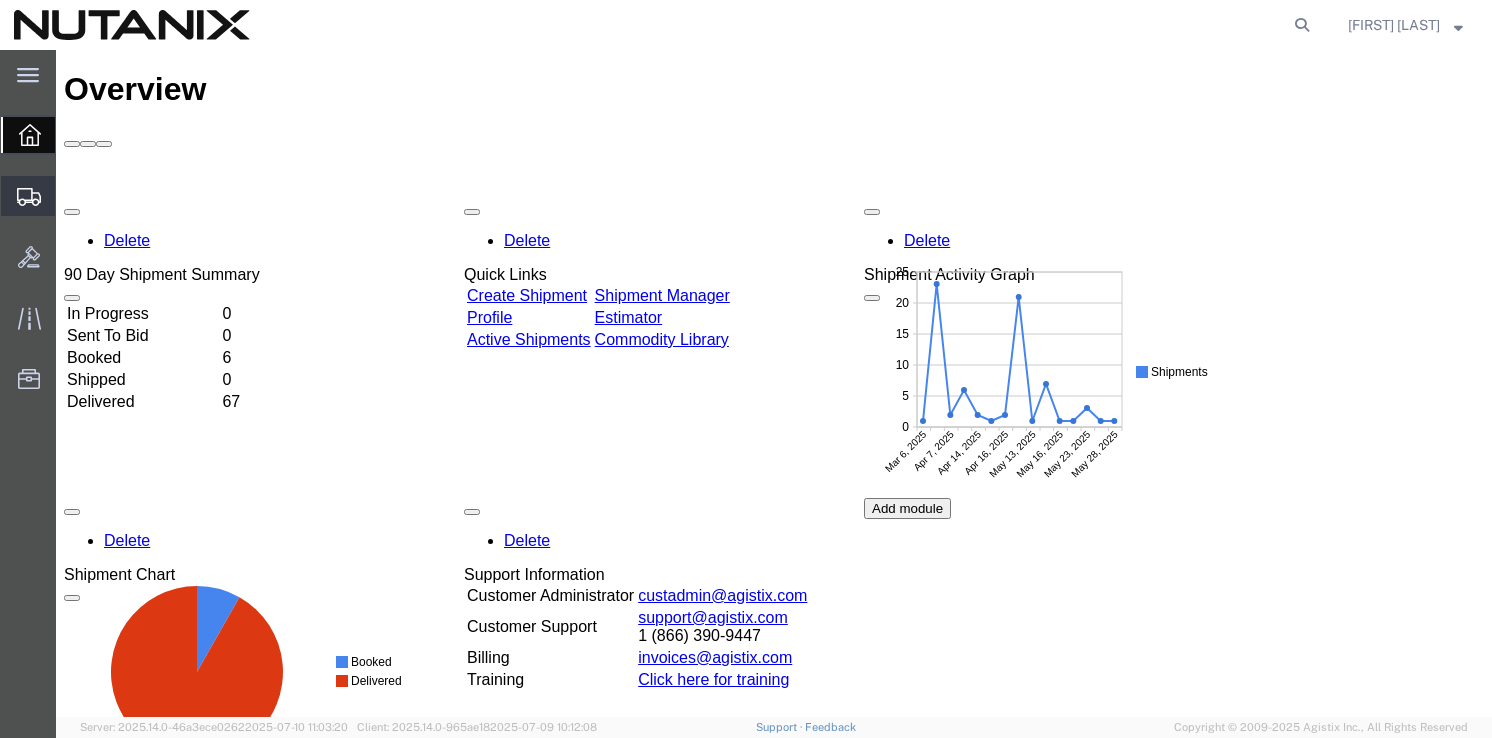 click 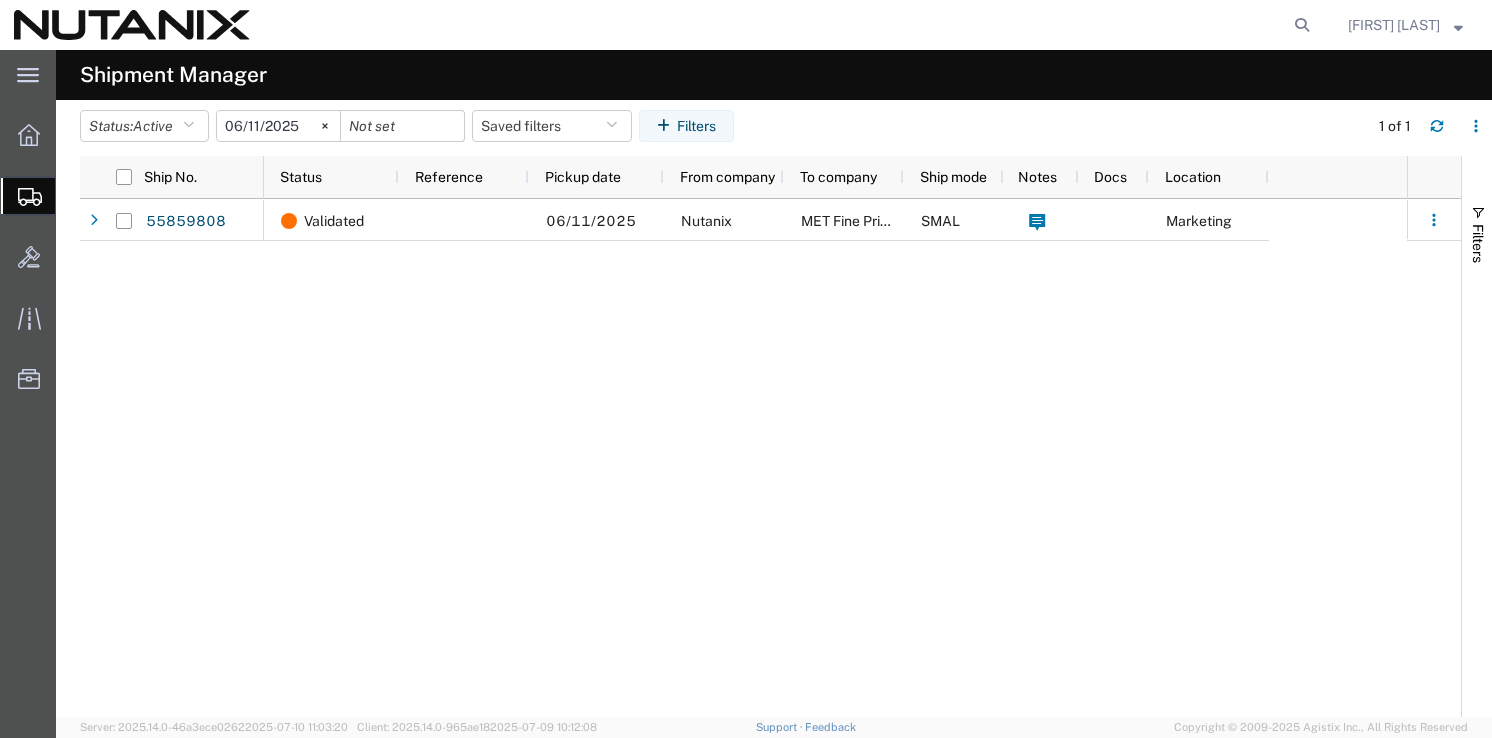 click on "Create Shipment" 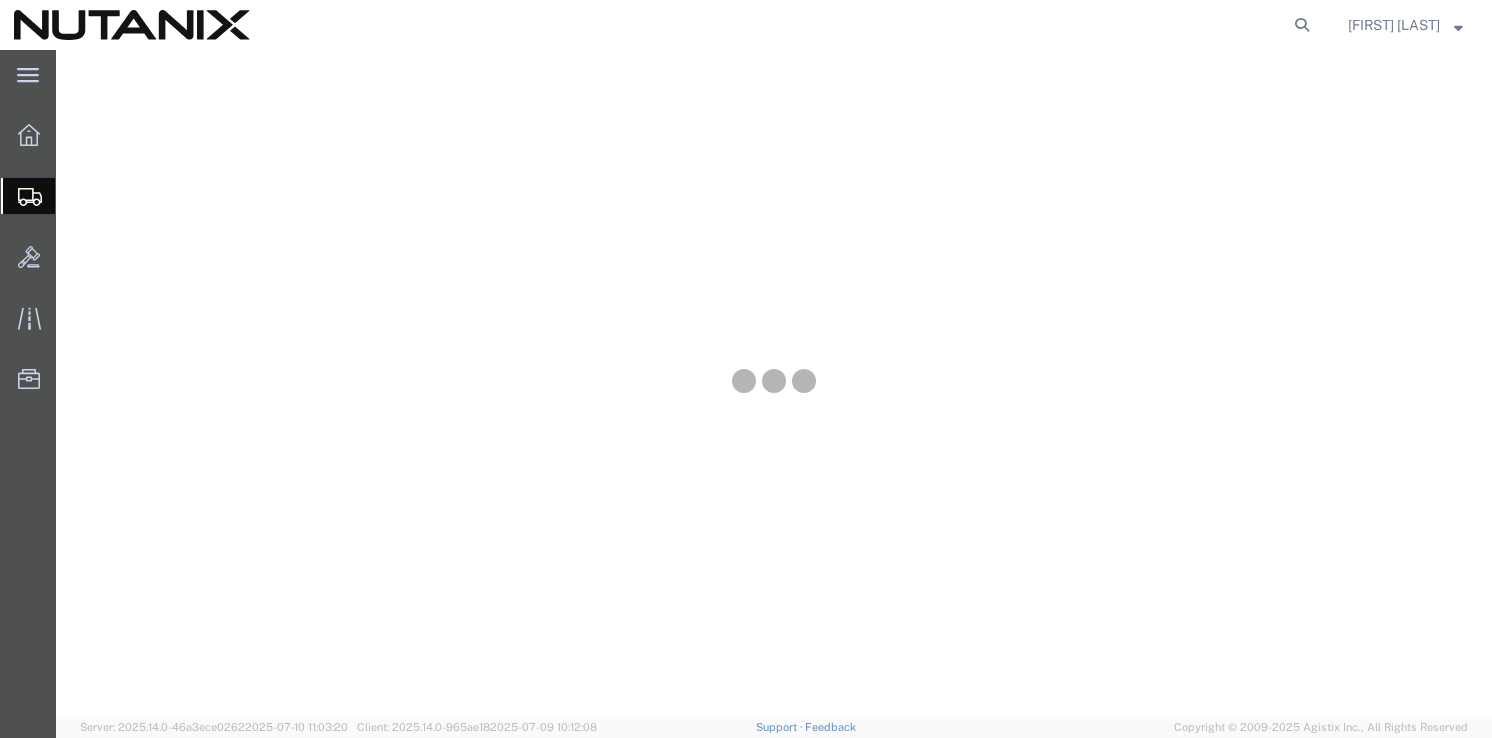 scroll, scrollTop: 0, scrollLeft: 0, axis: both 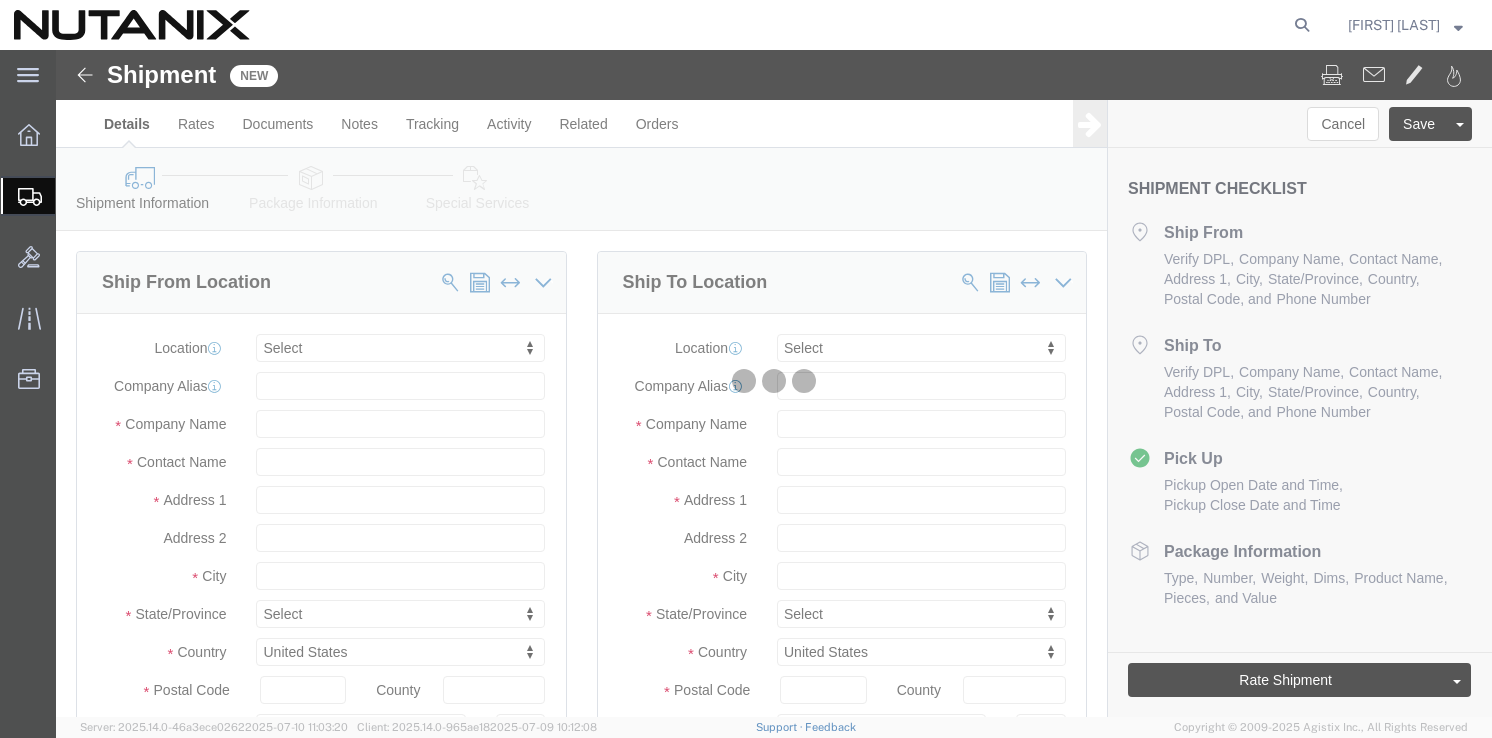 select 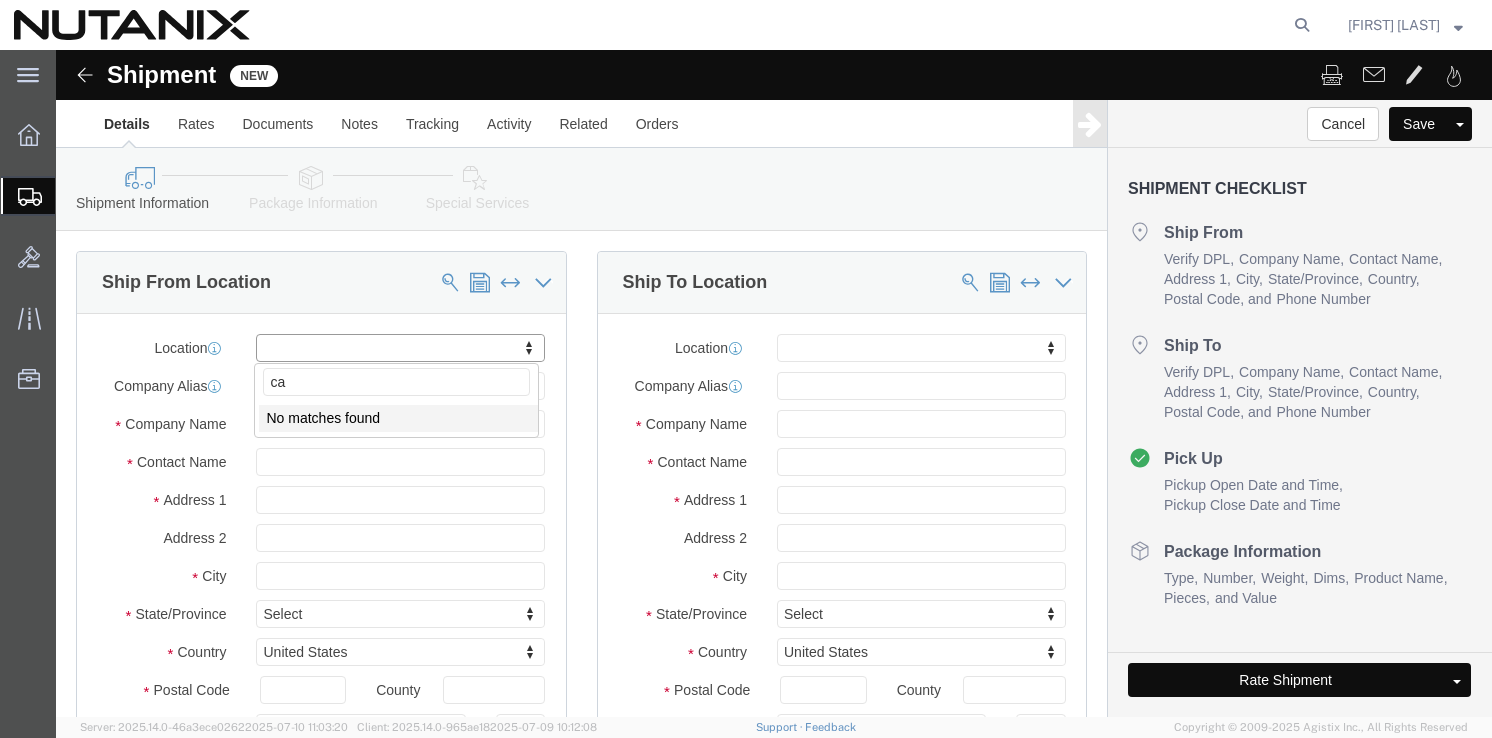 type on "c" 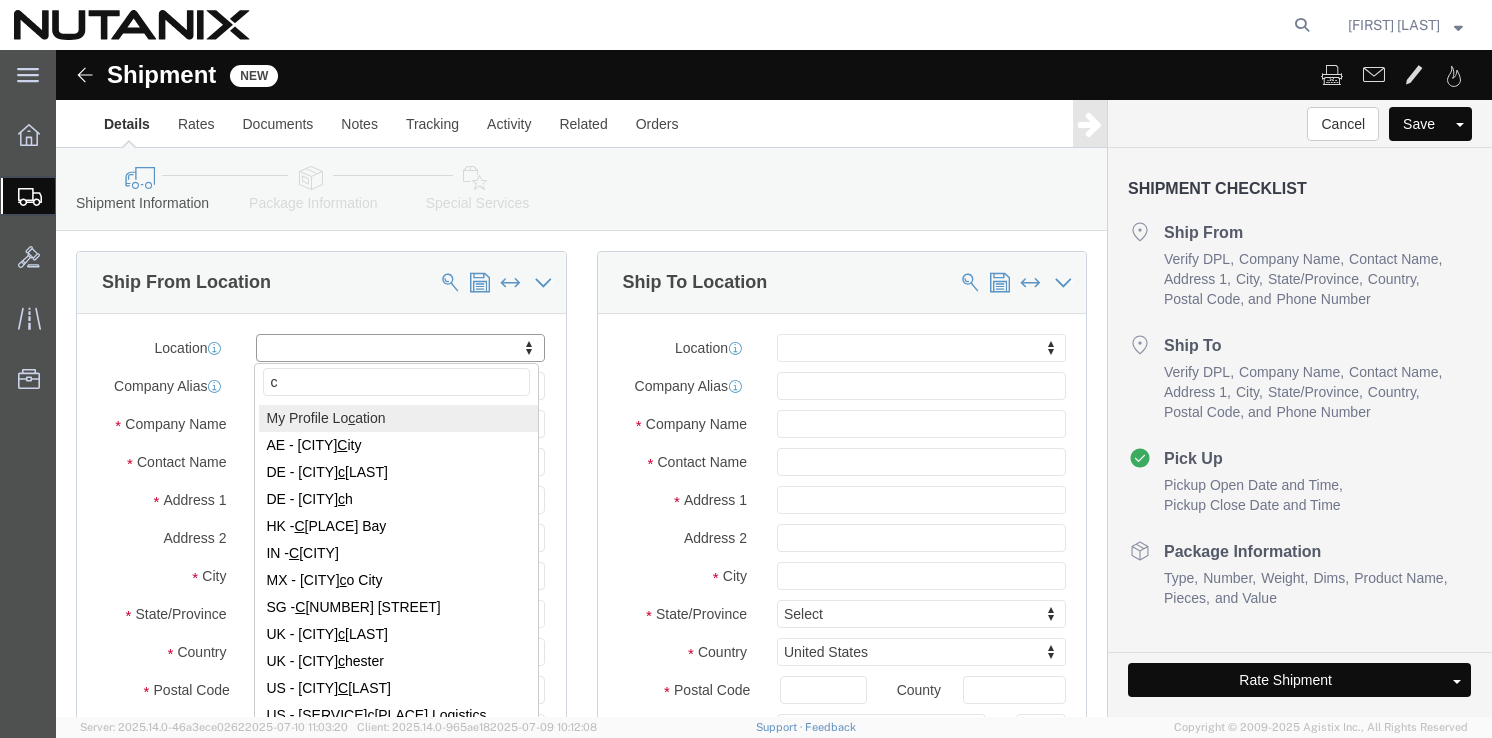 type 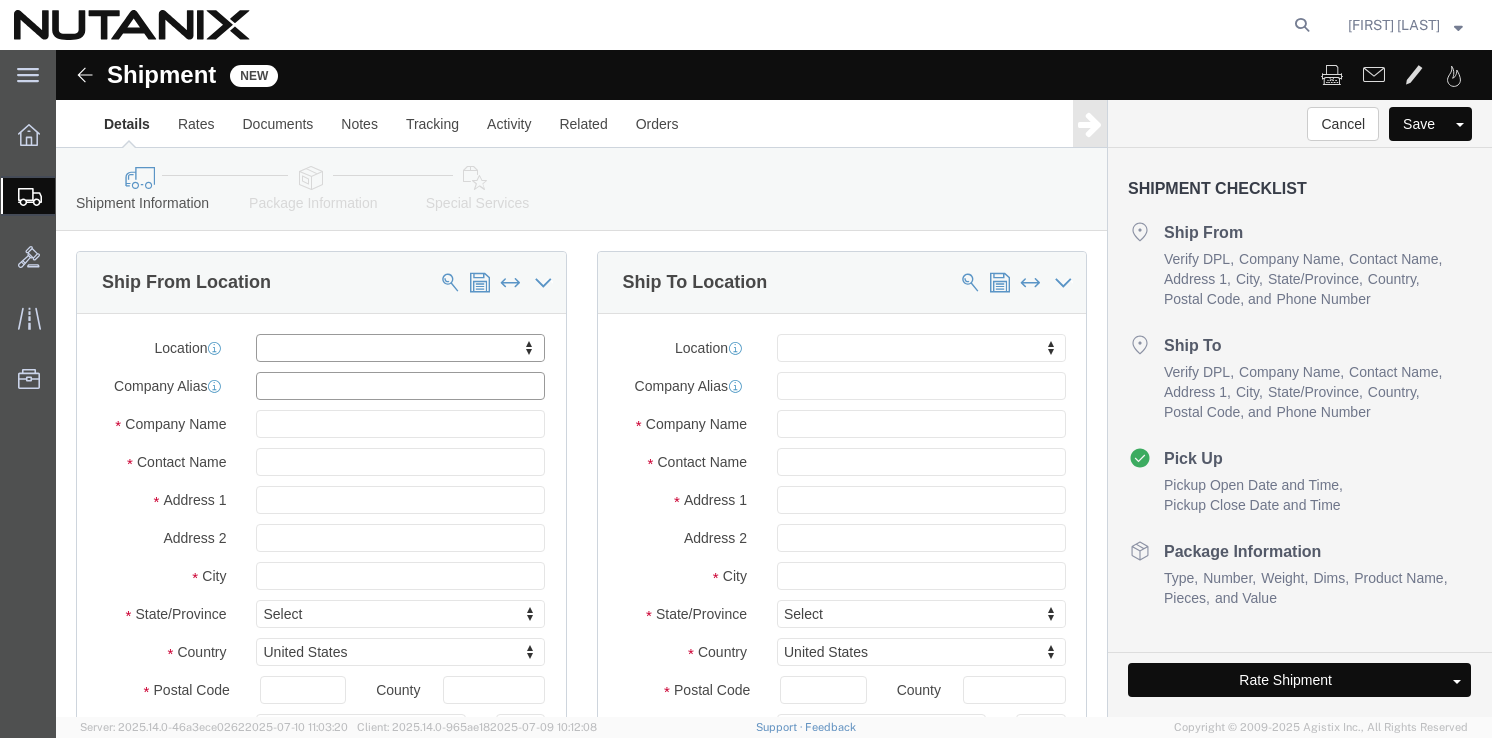 click 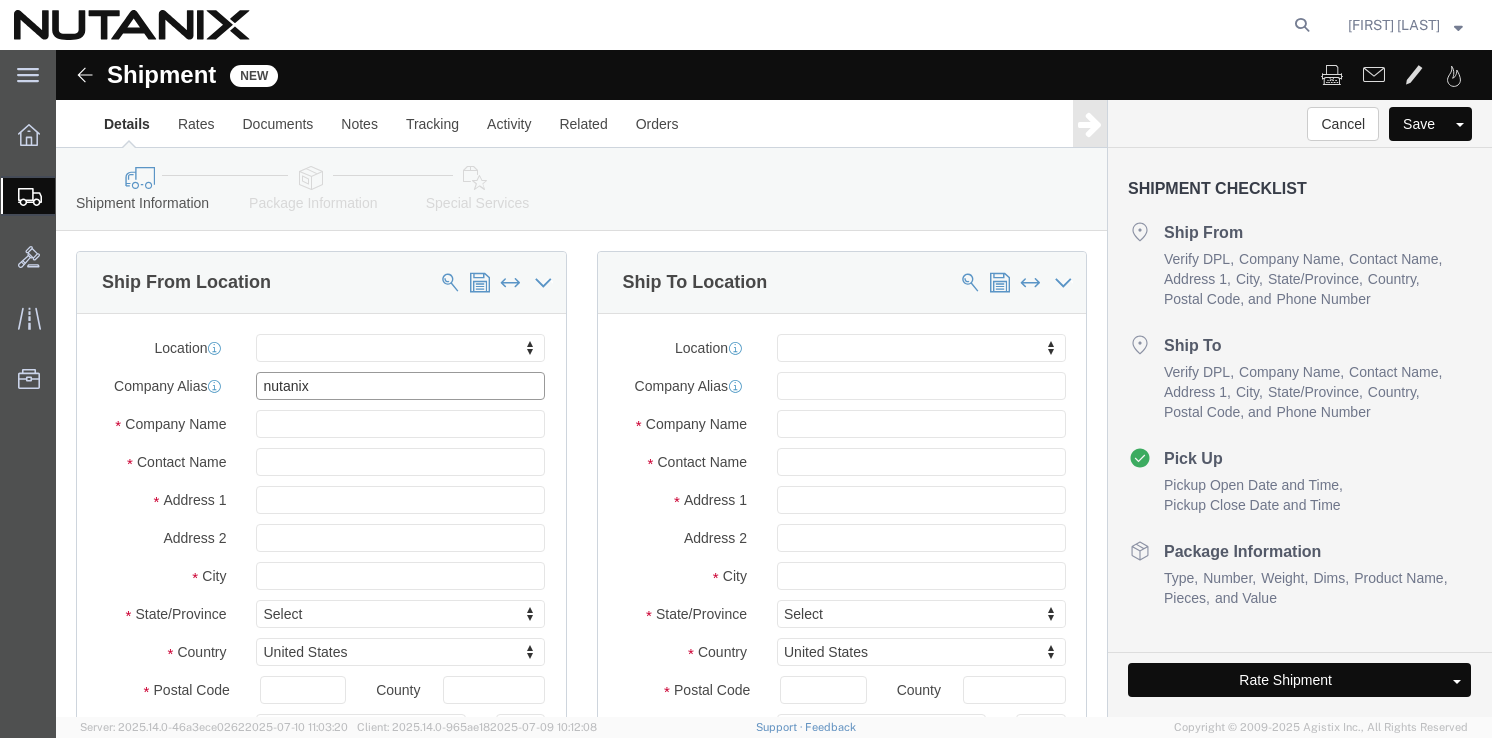 type on "nutanix" 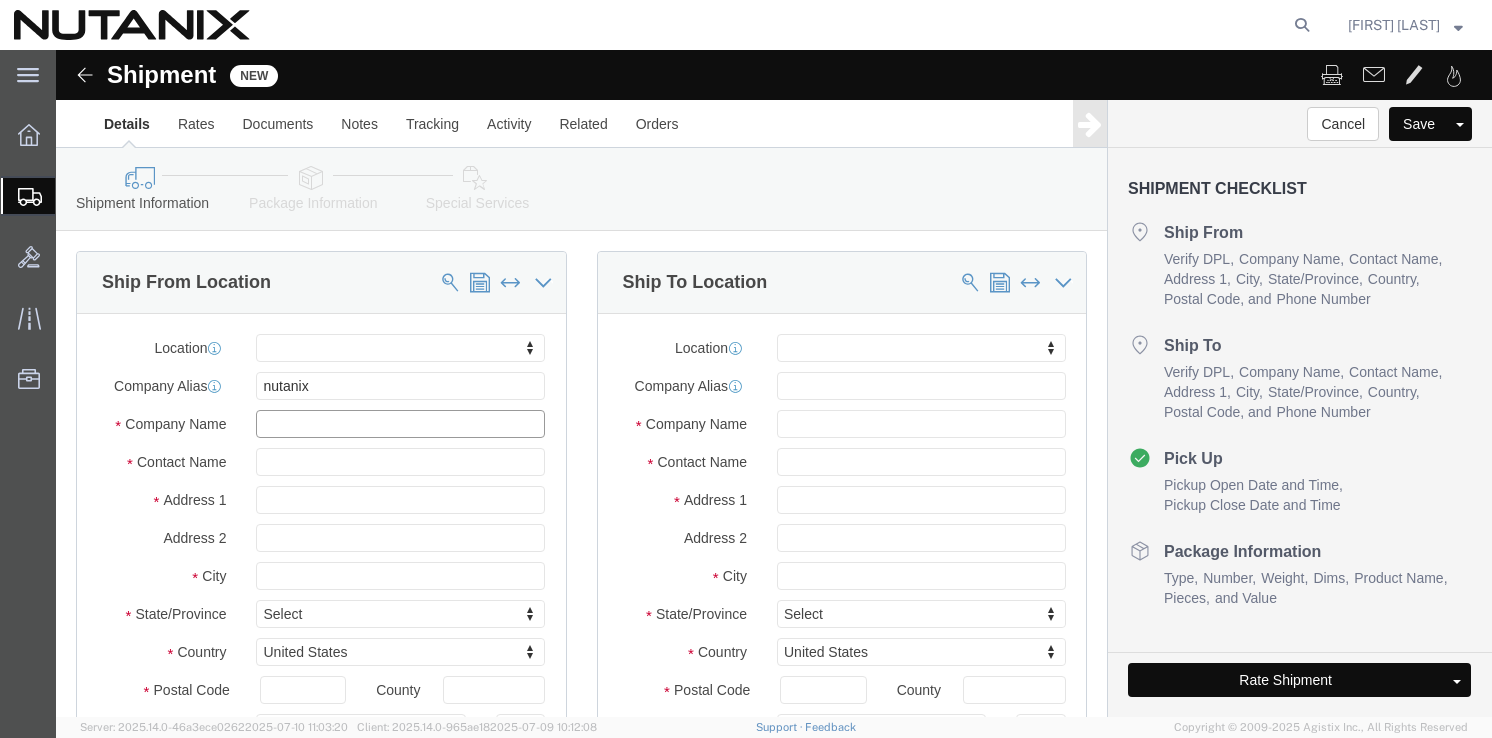 click 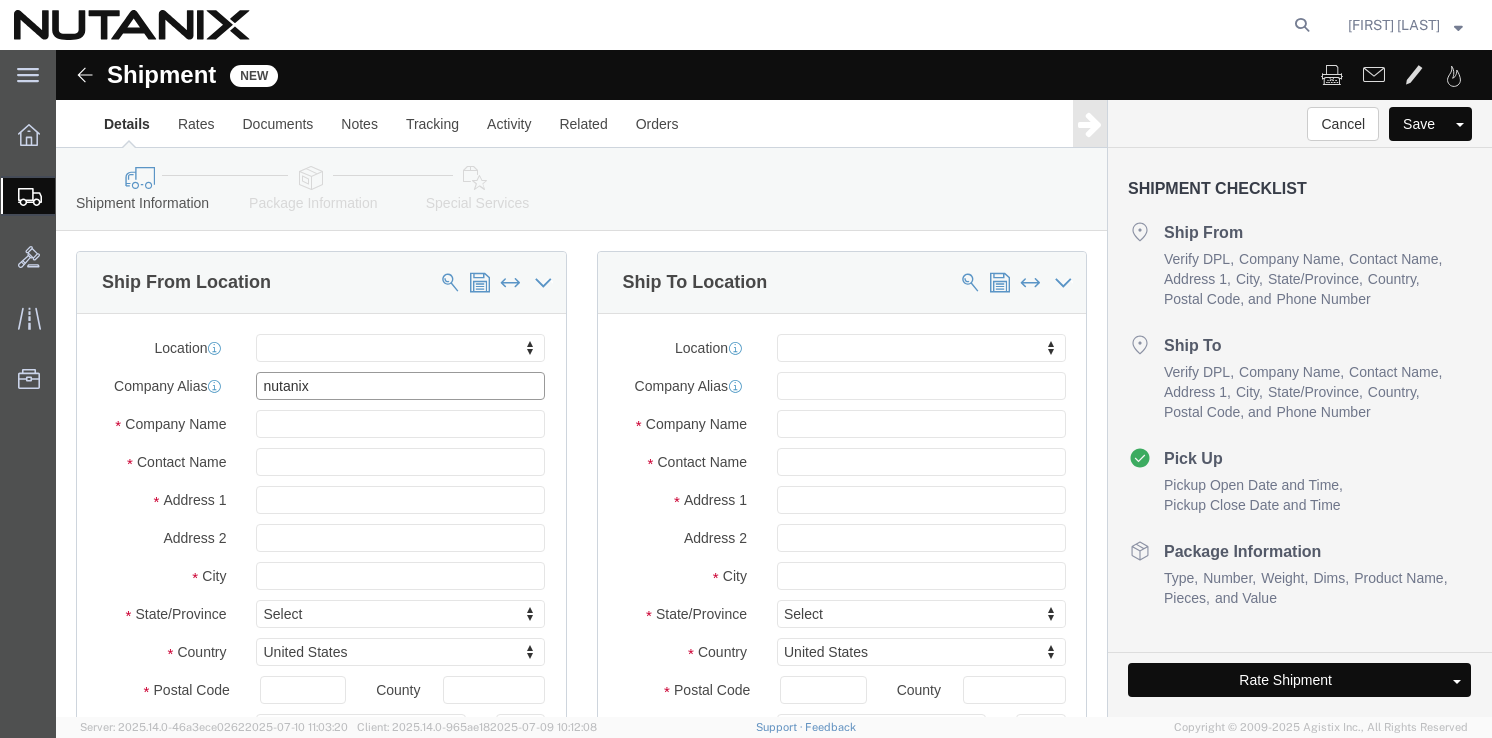 click on "nutanix" 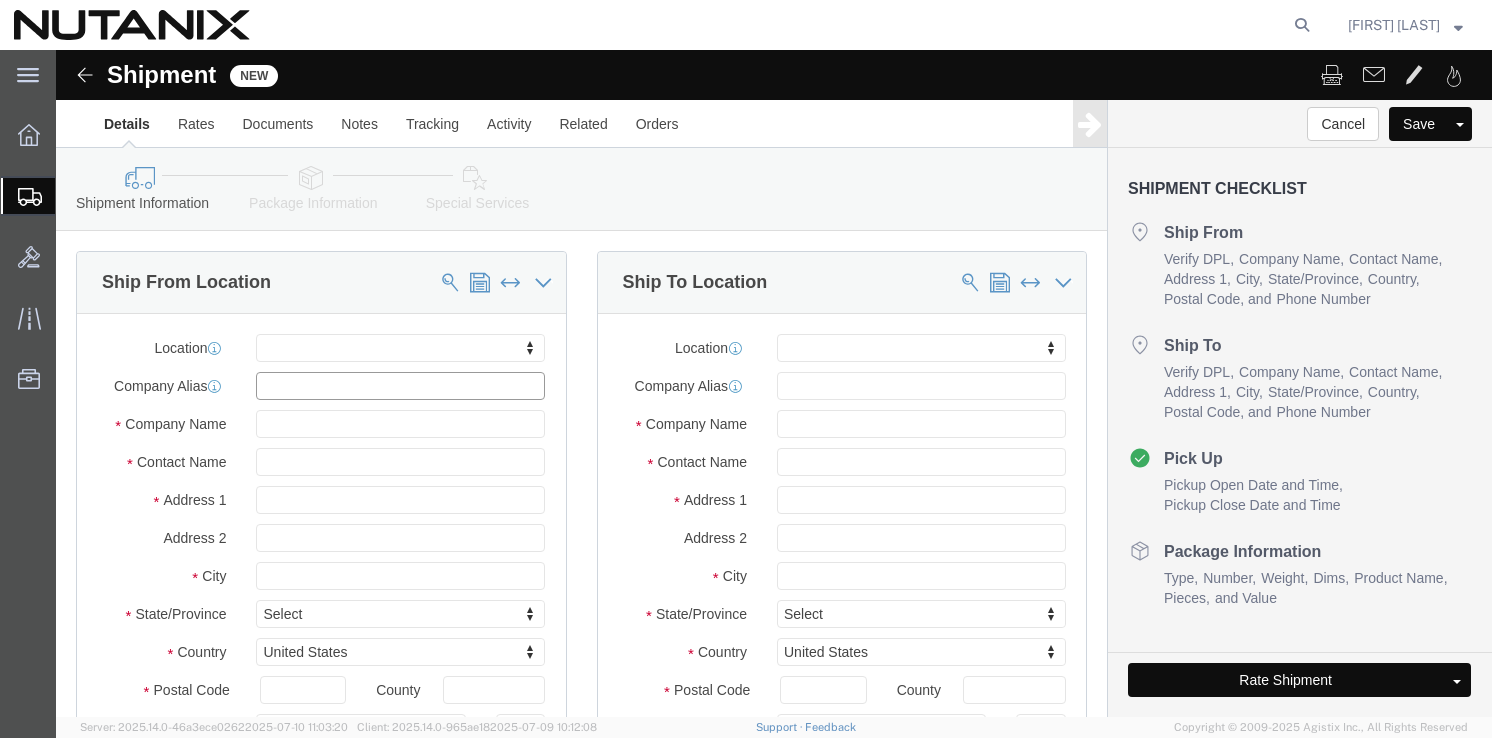type 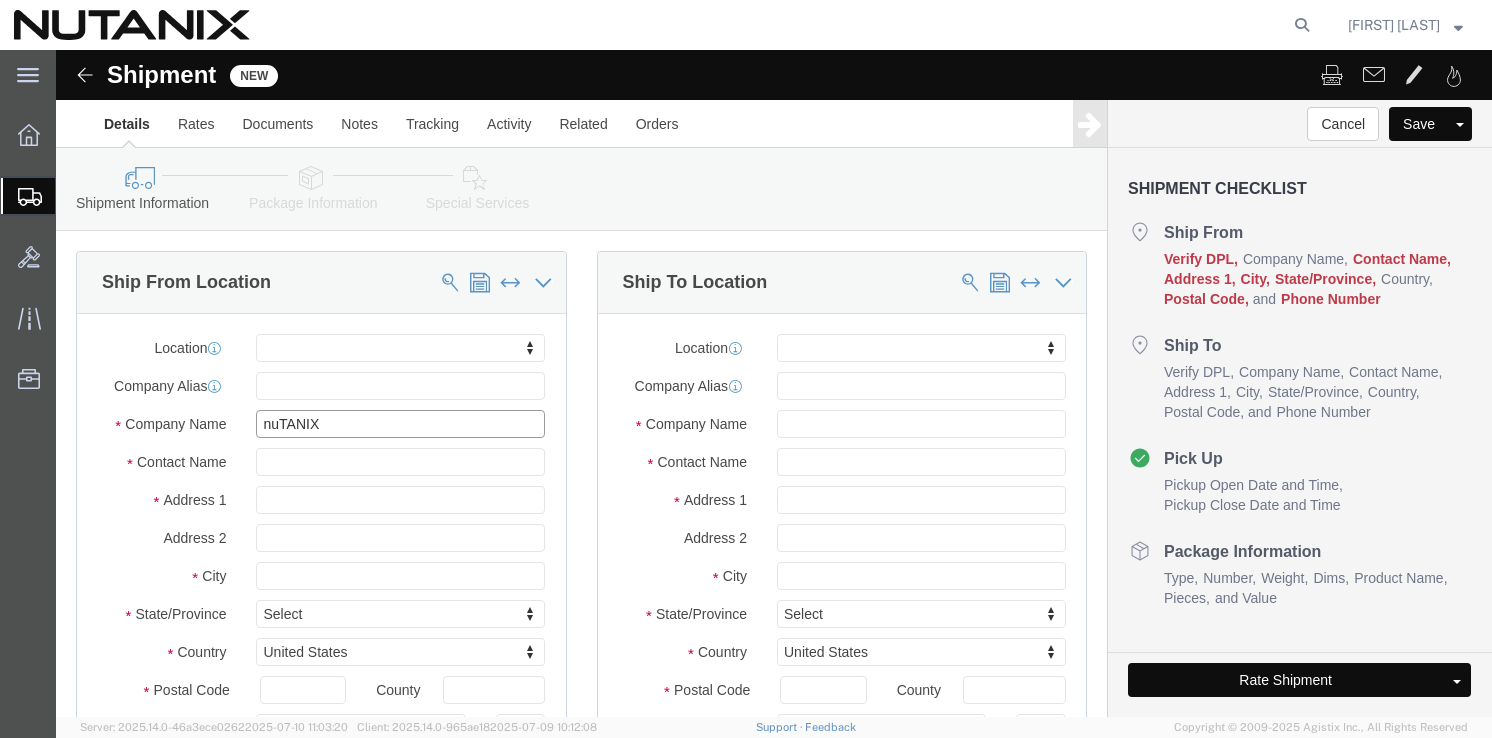 click on "nuTANIX" 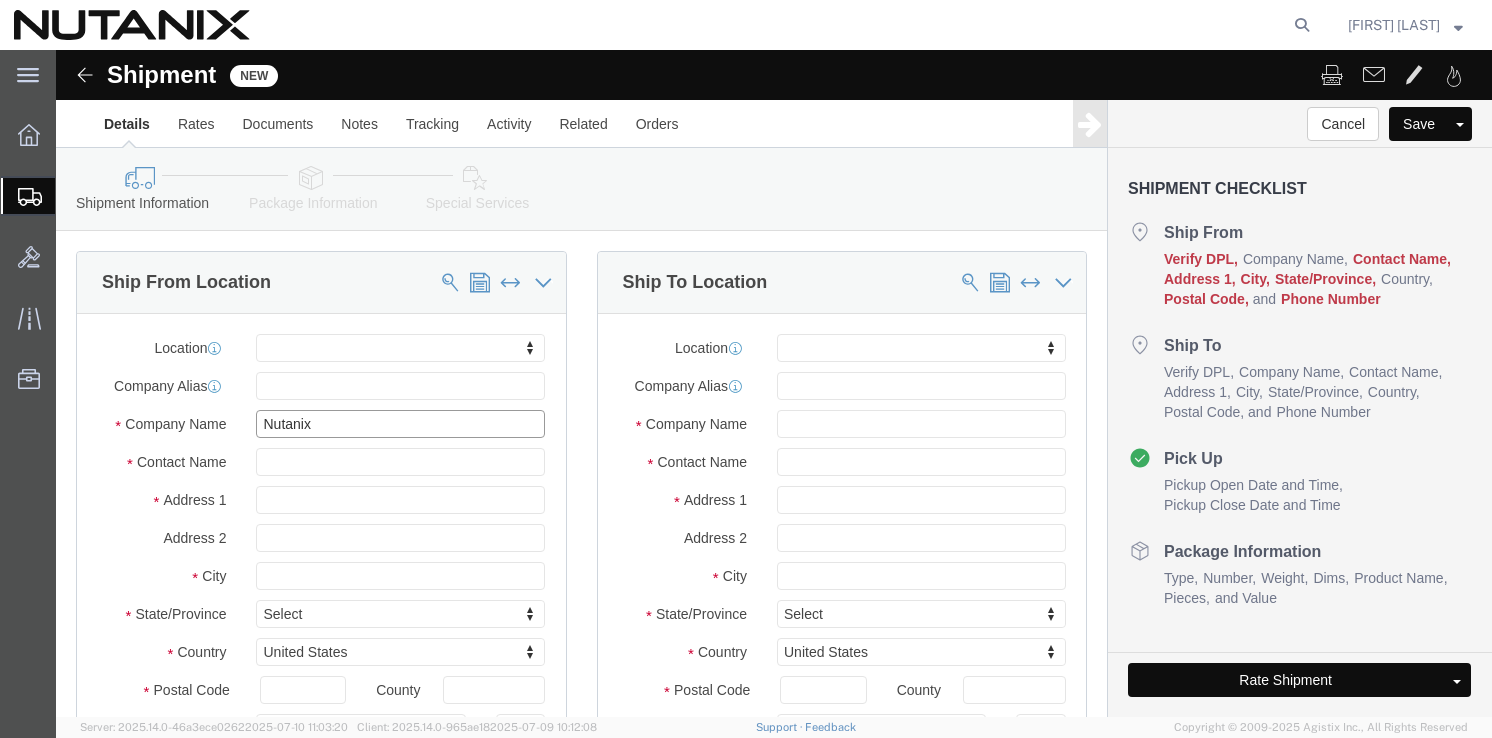 type on "Nutanix" 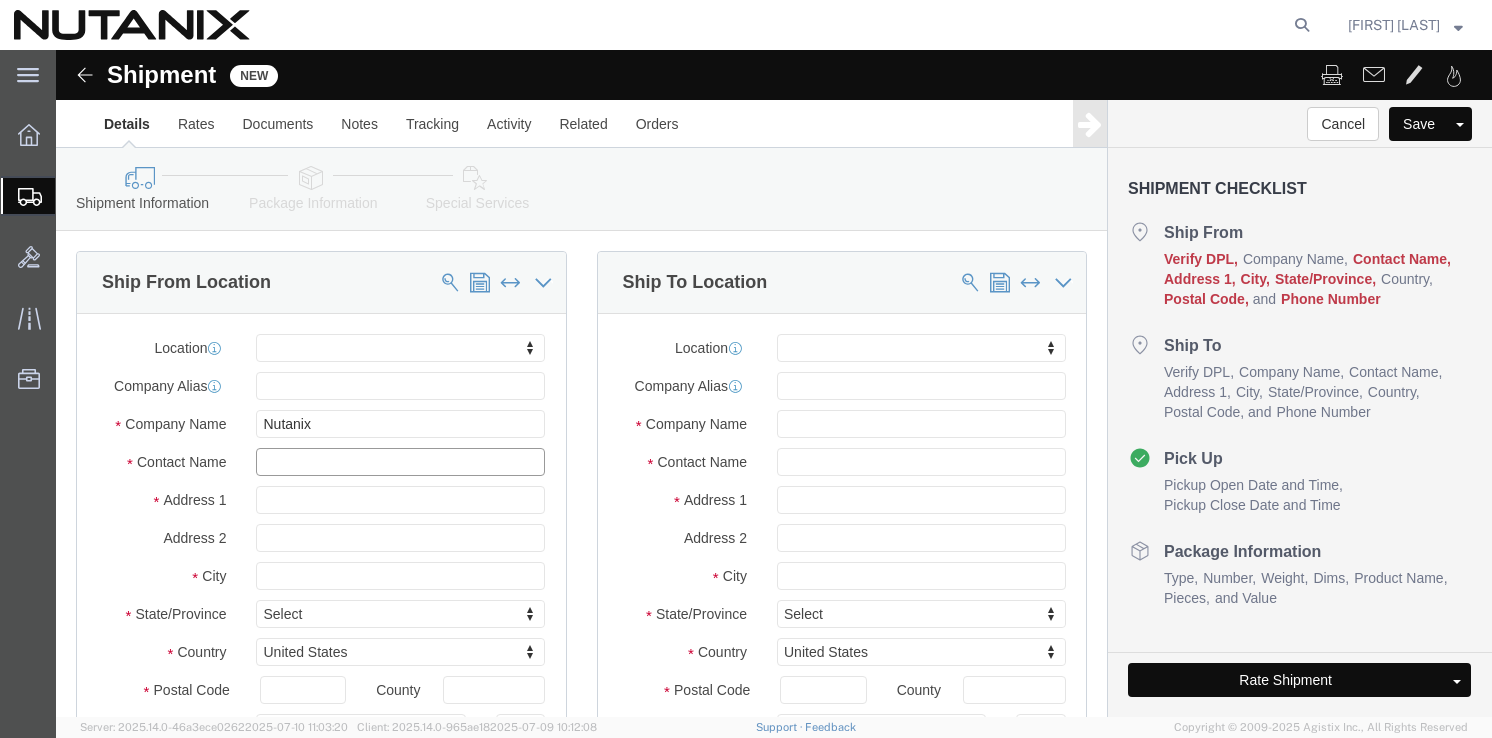 click 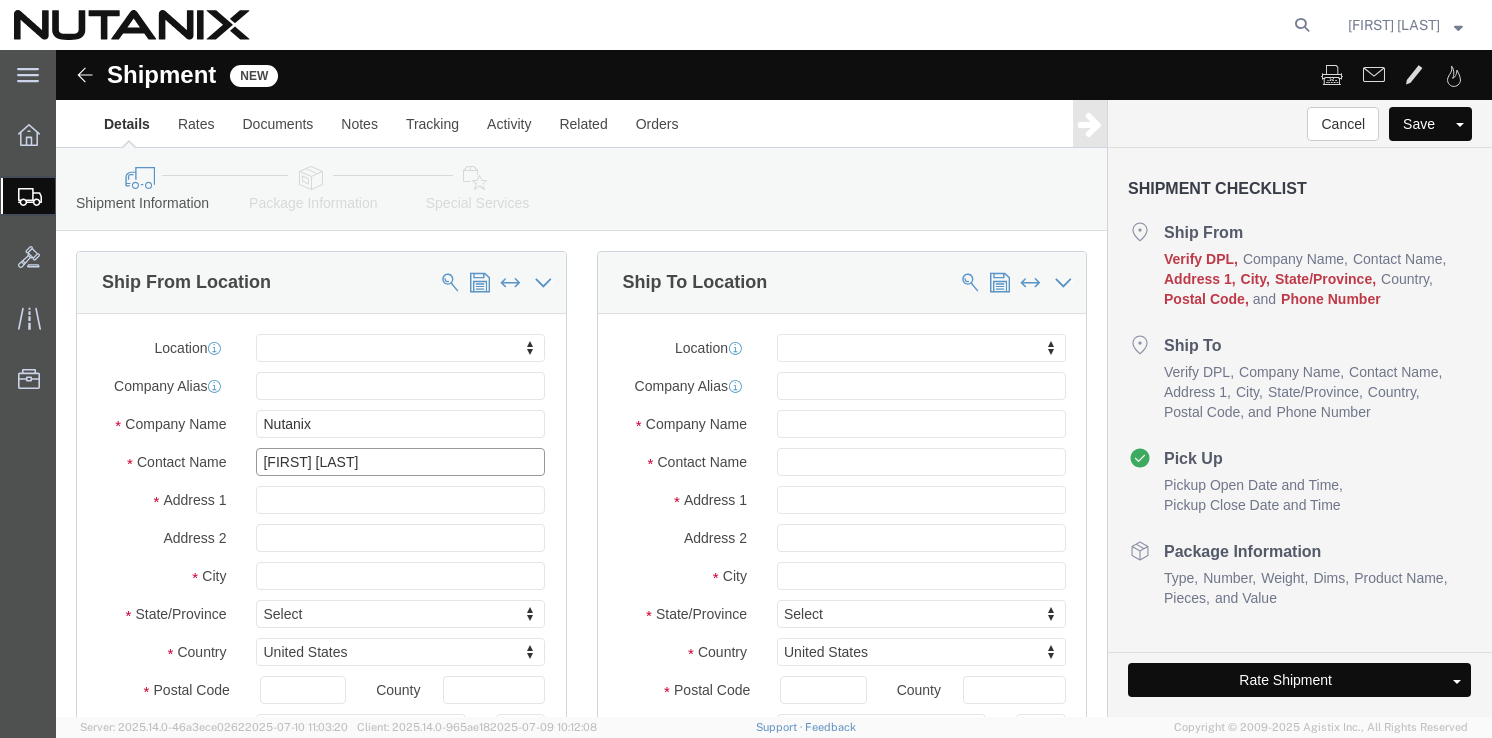 type on "[FIRST] [LAST]" 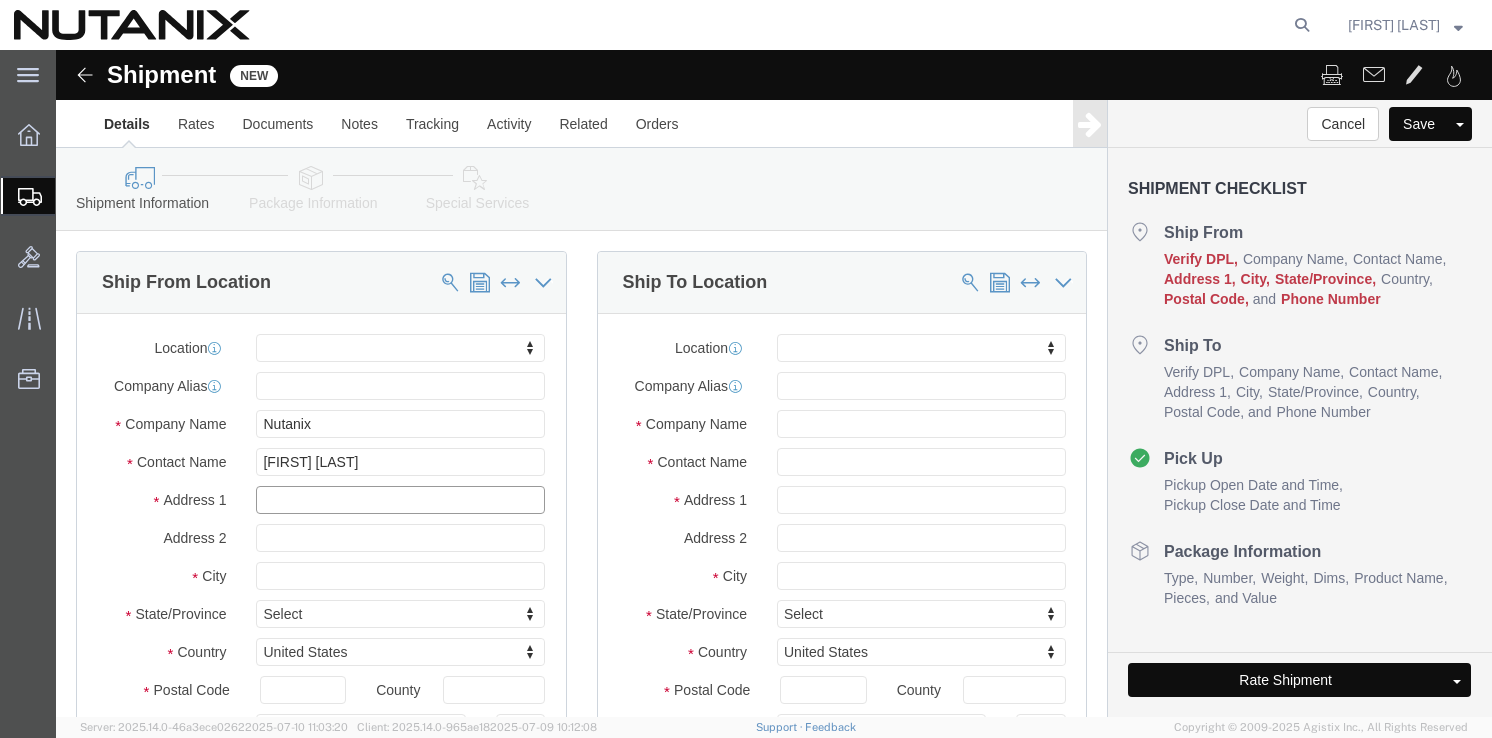 click 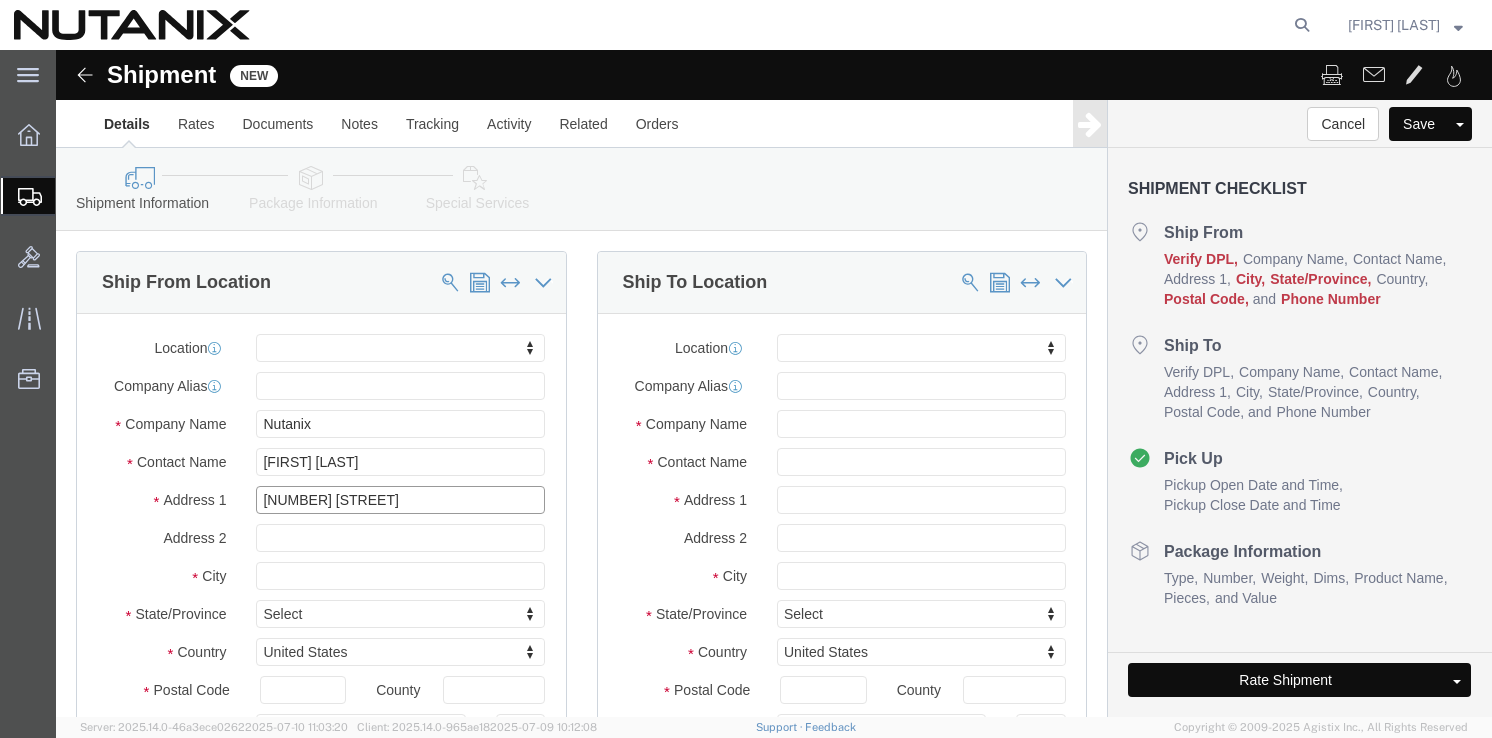 type on "[NUMBER] [STREET]" 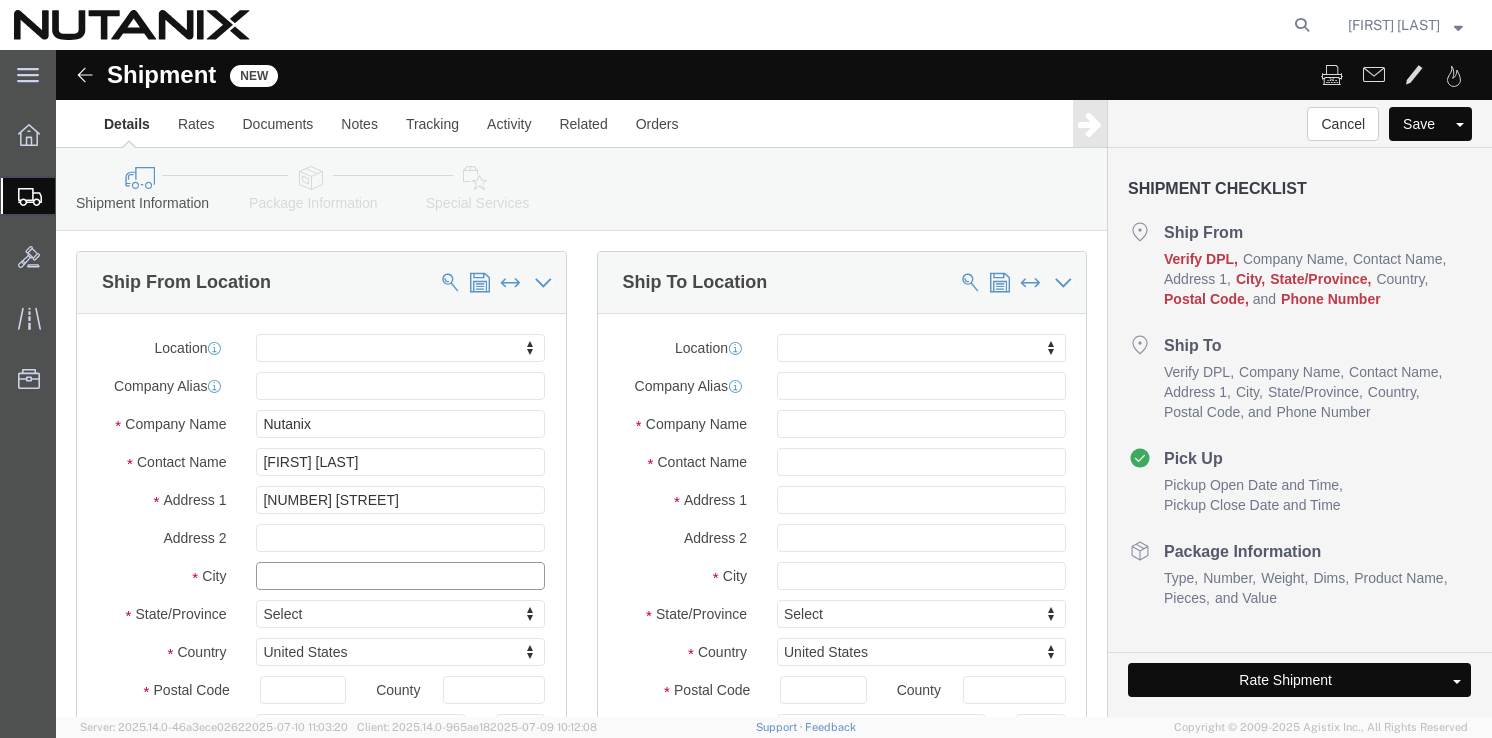 click 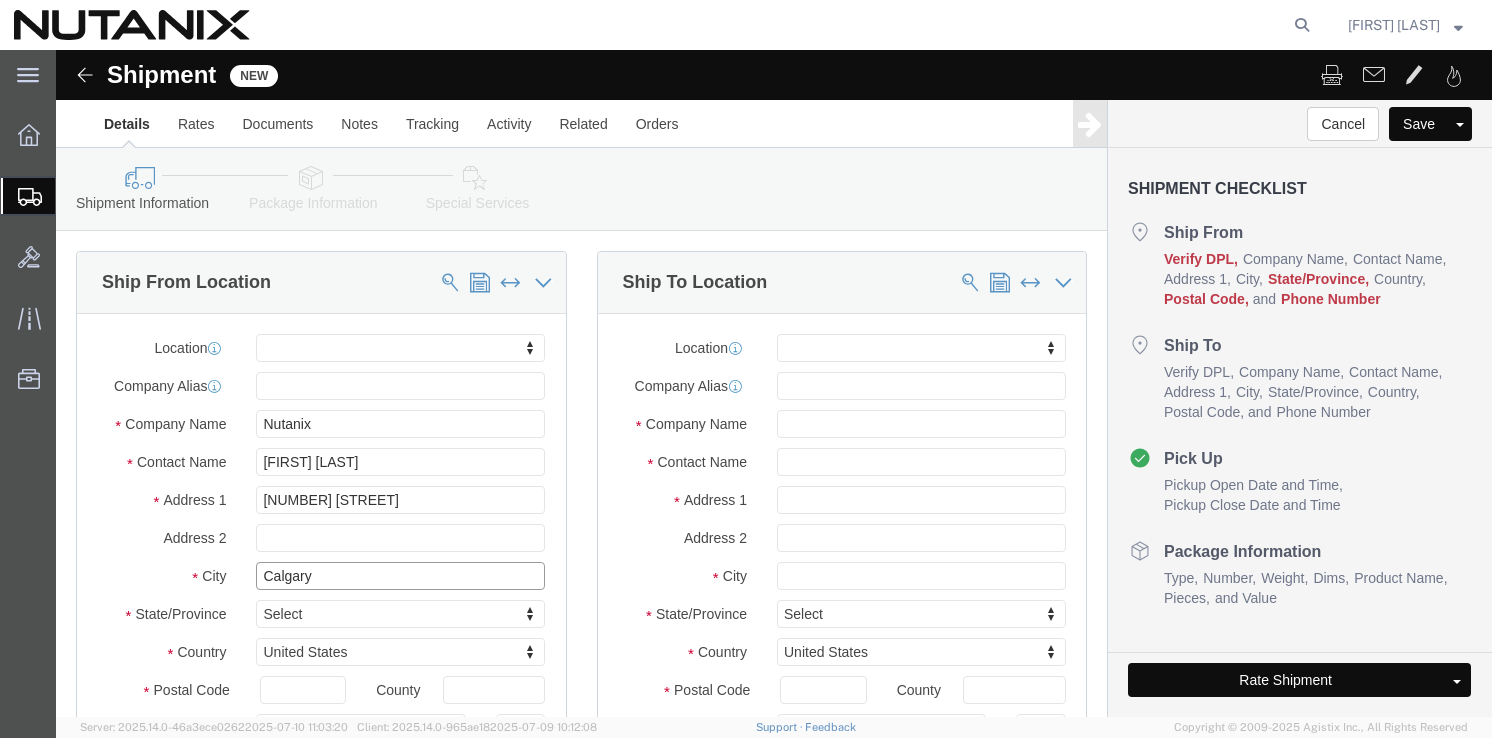 type on "Calgary" 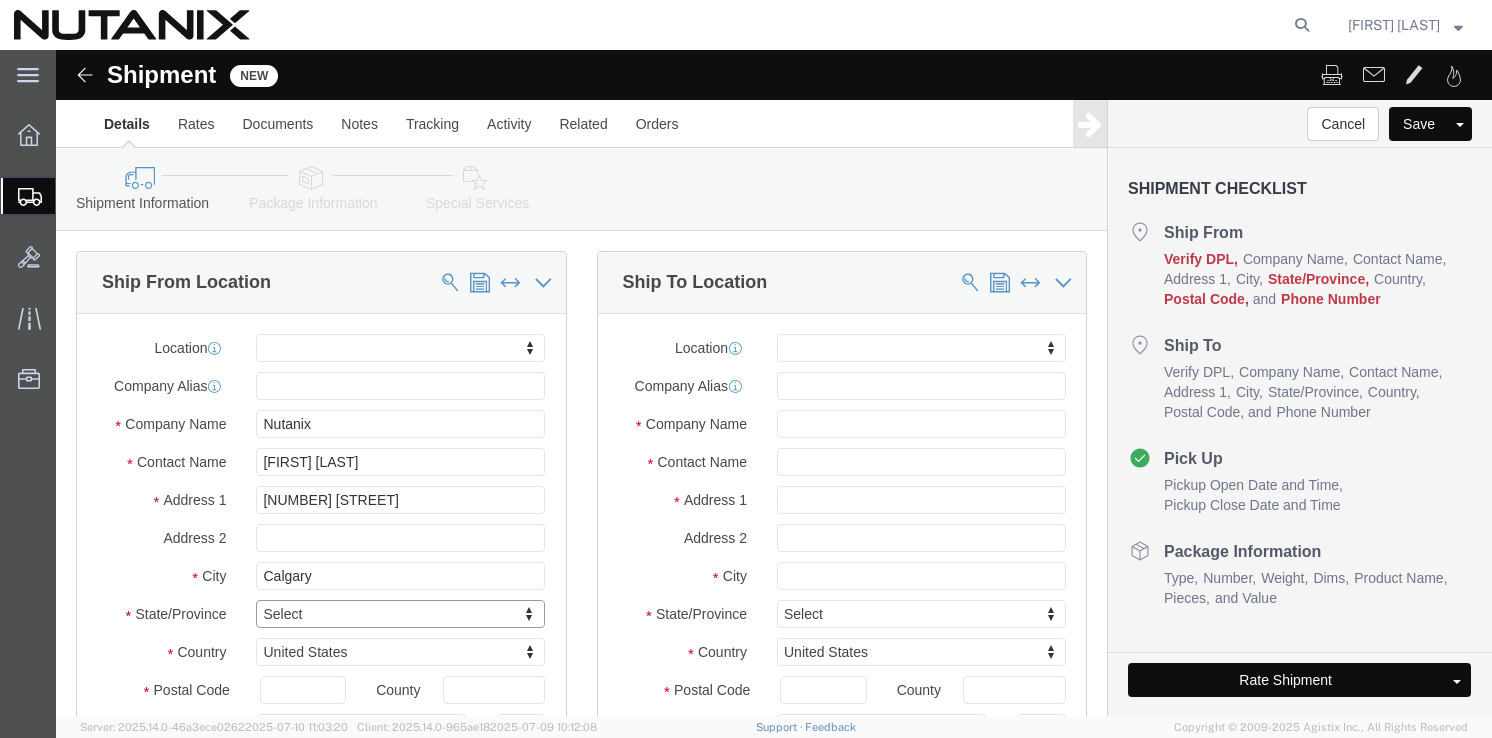 type on "a" 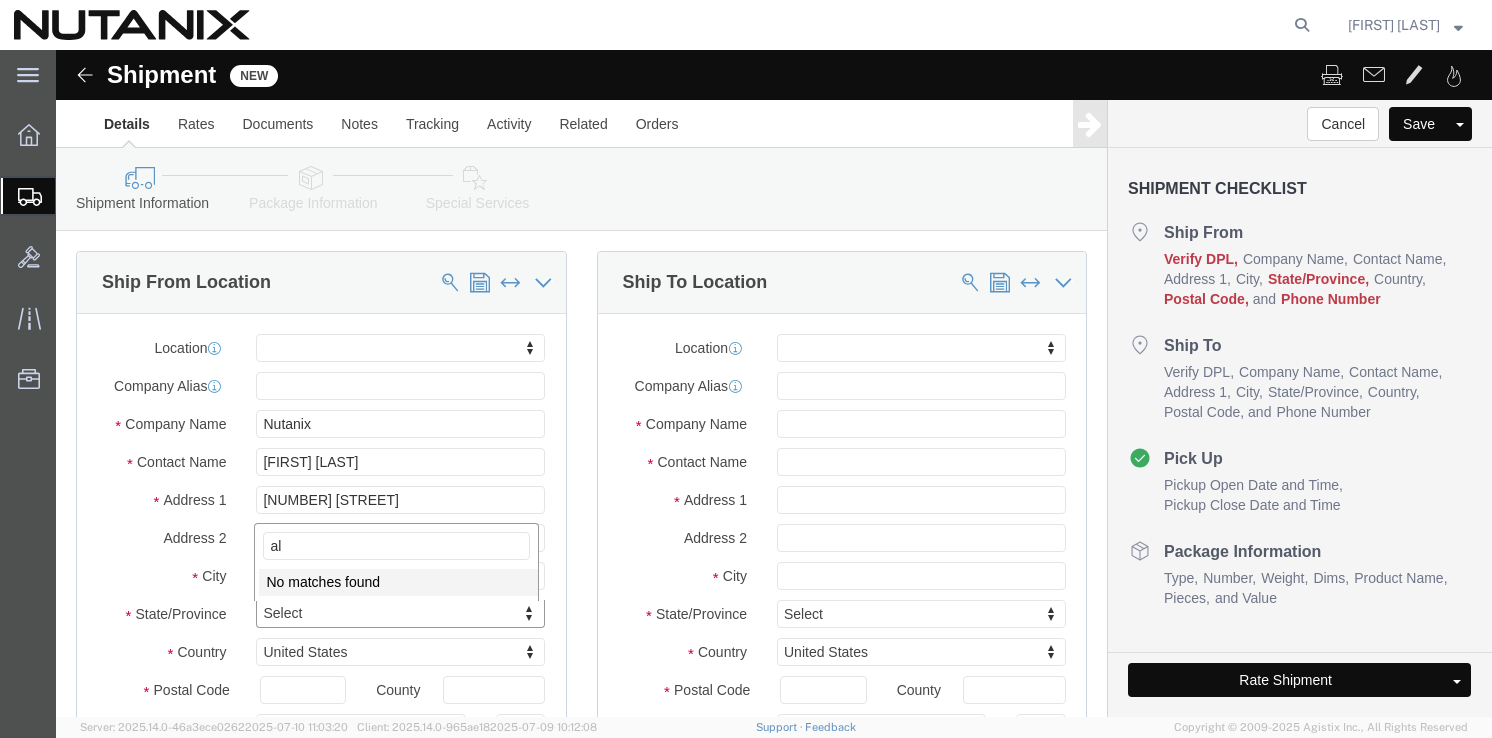 type on "a" 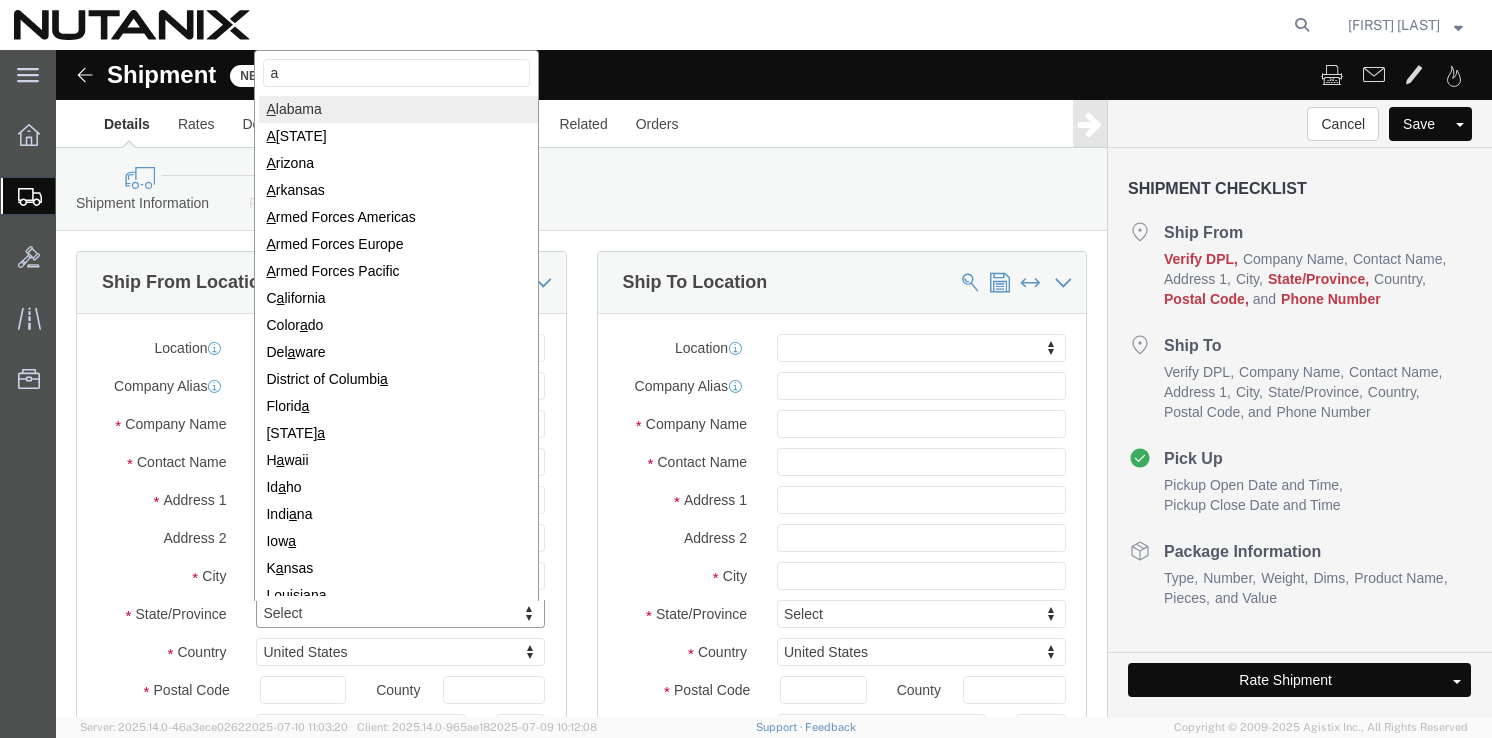 type 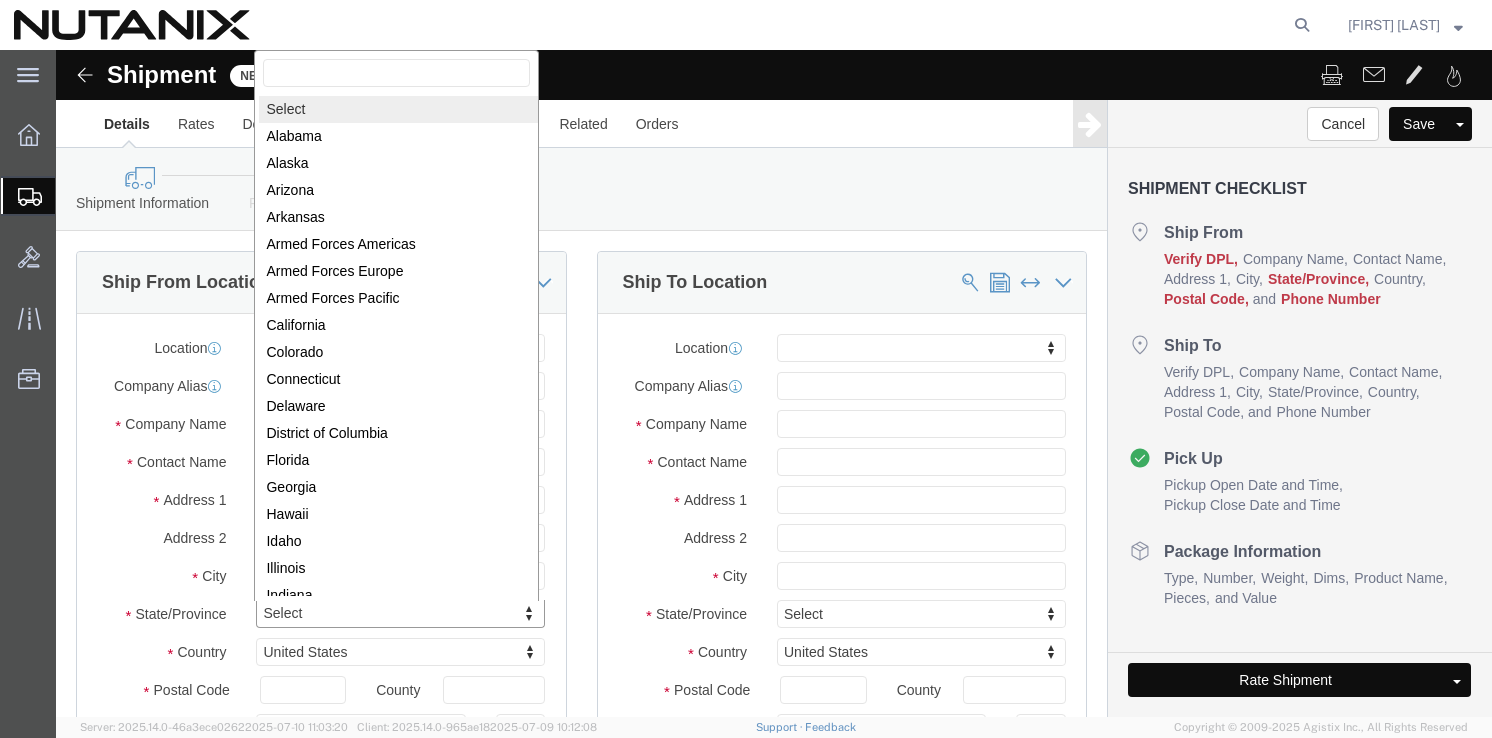 scroll, scrollTop: 3, scrollLeft: 0, axis: vertical 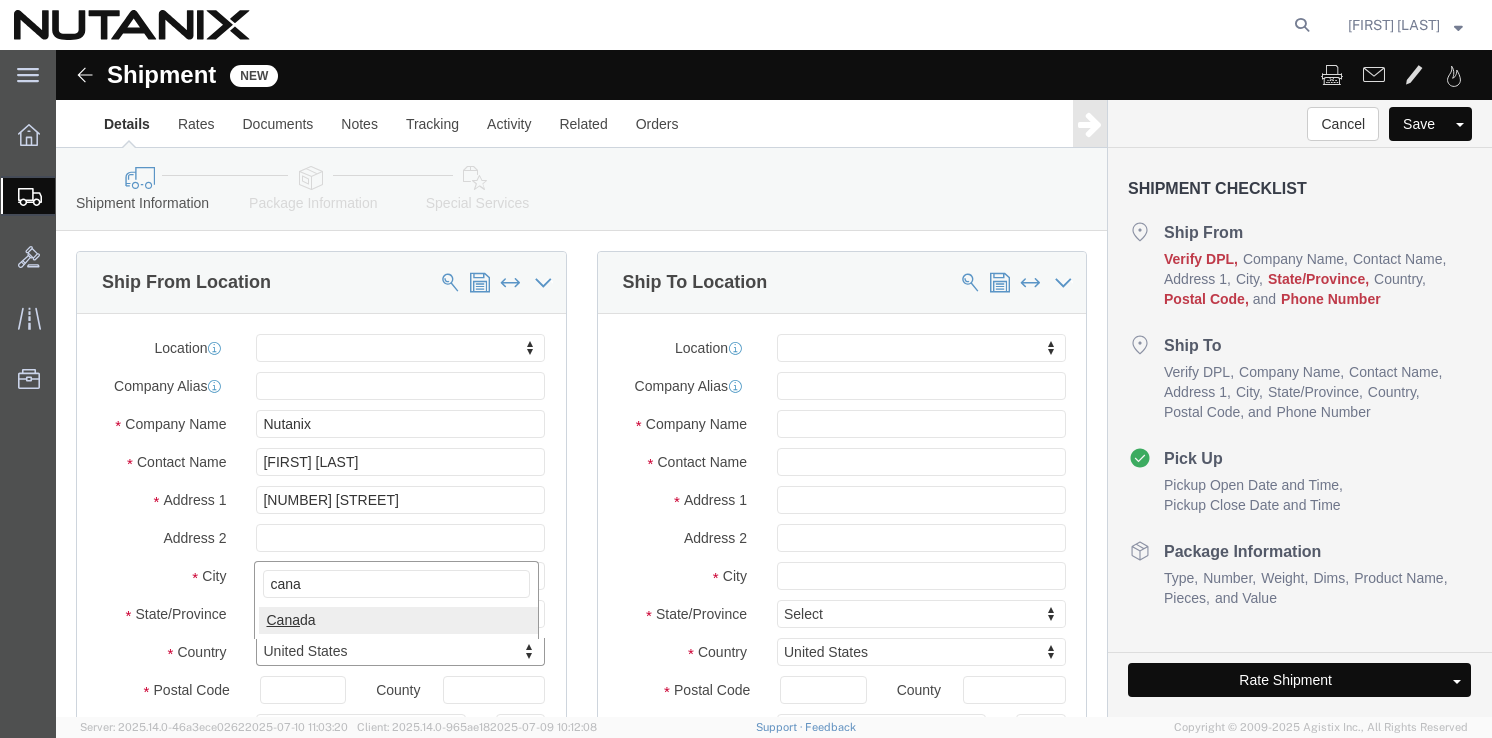 type on "cana" 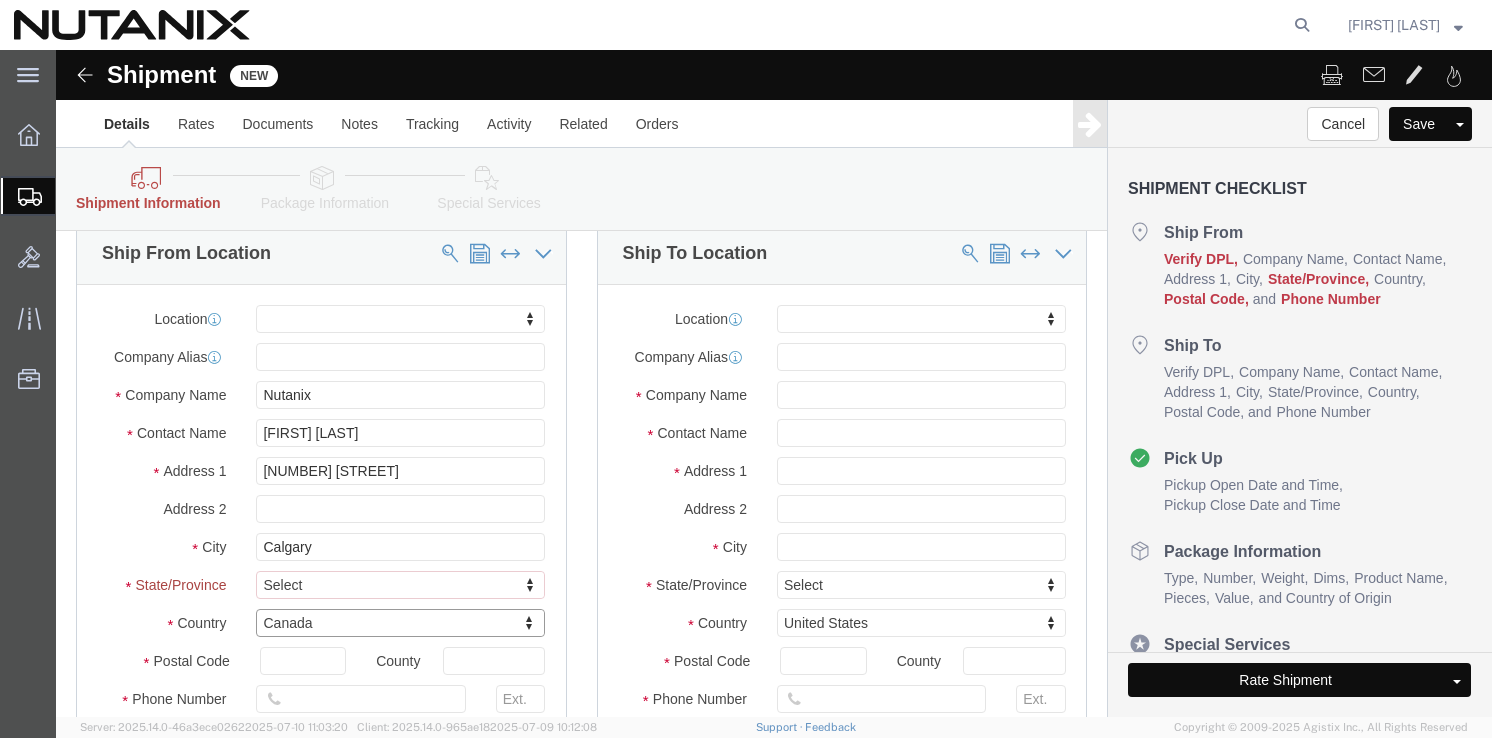 scroll, scrollTop: 120, scrollLeft: 0, axis: vertical 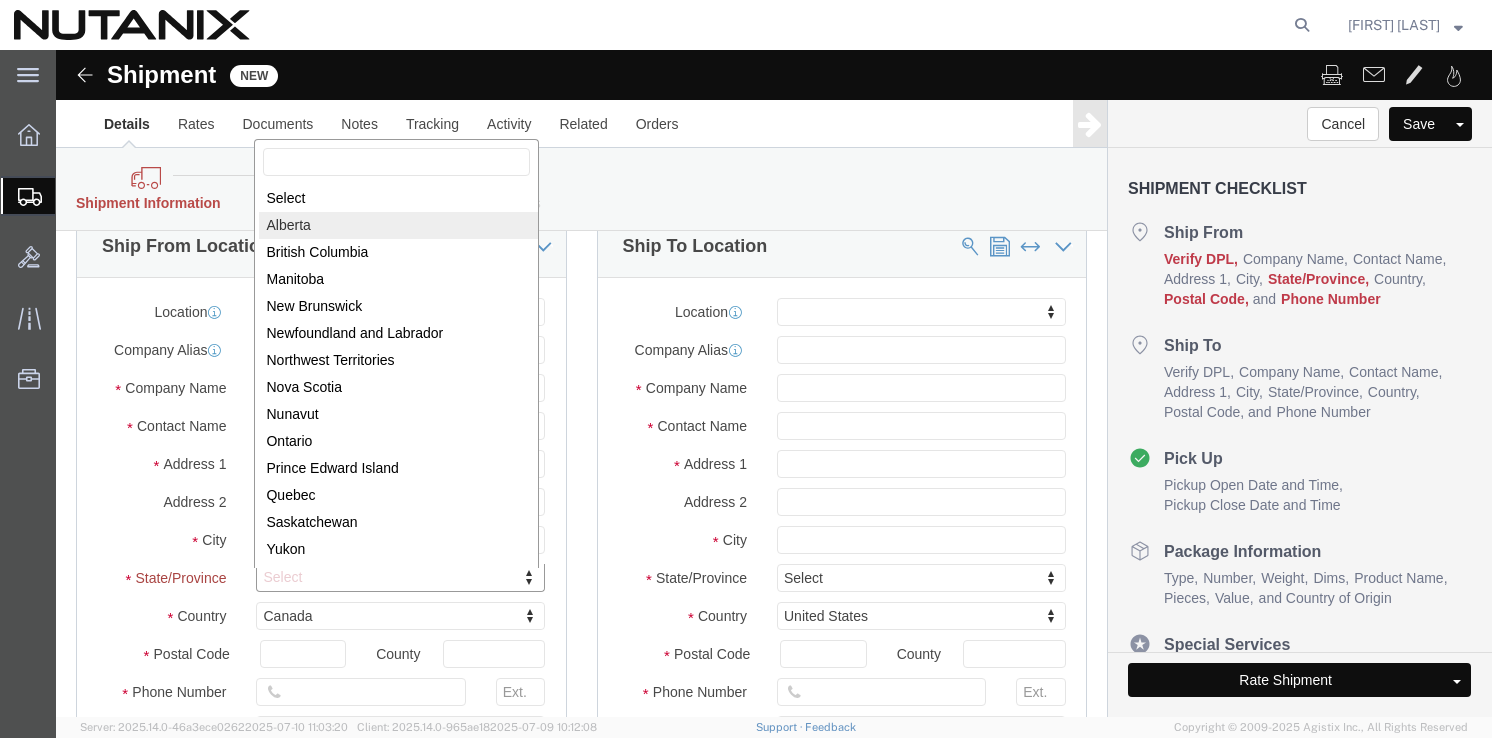 select on "AB" 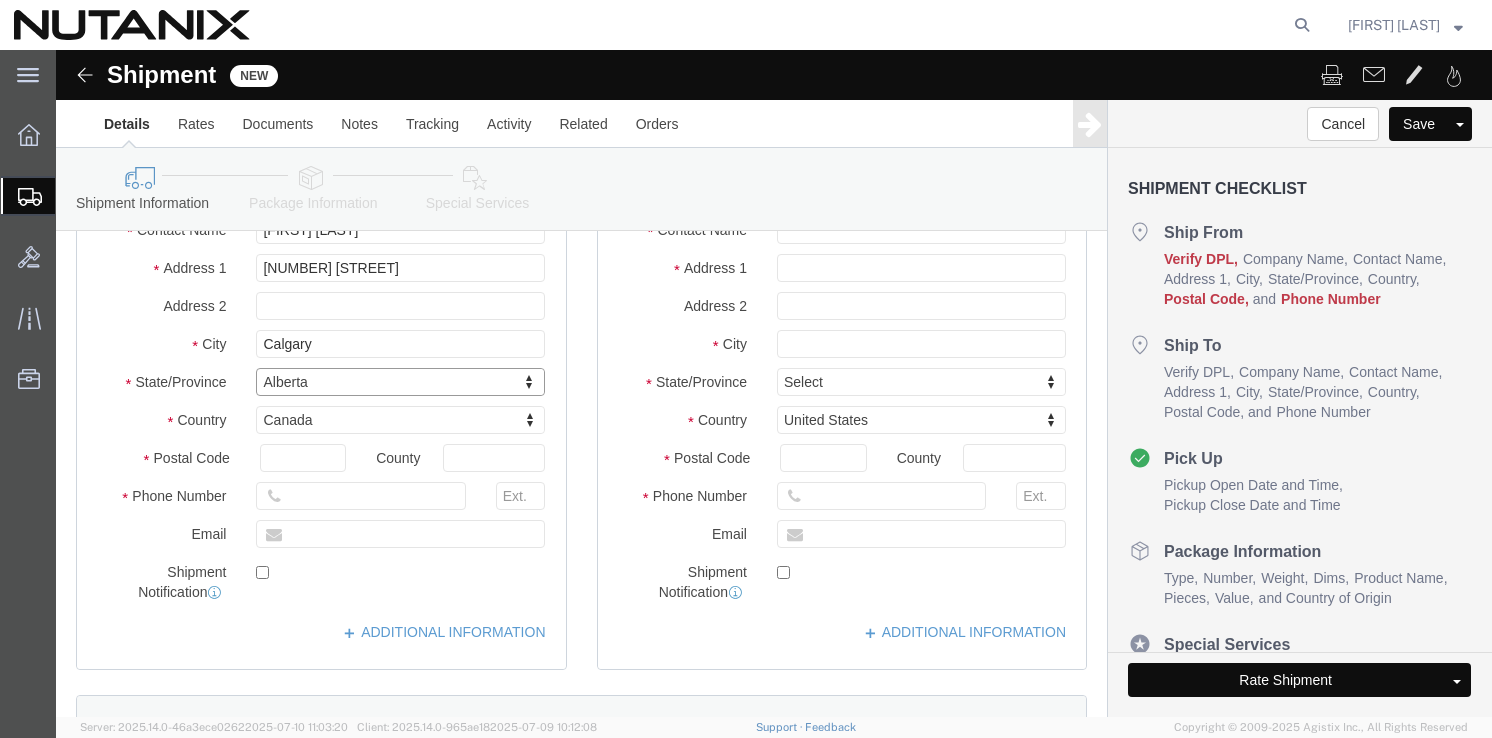 scroll, scrollTop: 279, scrollLeft: 0, axis: vertical 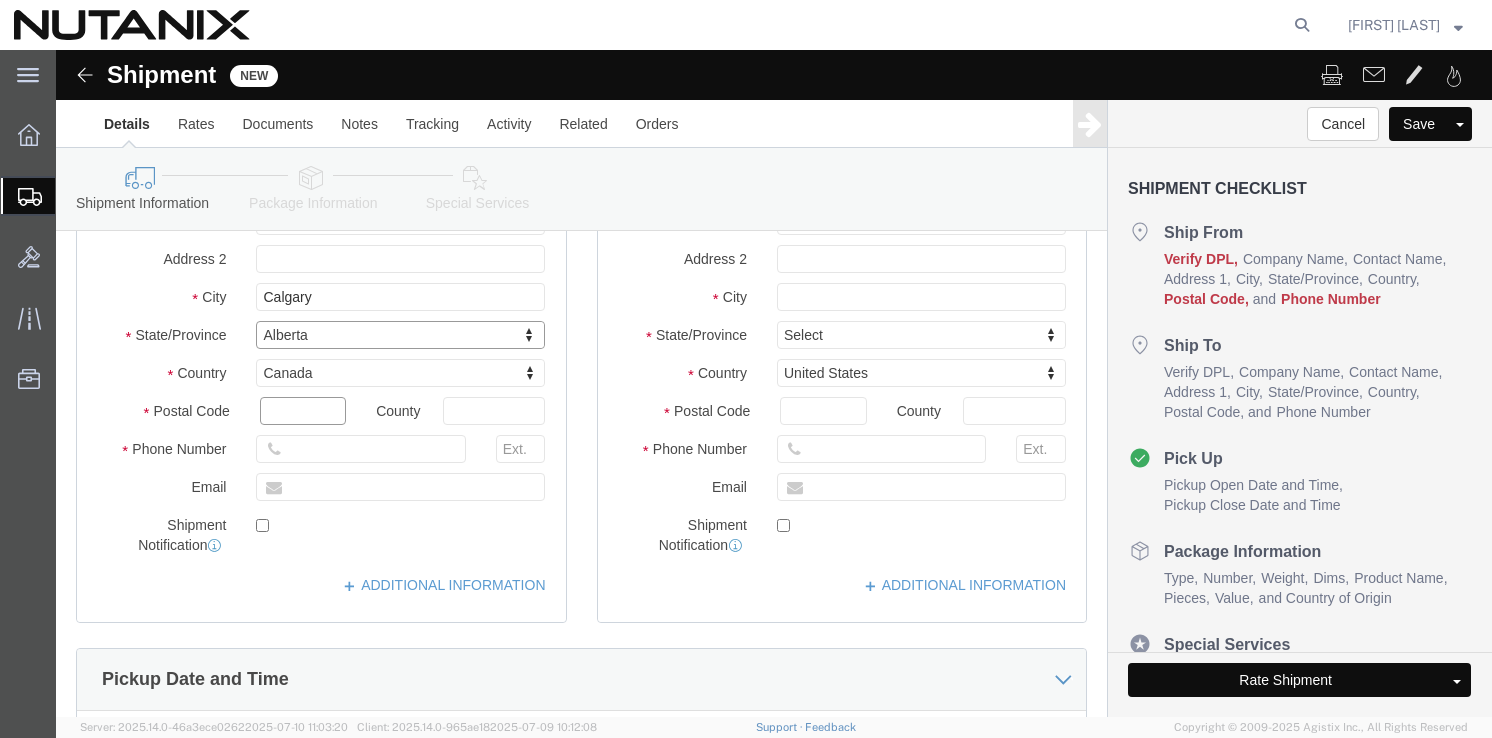 click 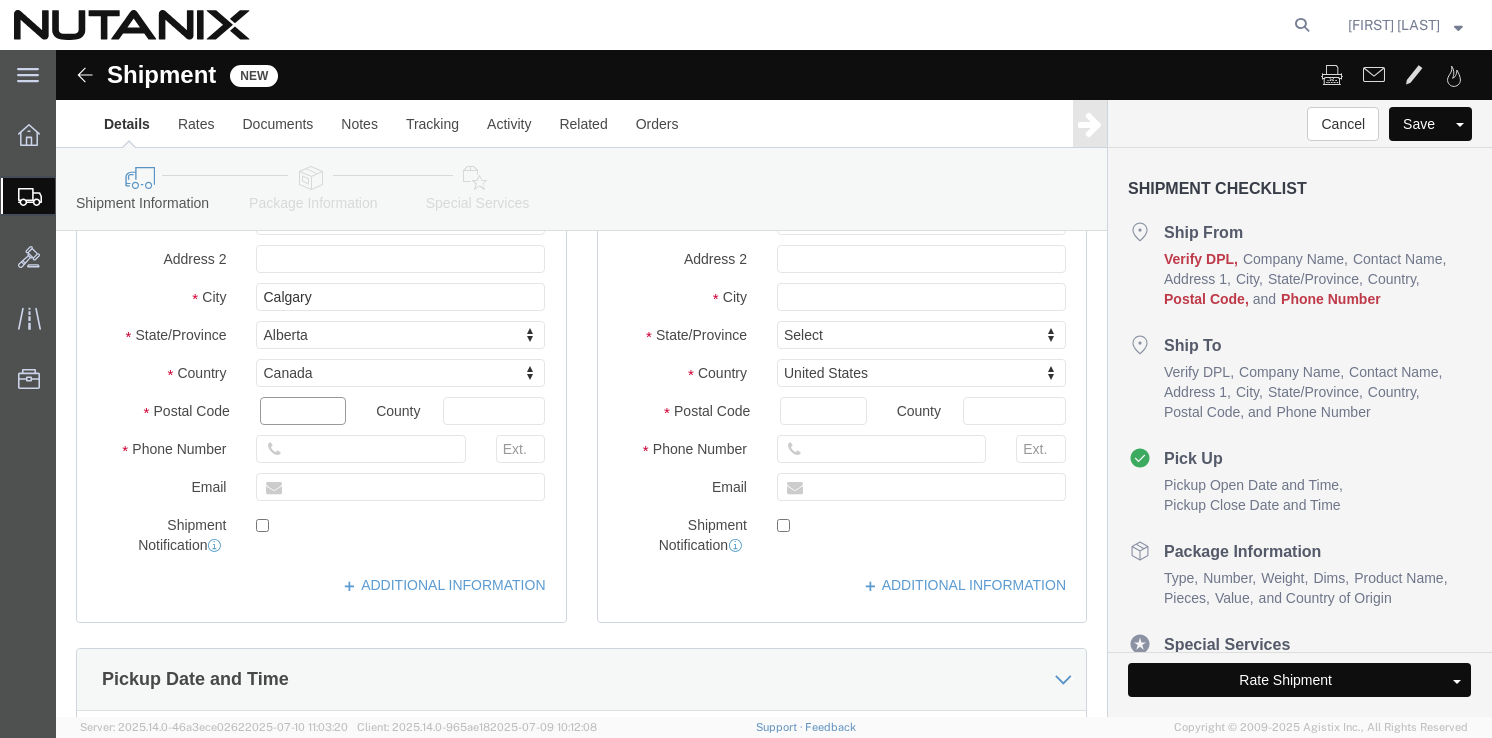 paste on "[POSTAL_CODE]" 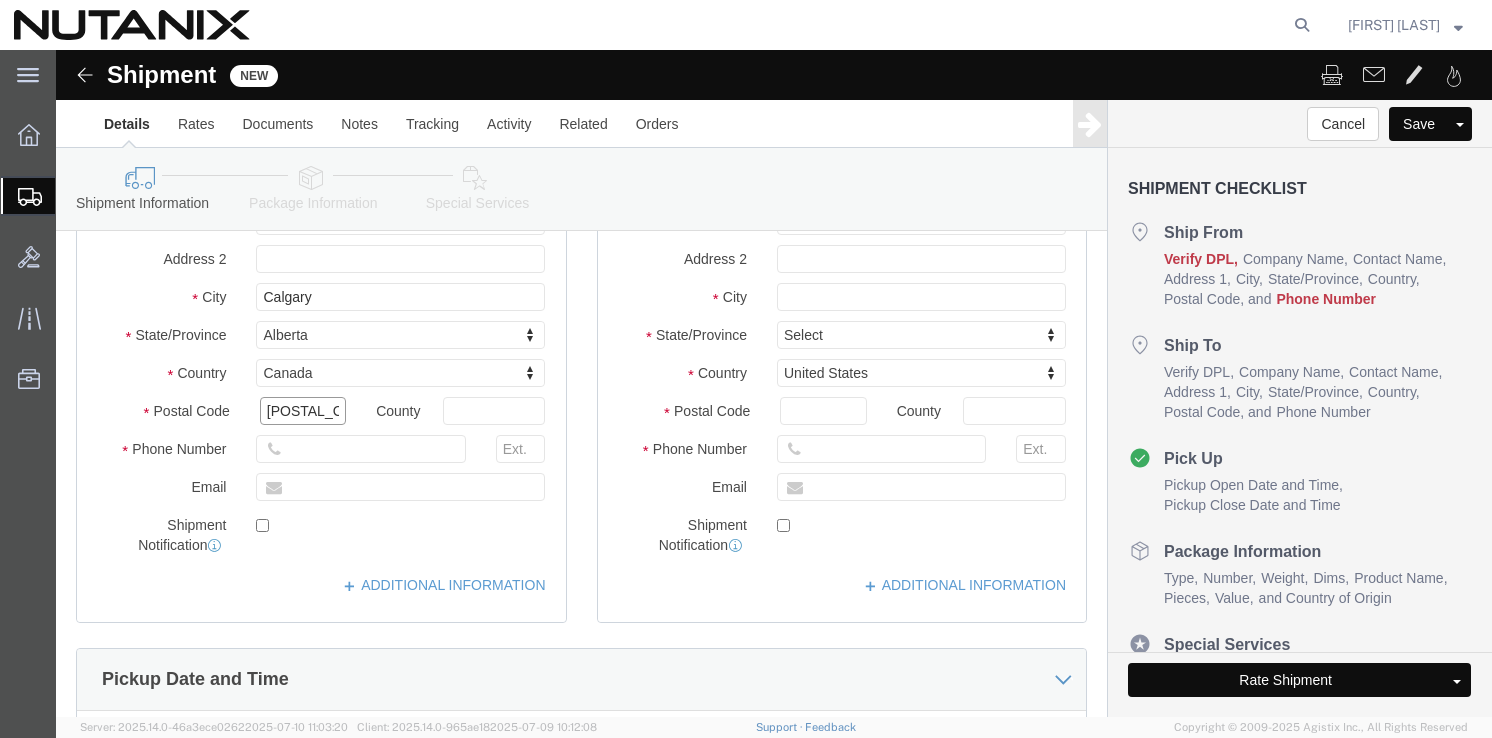 type on "[POSTAL_CODE]" 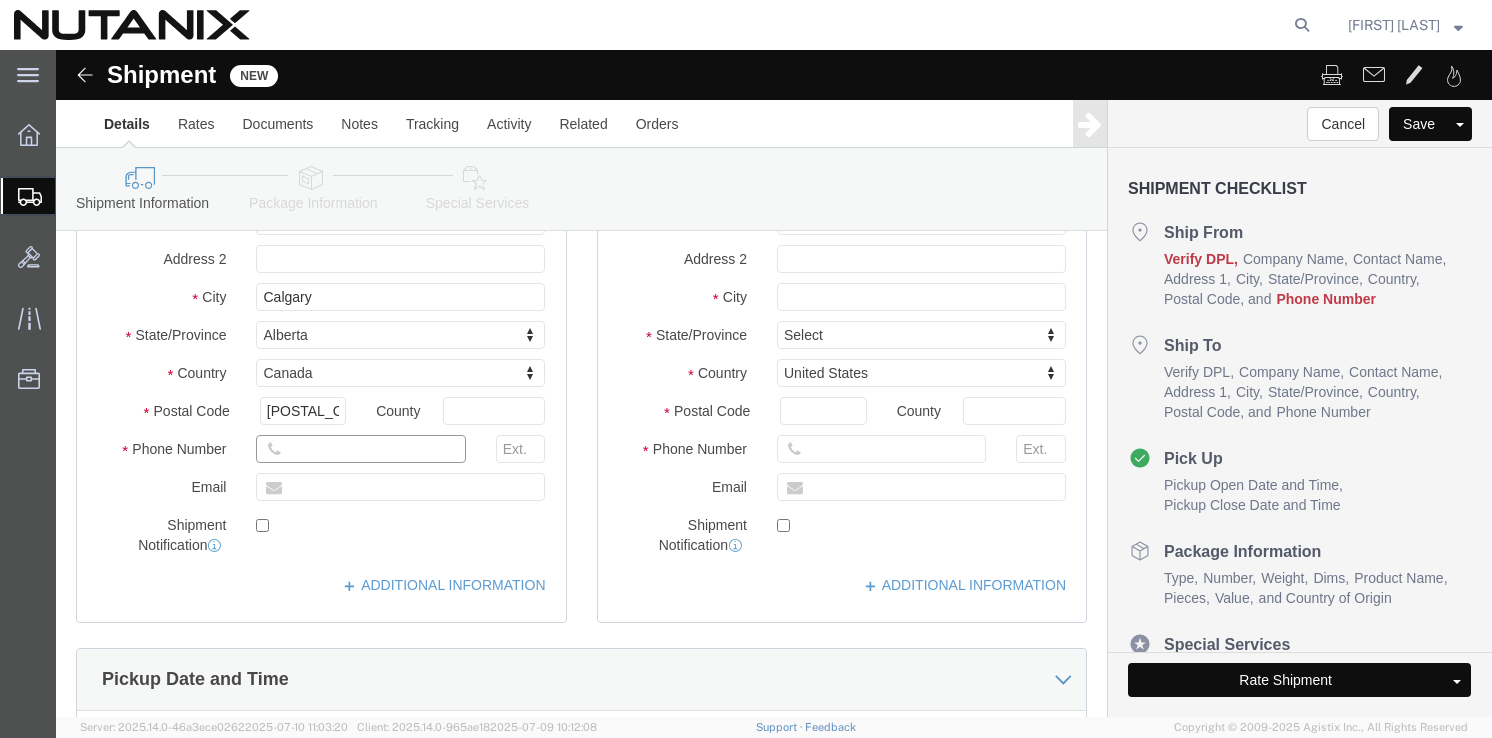 click 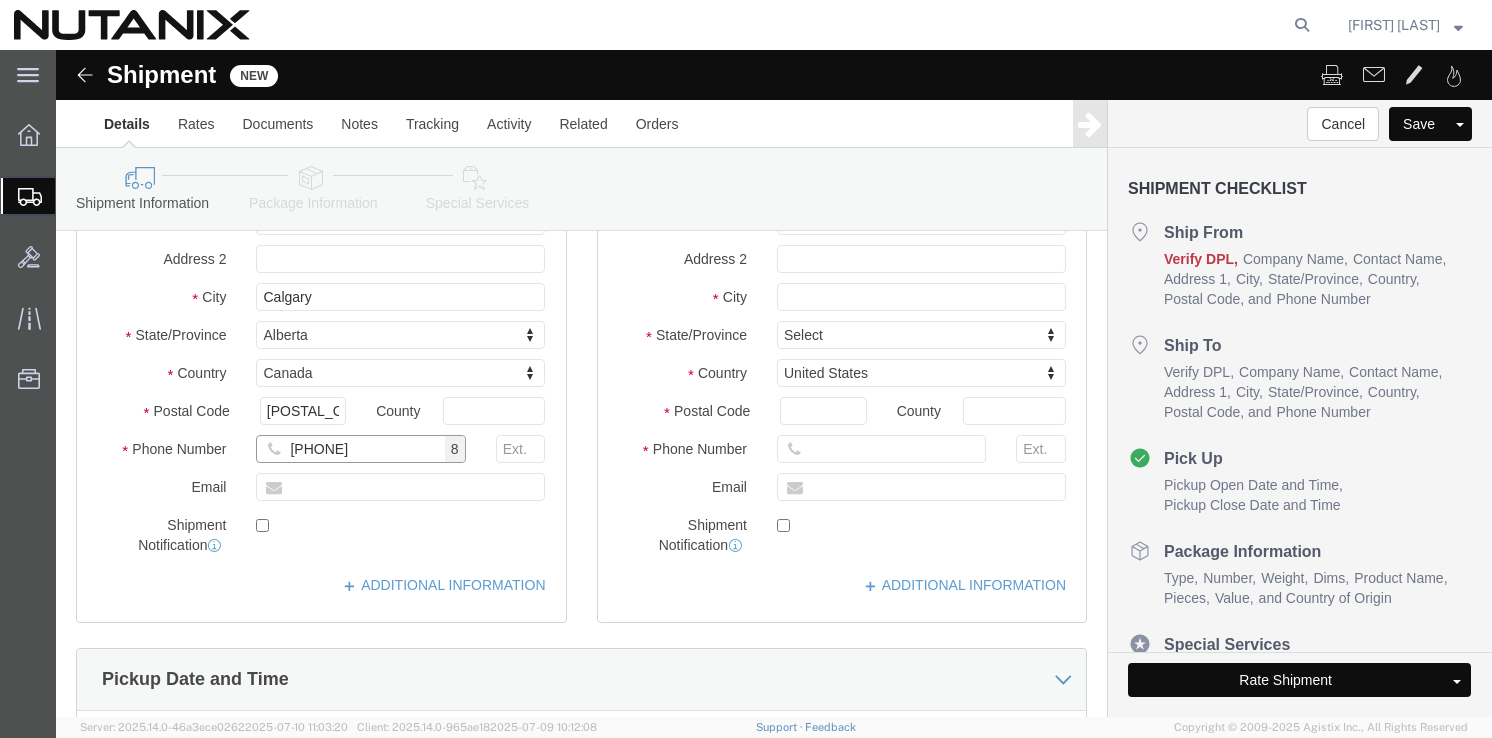 type on "[PHONE]" 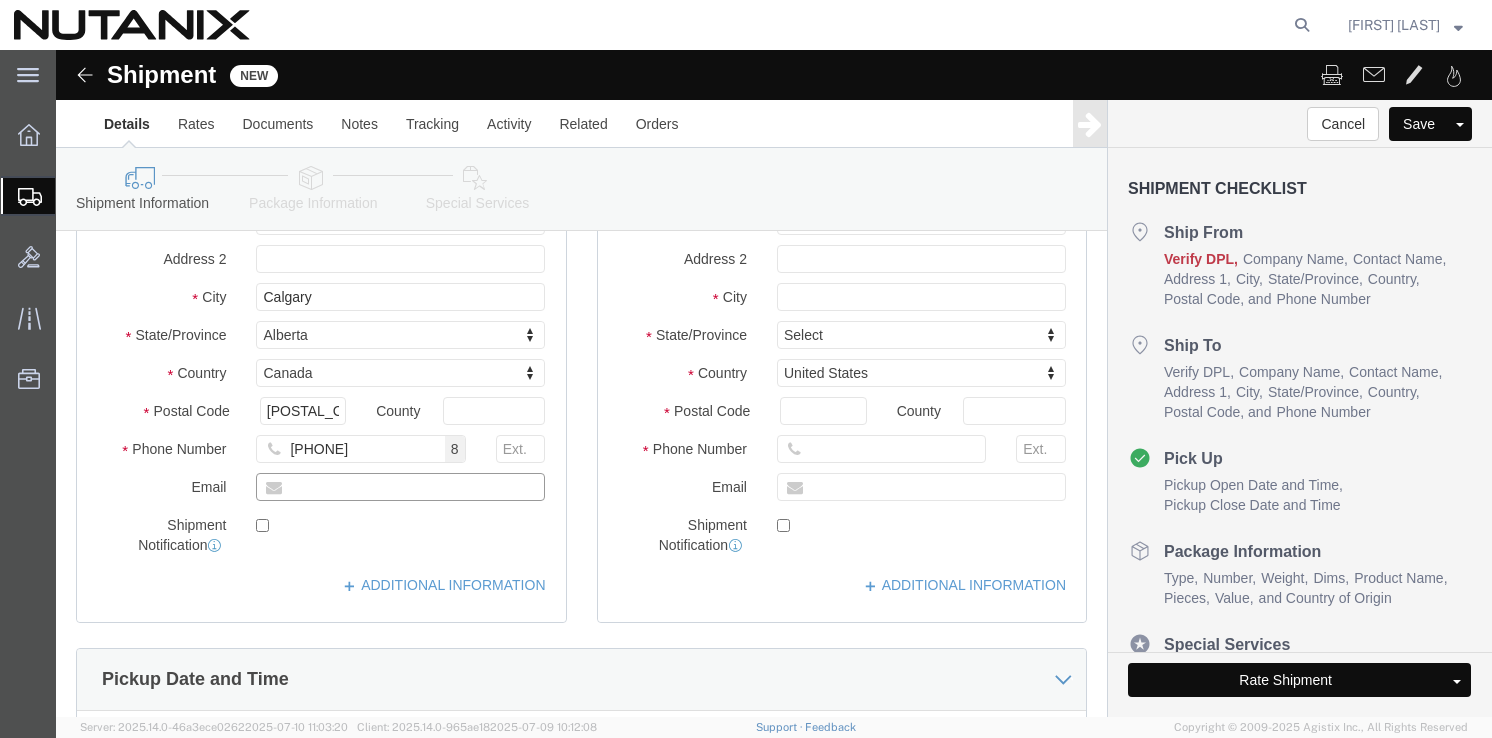 click 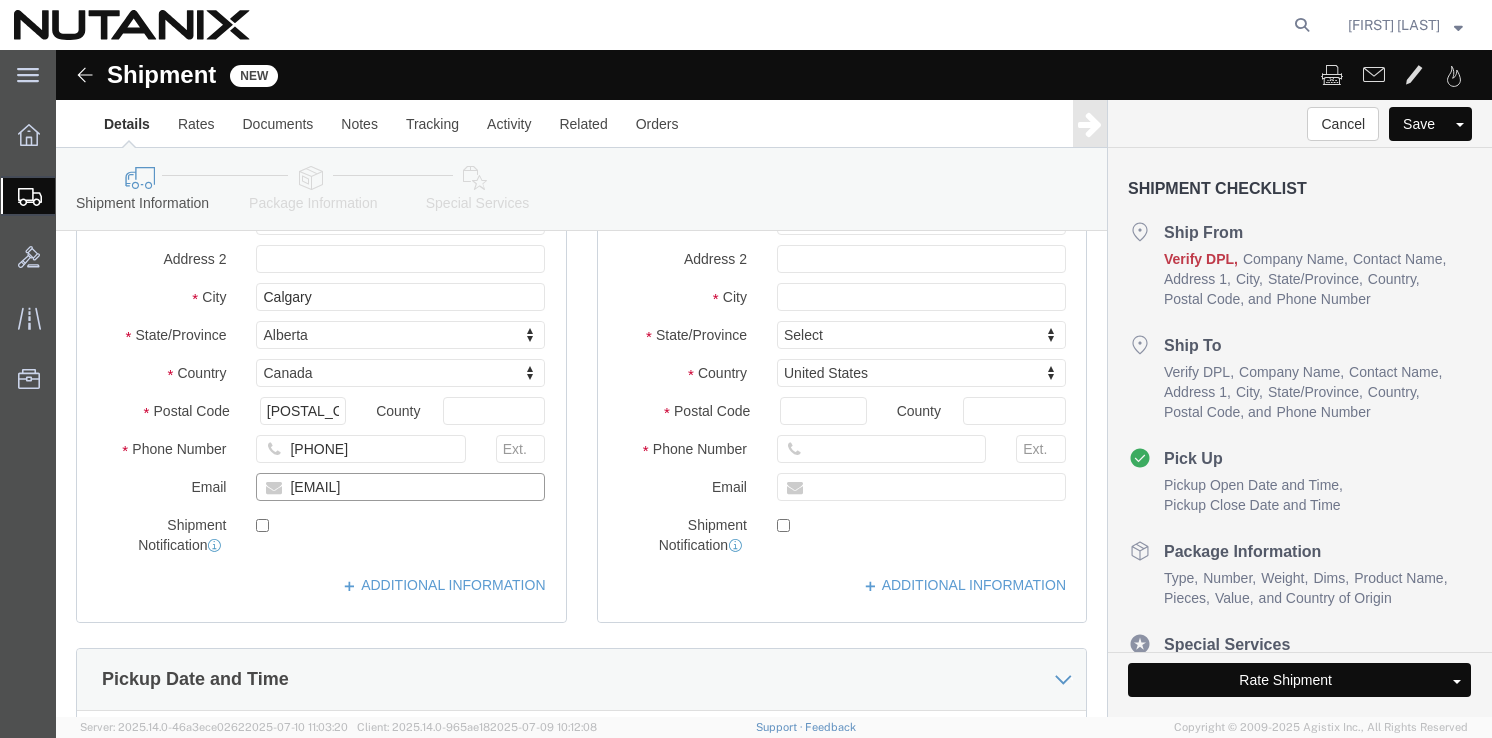 type on "[EMAIL]" 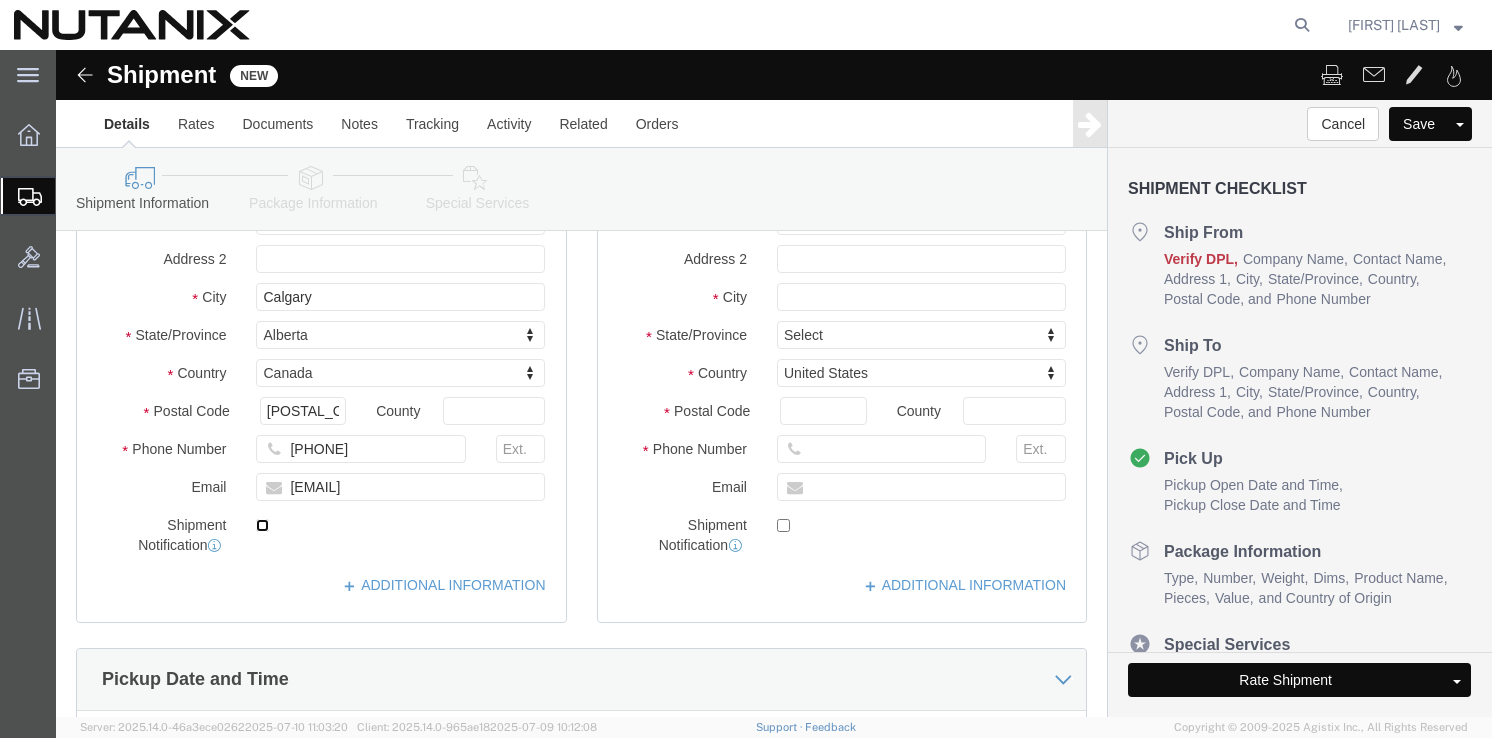 click 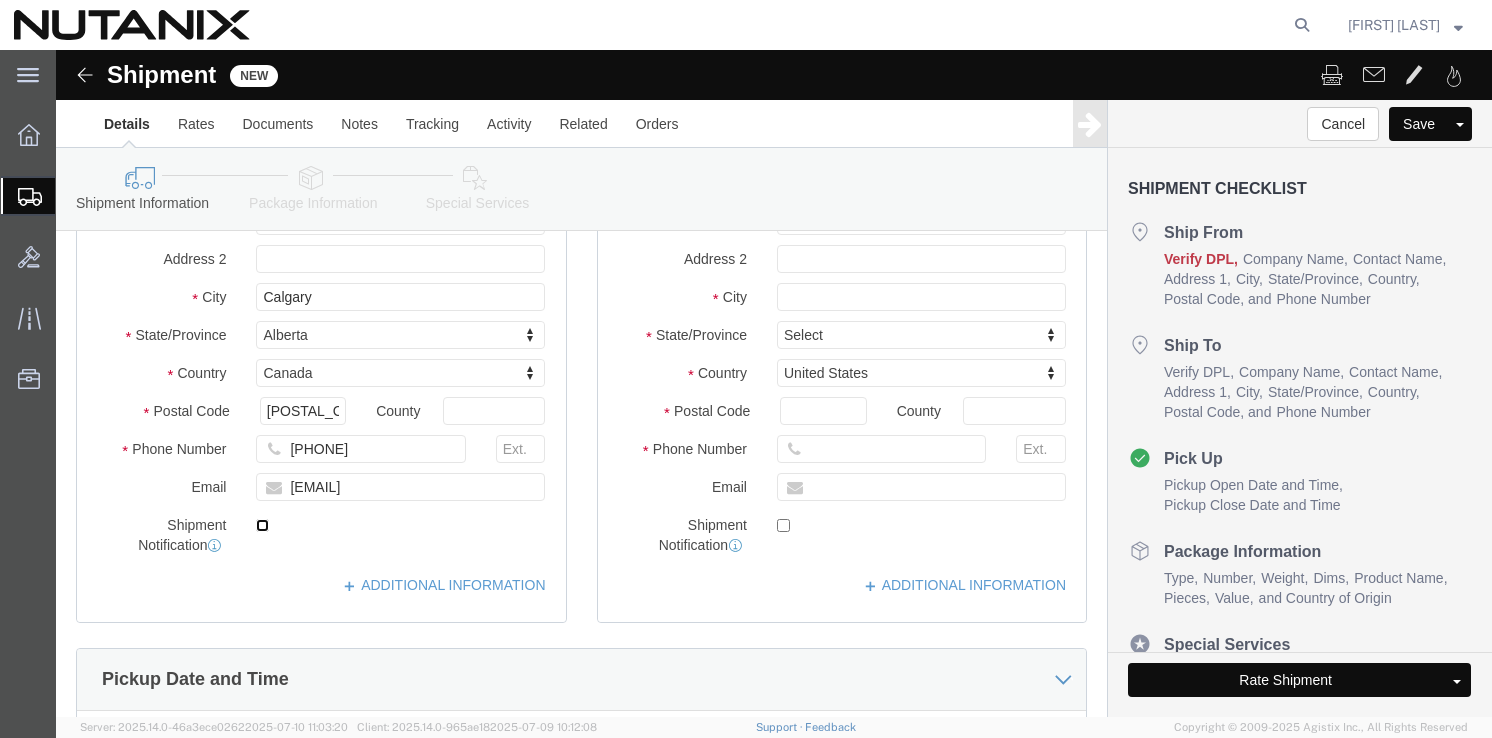 click 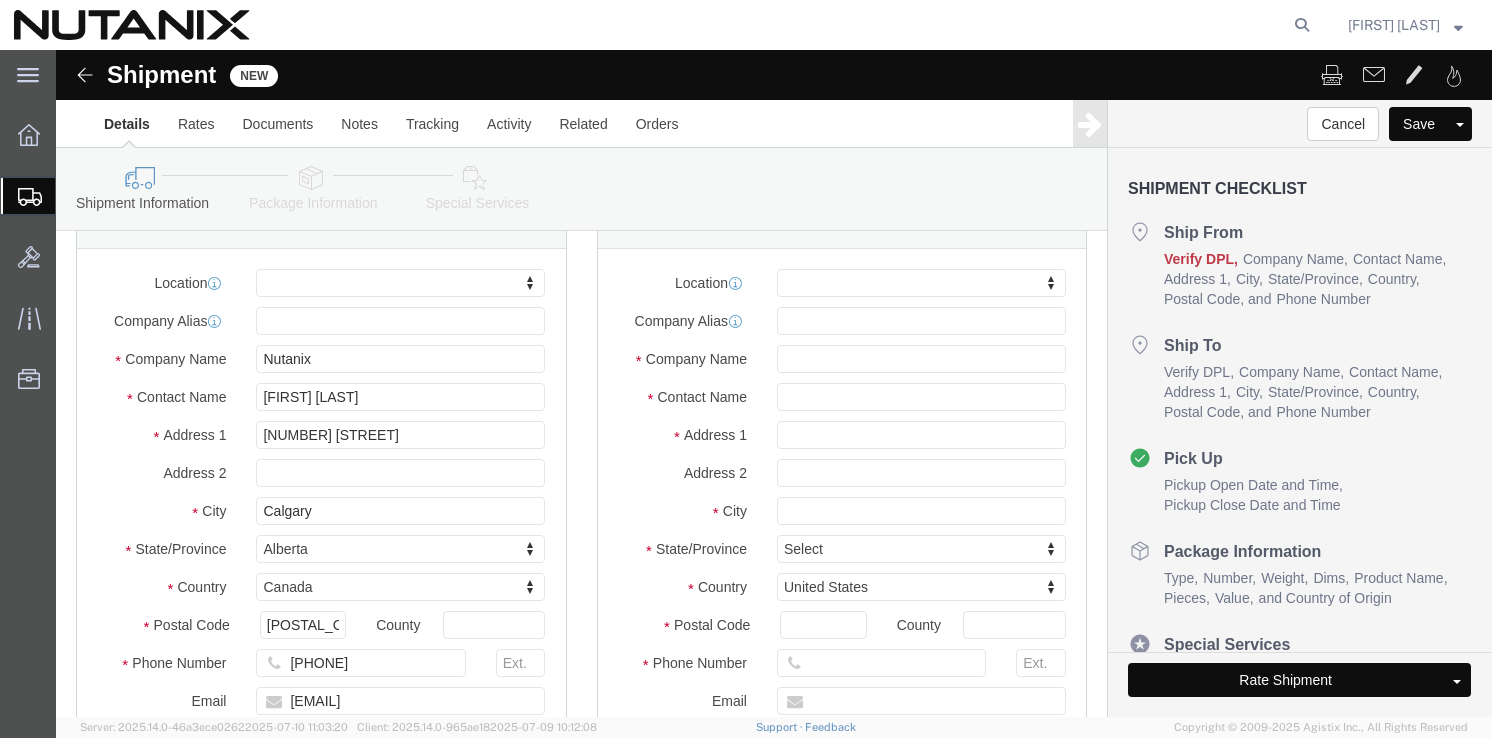 scroll, scrollTop: 0, scrollLeft: 0, axis: both 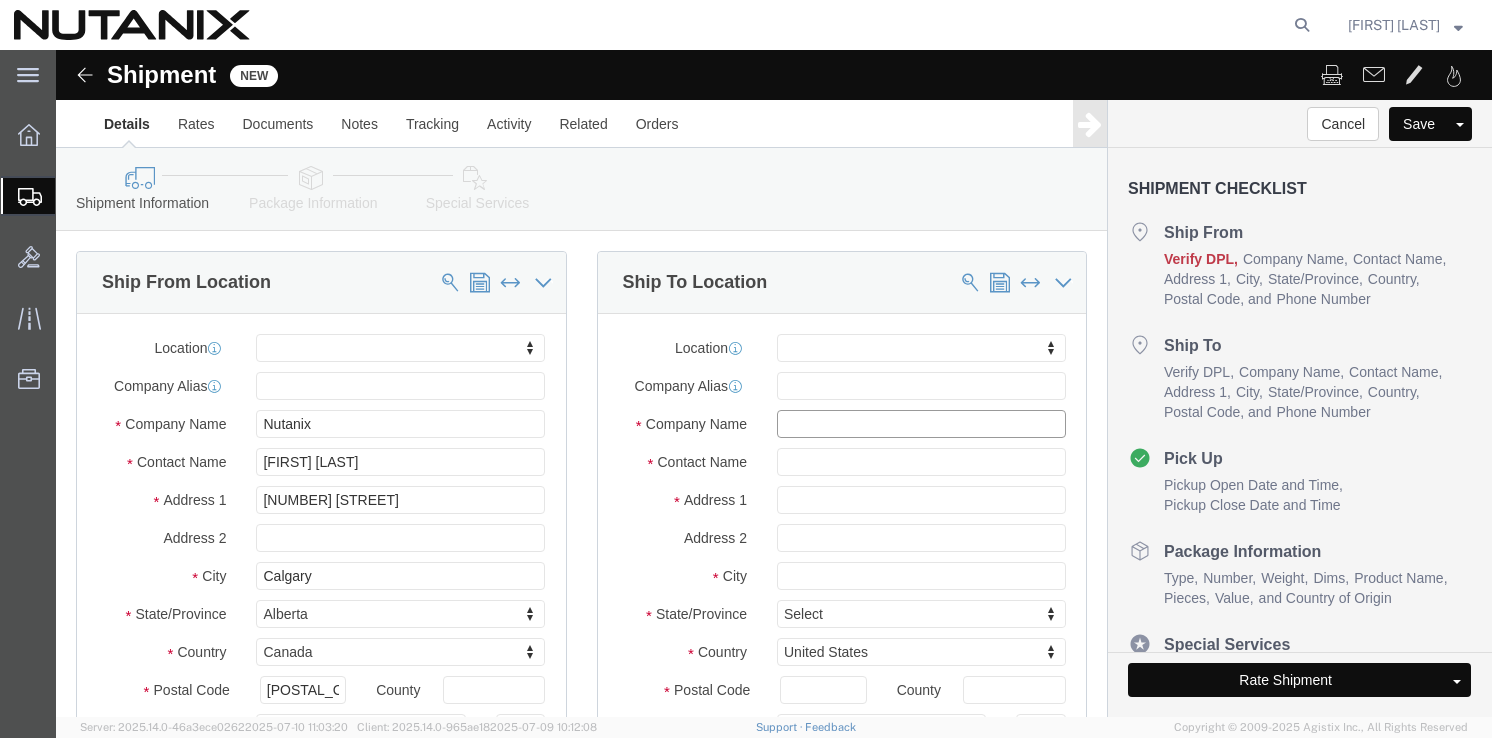 click 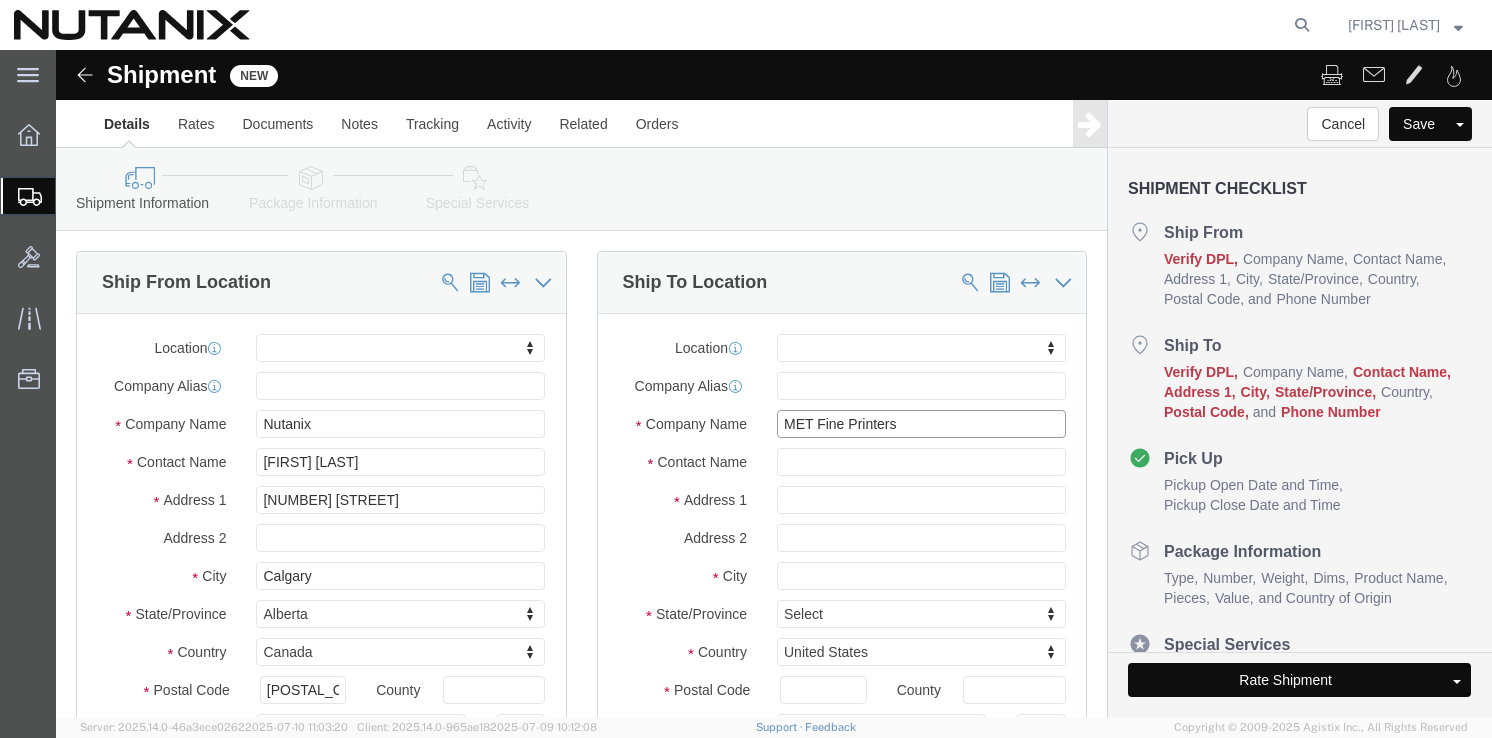 type on "MET Fine Printers" 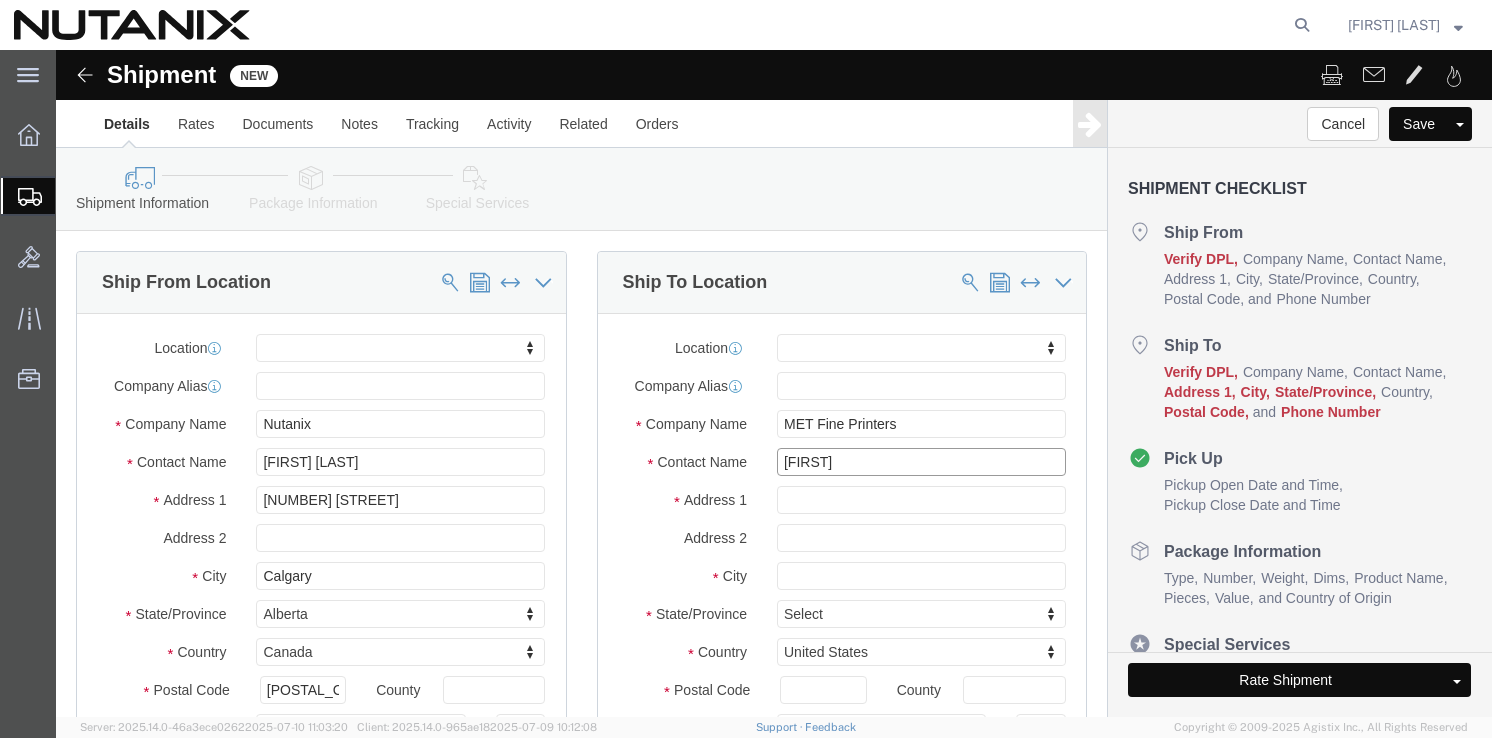 type on "[FIRST]" 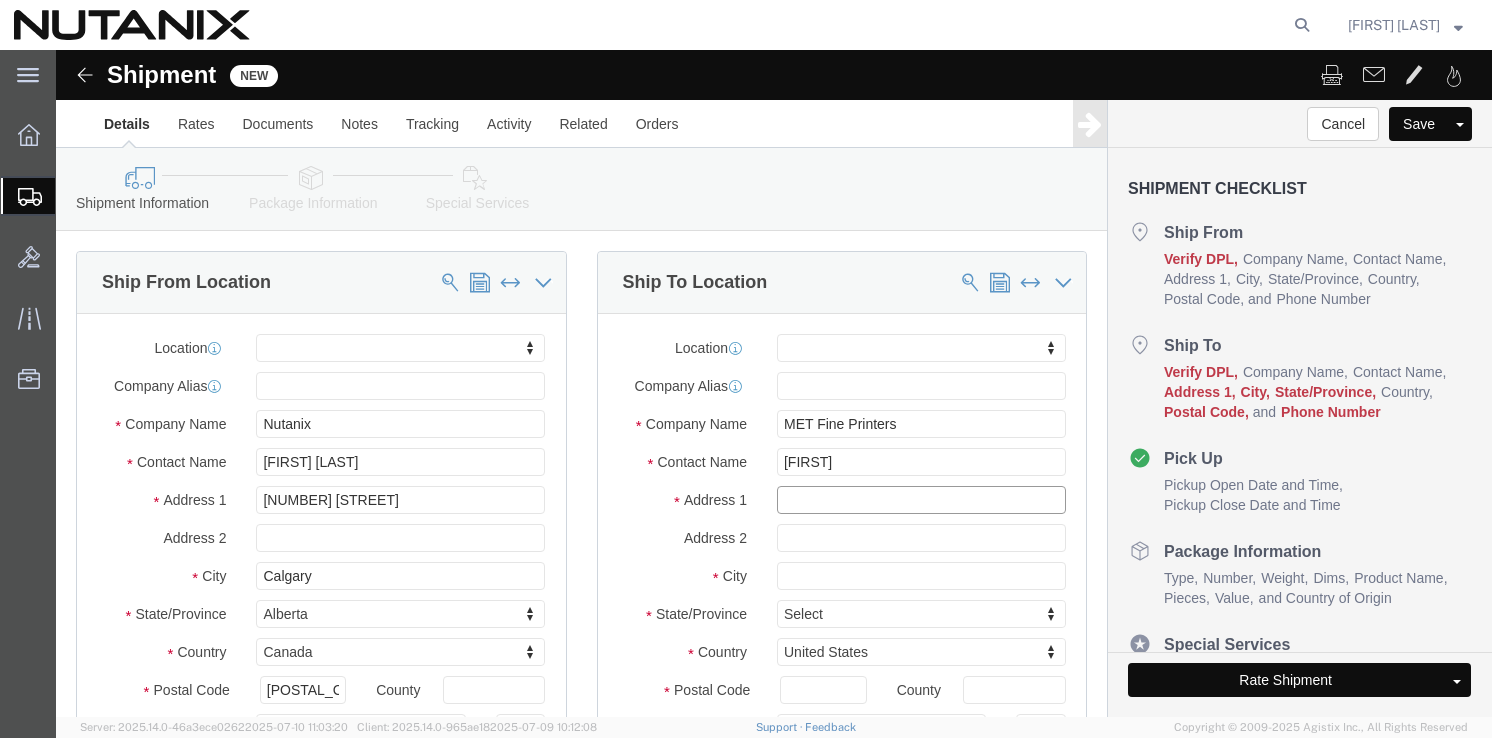 paste on "[NUMBER] [STREET]" 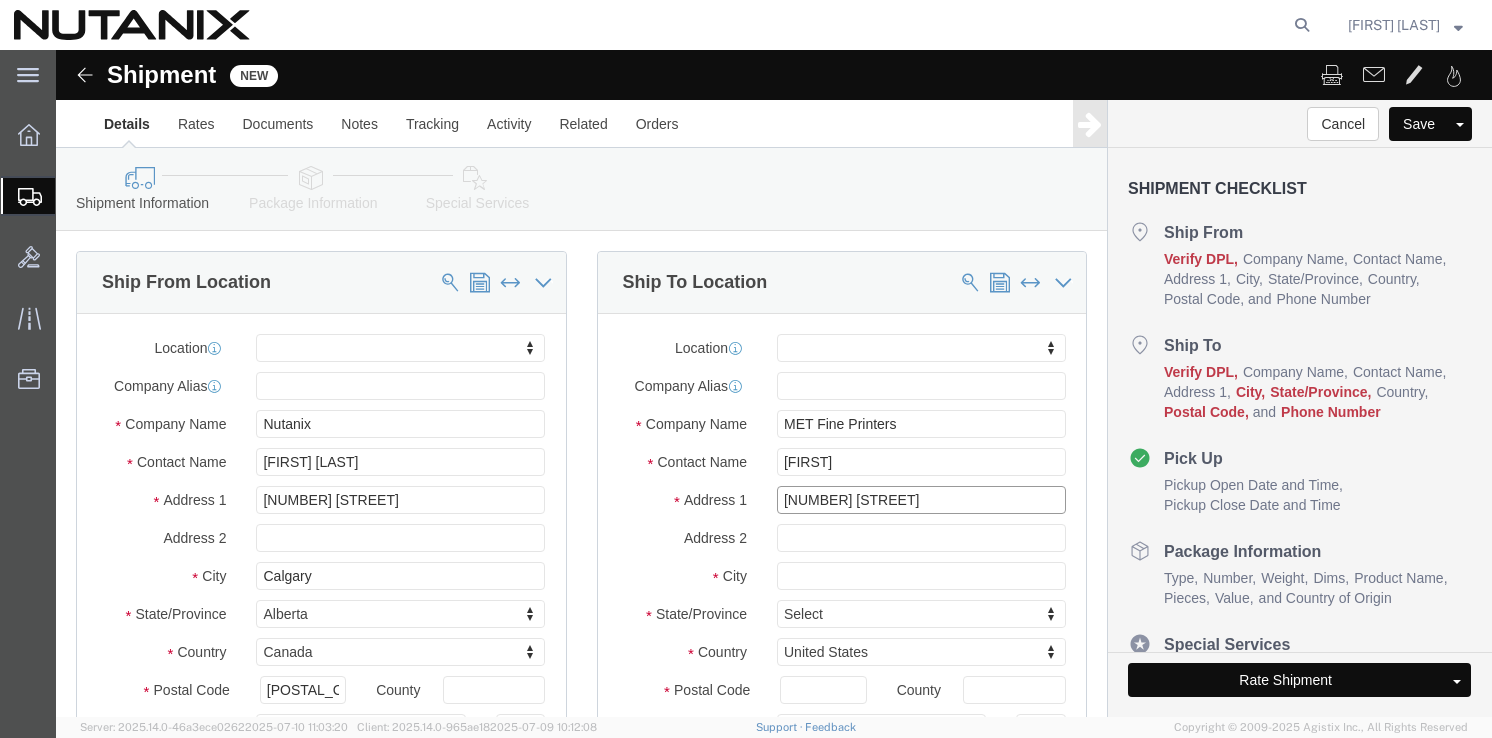 type on "[NUMBER] [STREET]" 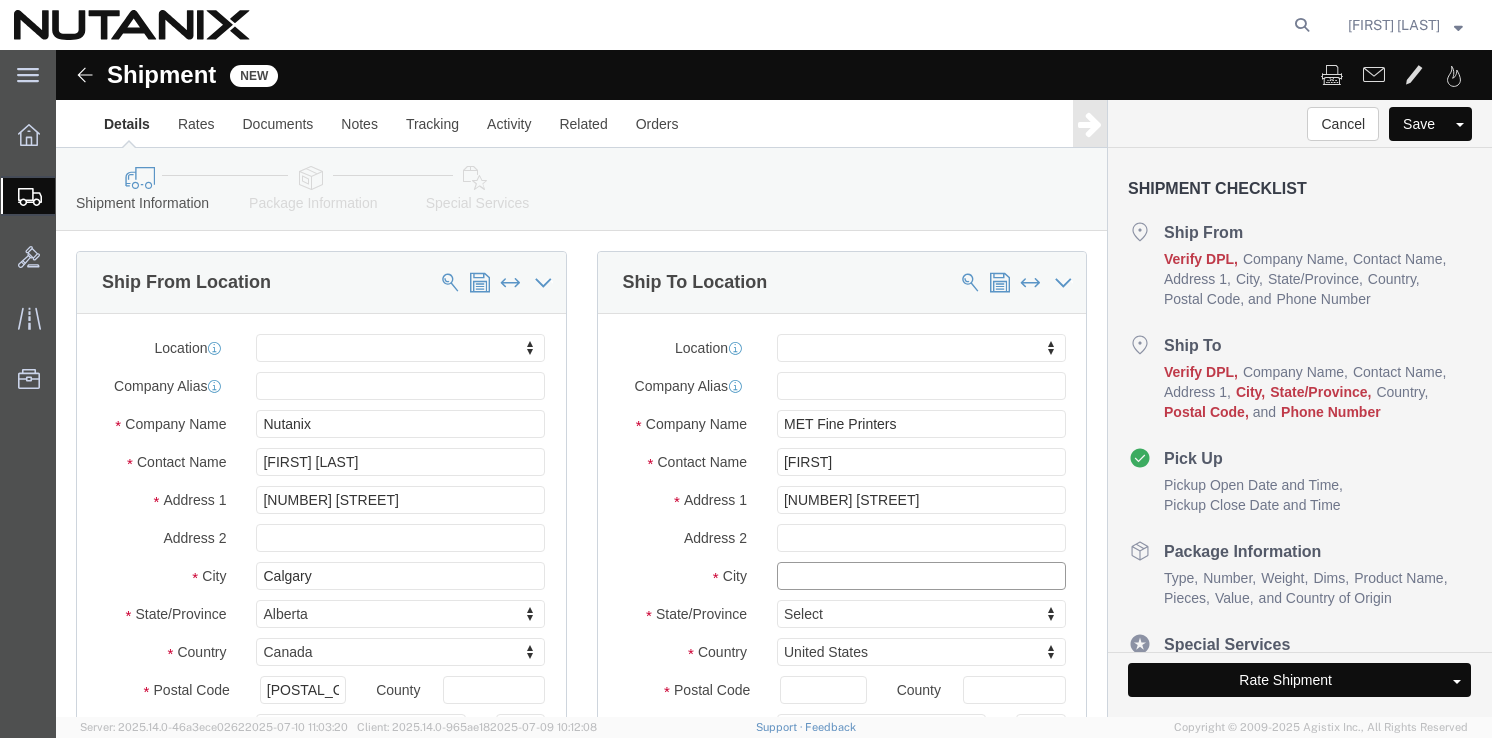 click 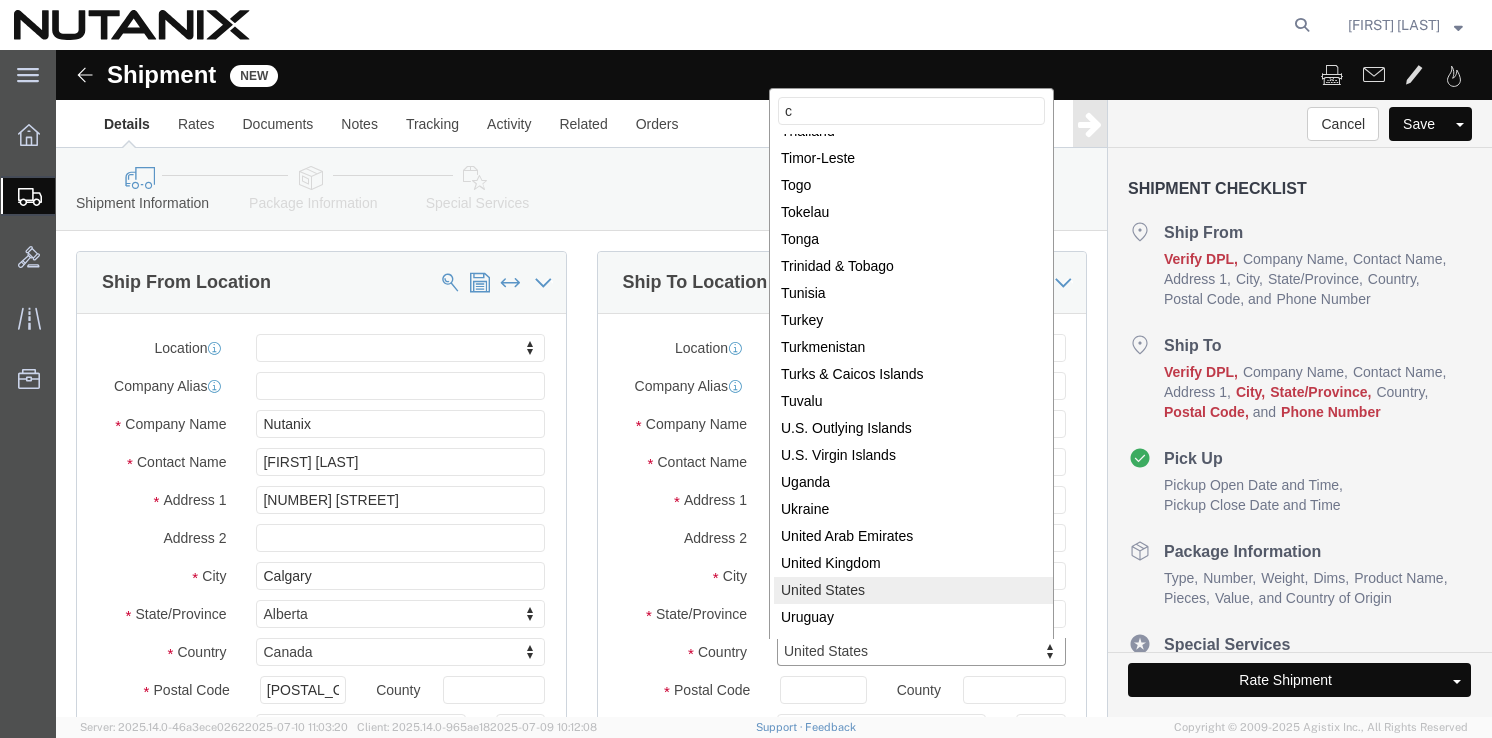 scroll, scrollTop: 0, scrollLeft: 0, axis: both 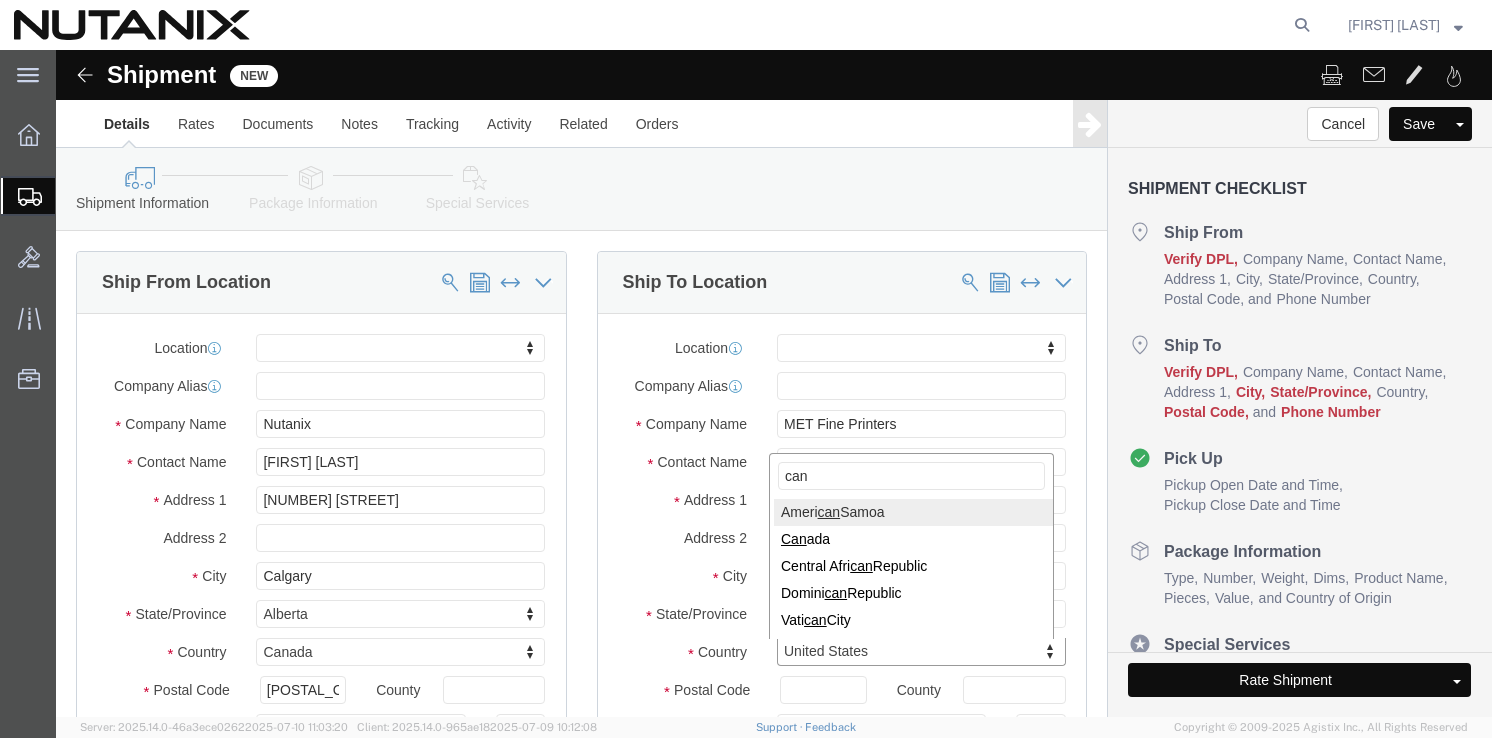 type on "cana" 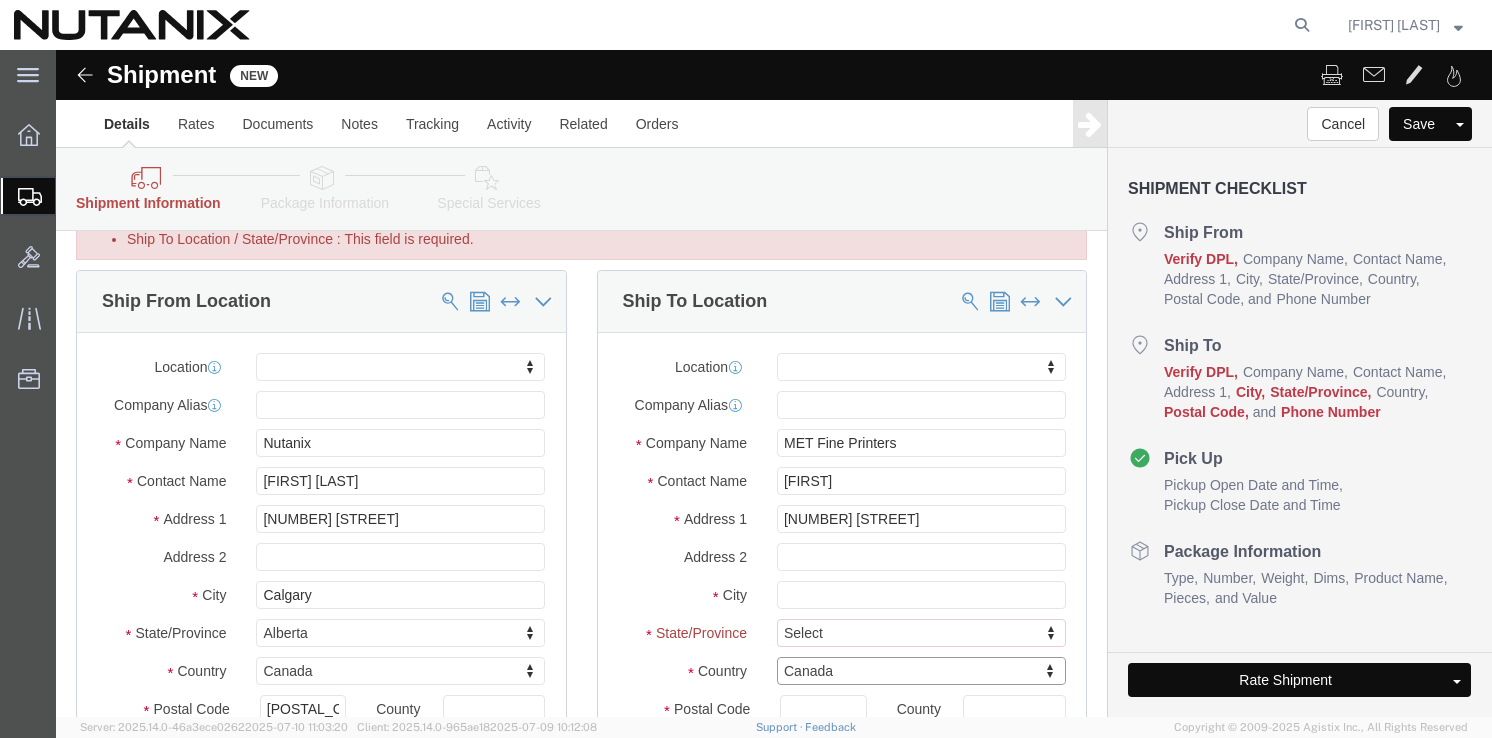 scroll, scrollTop: 236, scrollLeft: 0, axis: vertical 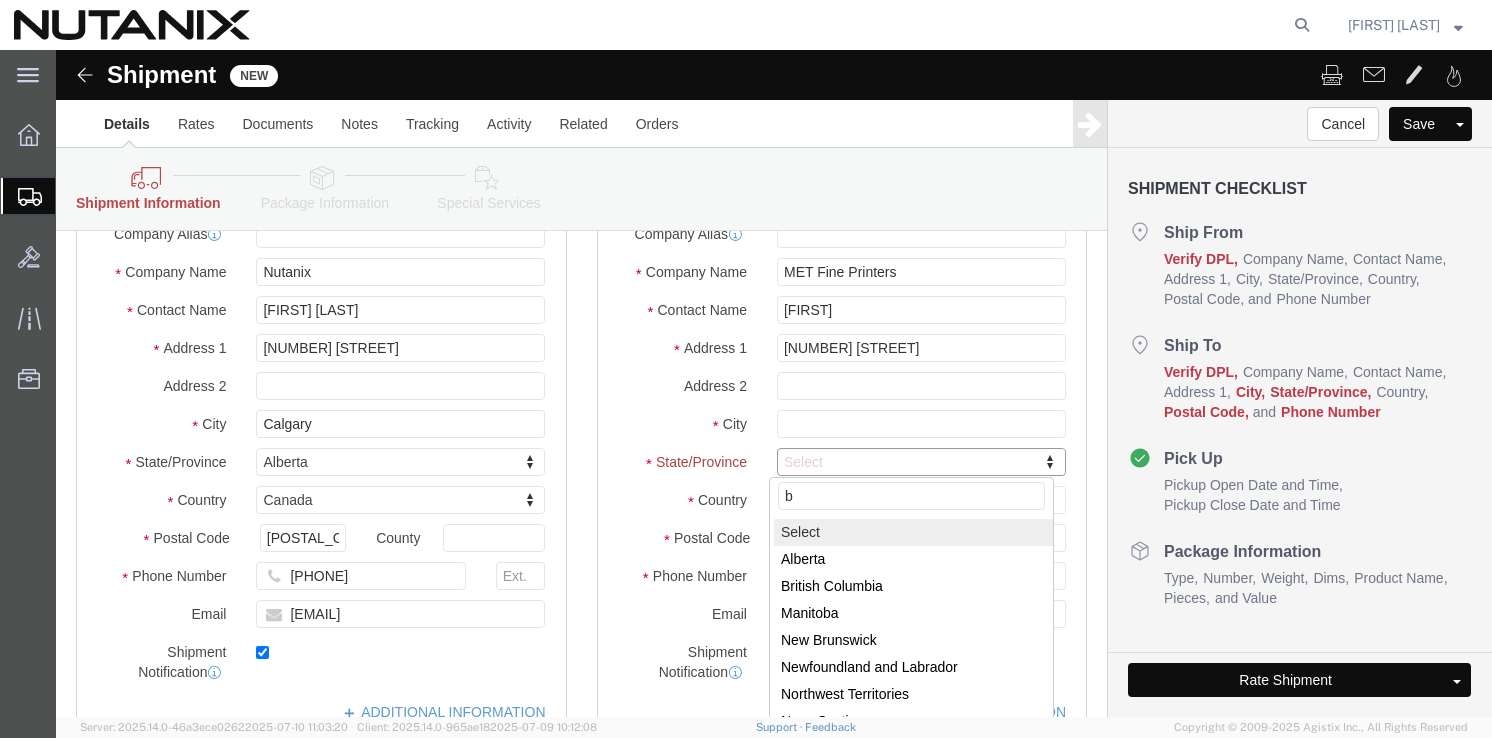 type on "br" 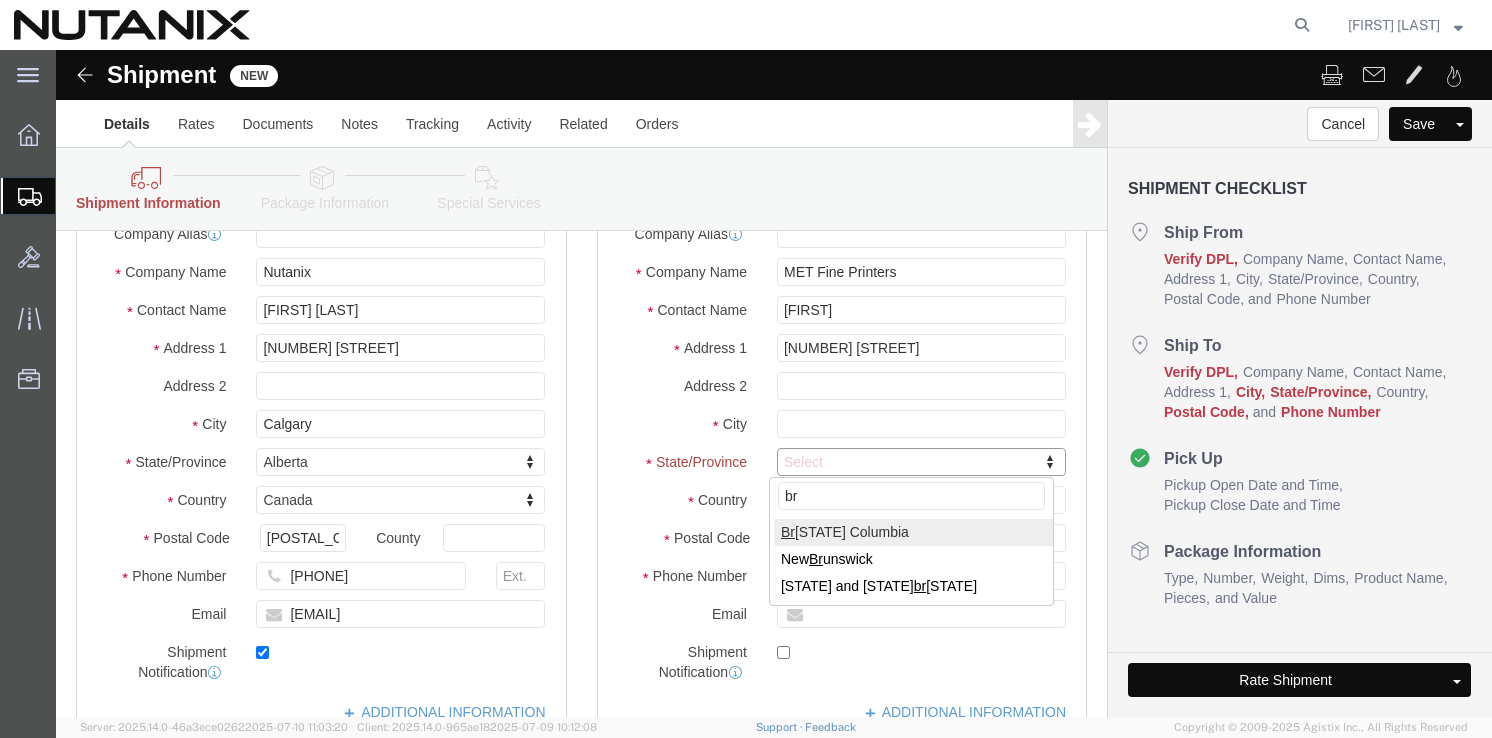 select on "BC" 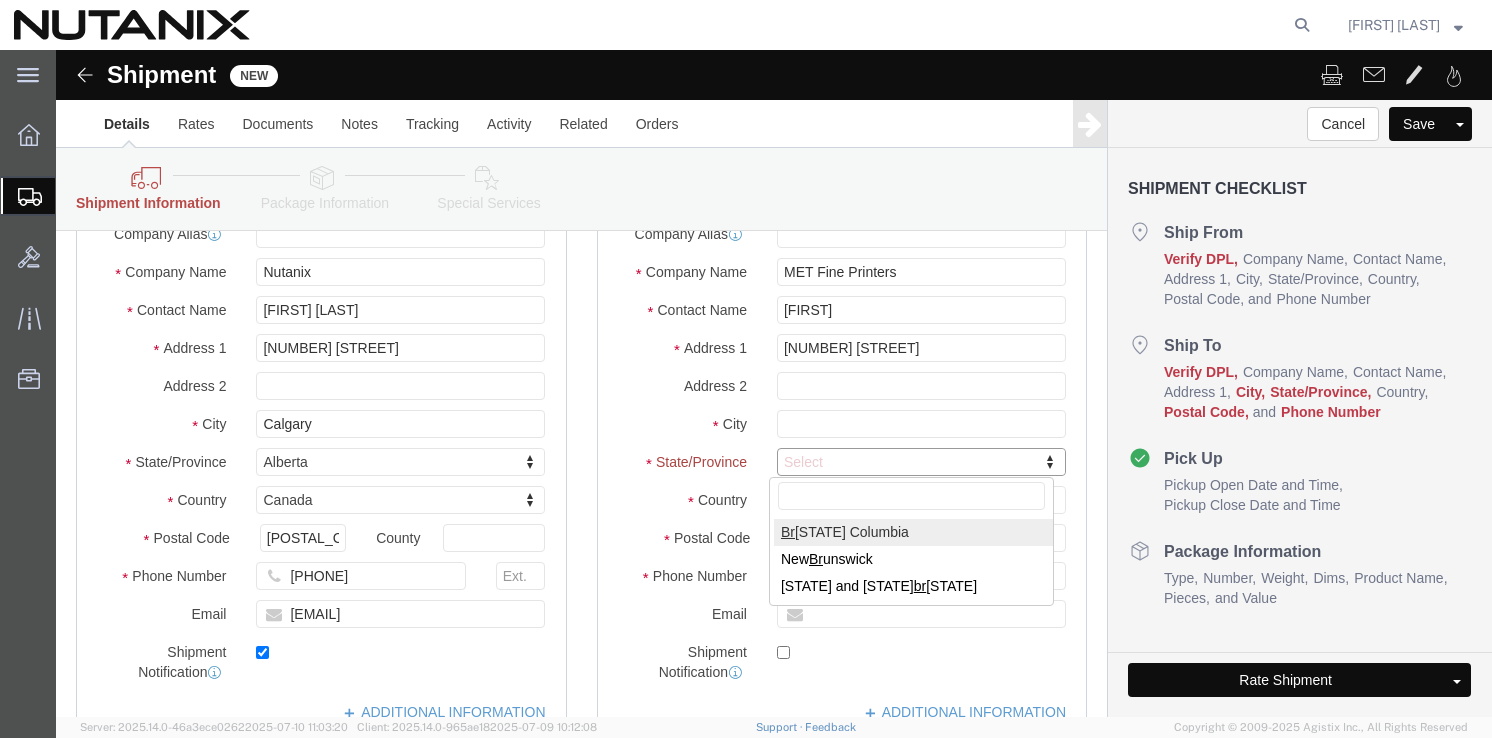 scroll, scrollTop: 152, scrollLeft: 0, axis: vertical 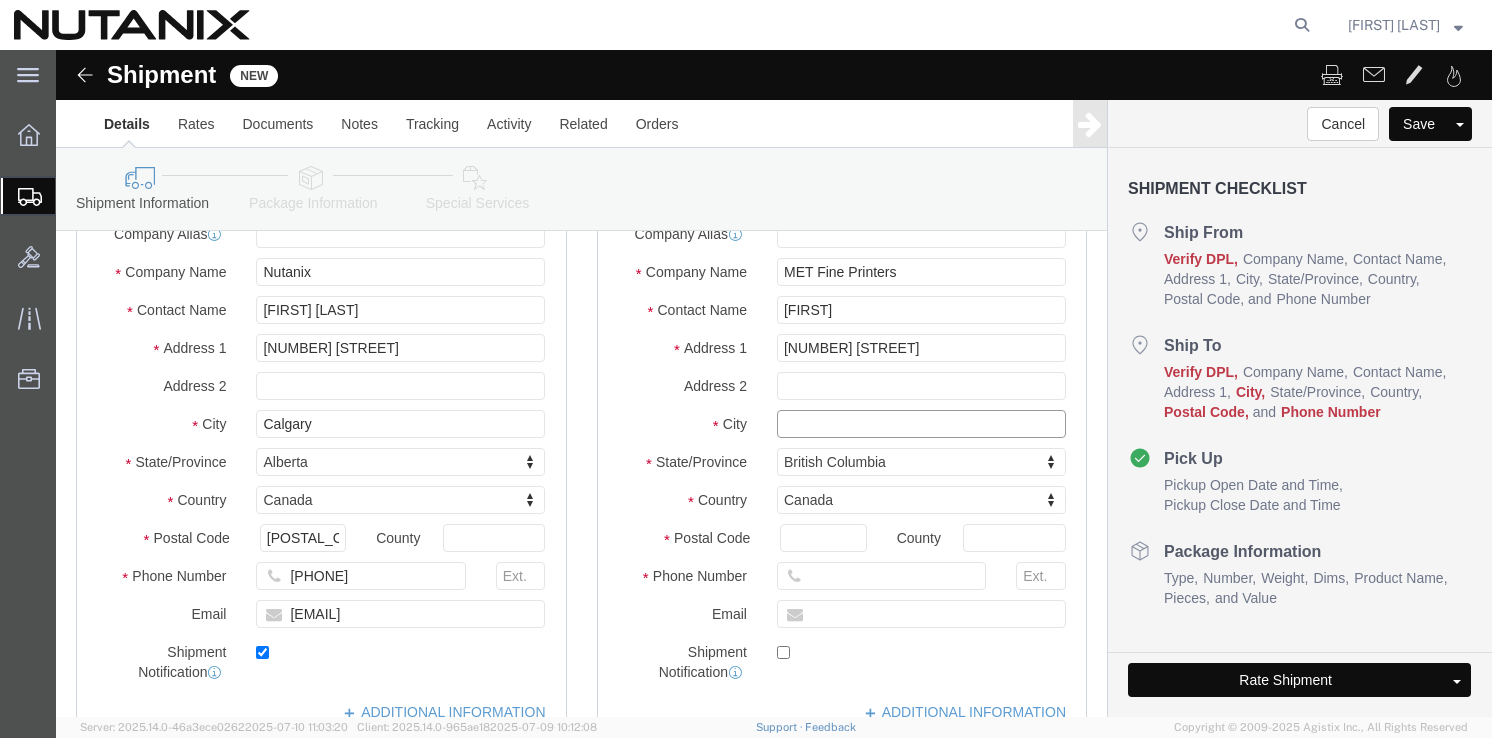 click 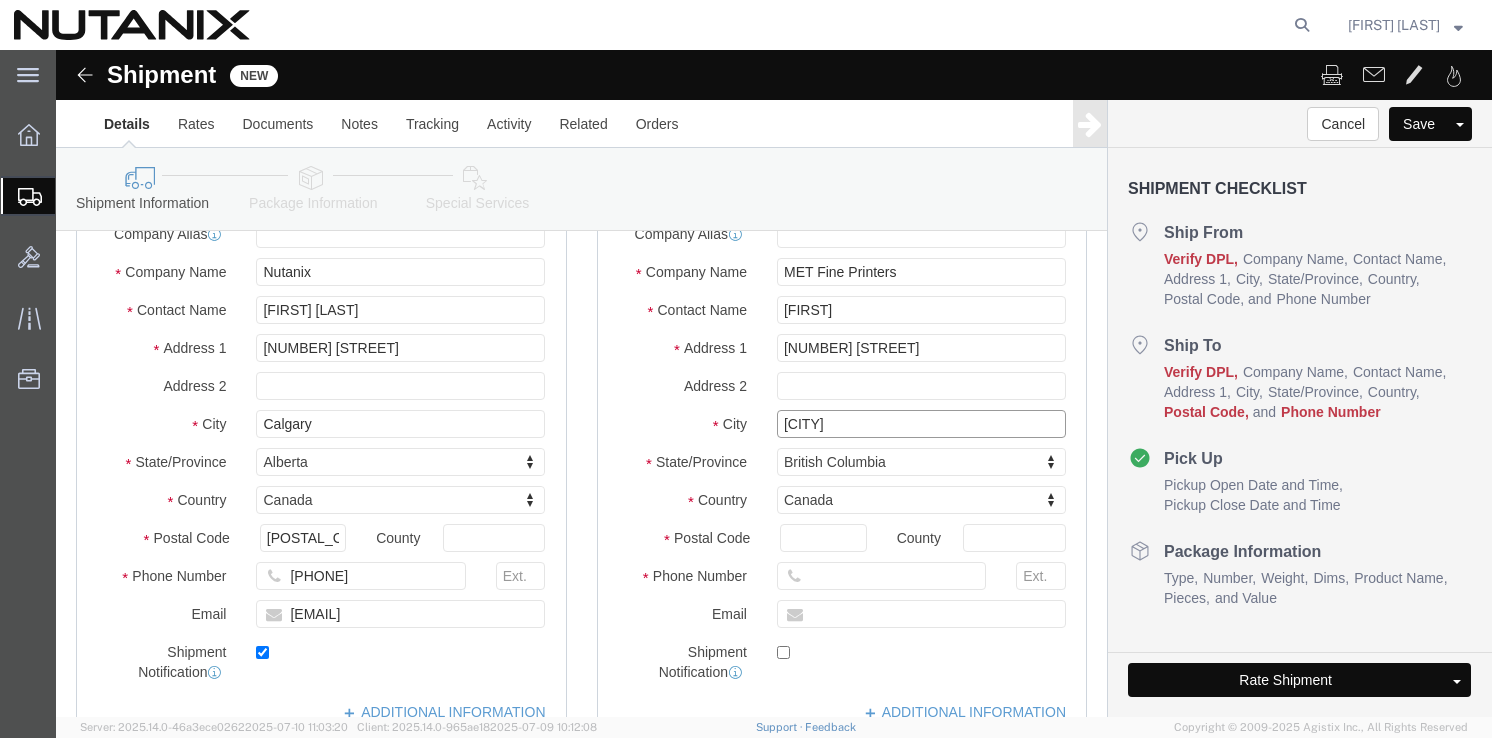 type on "[CITY]" 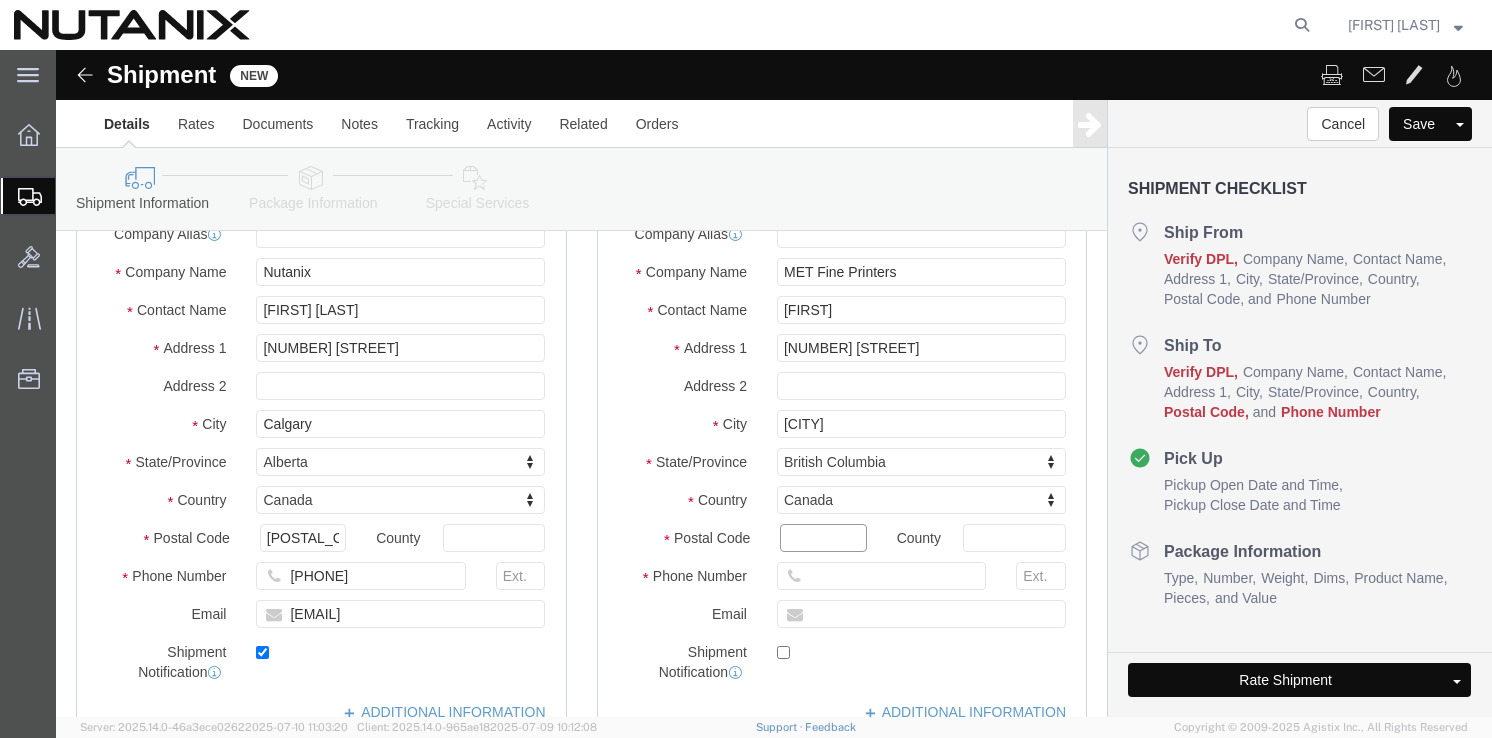 paste on "[POSTAL_CODE]" 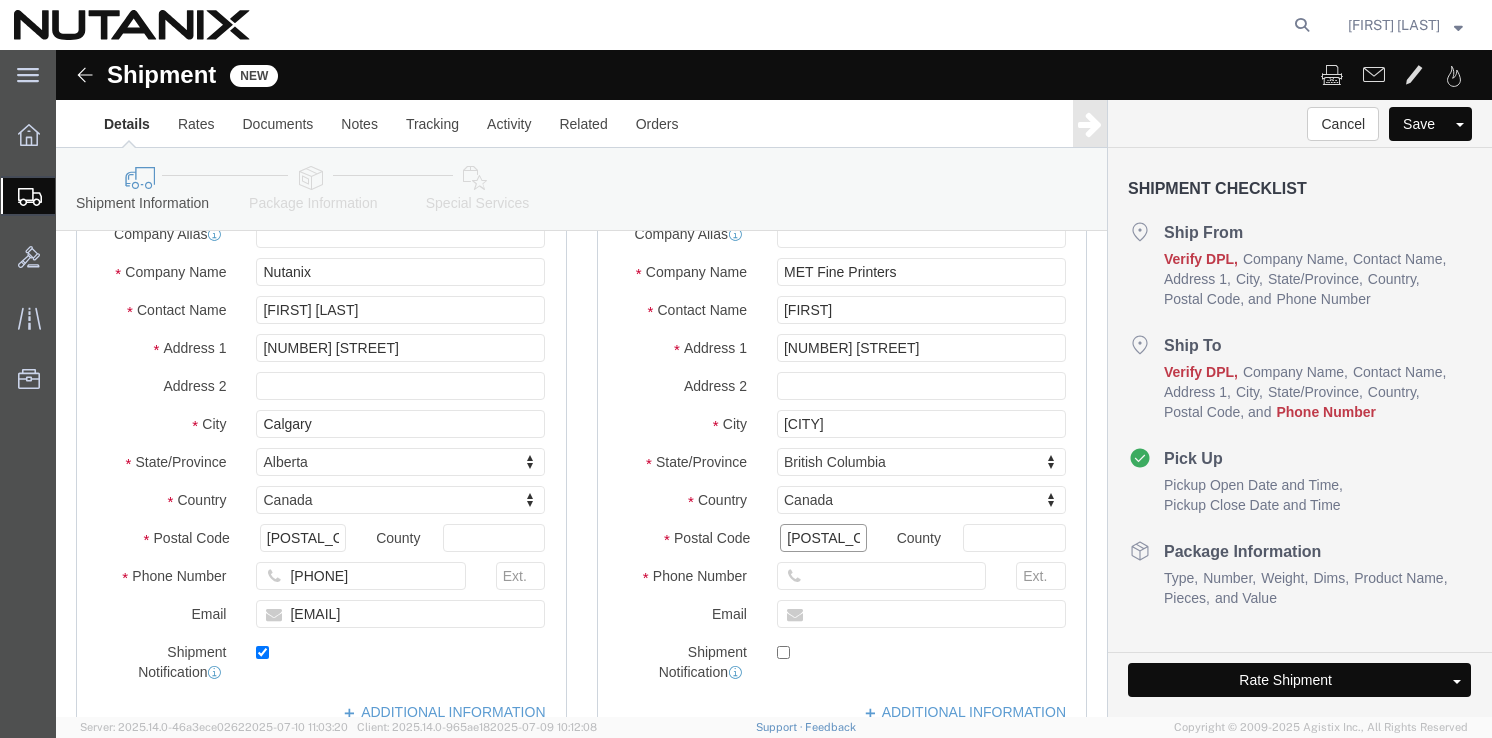 type on "[POSTAL_CODE]" 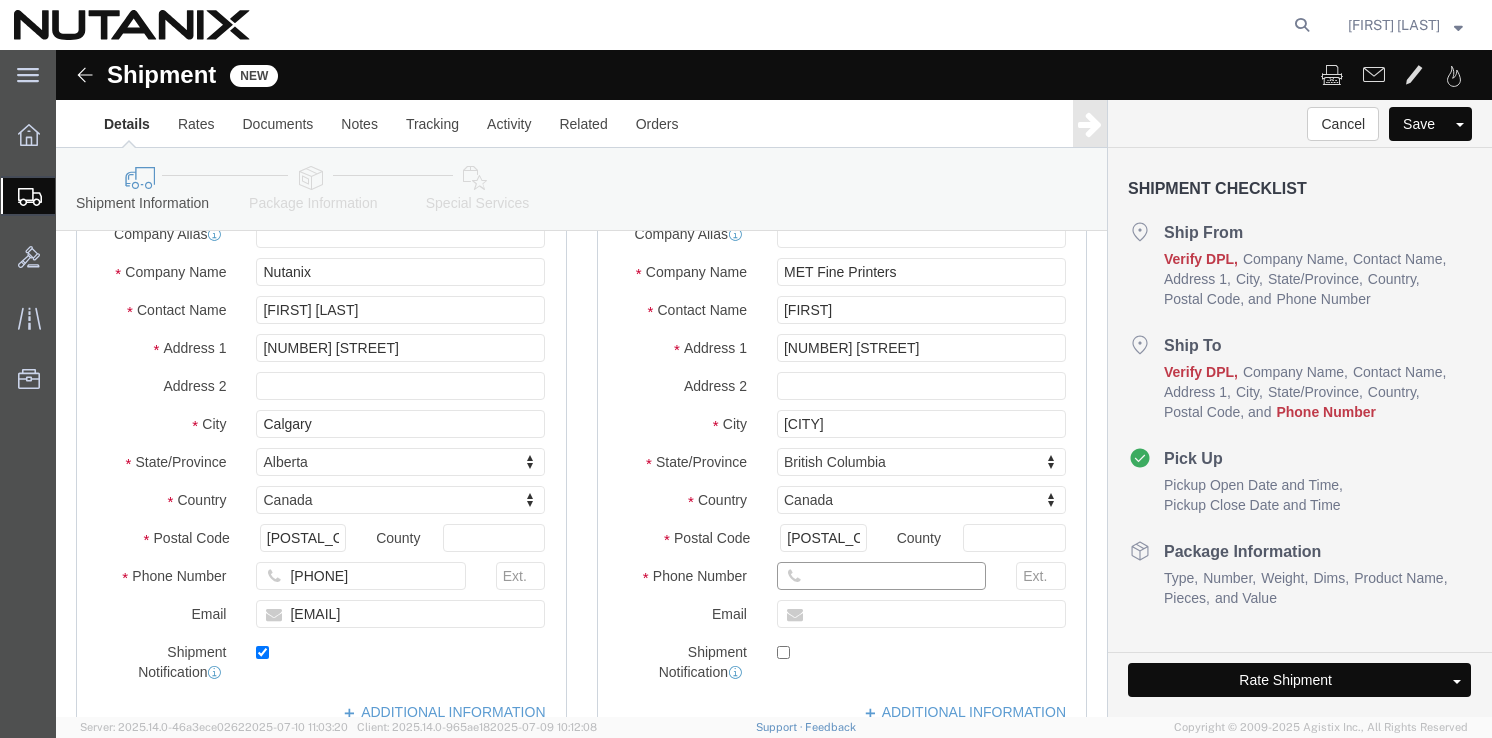 click 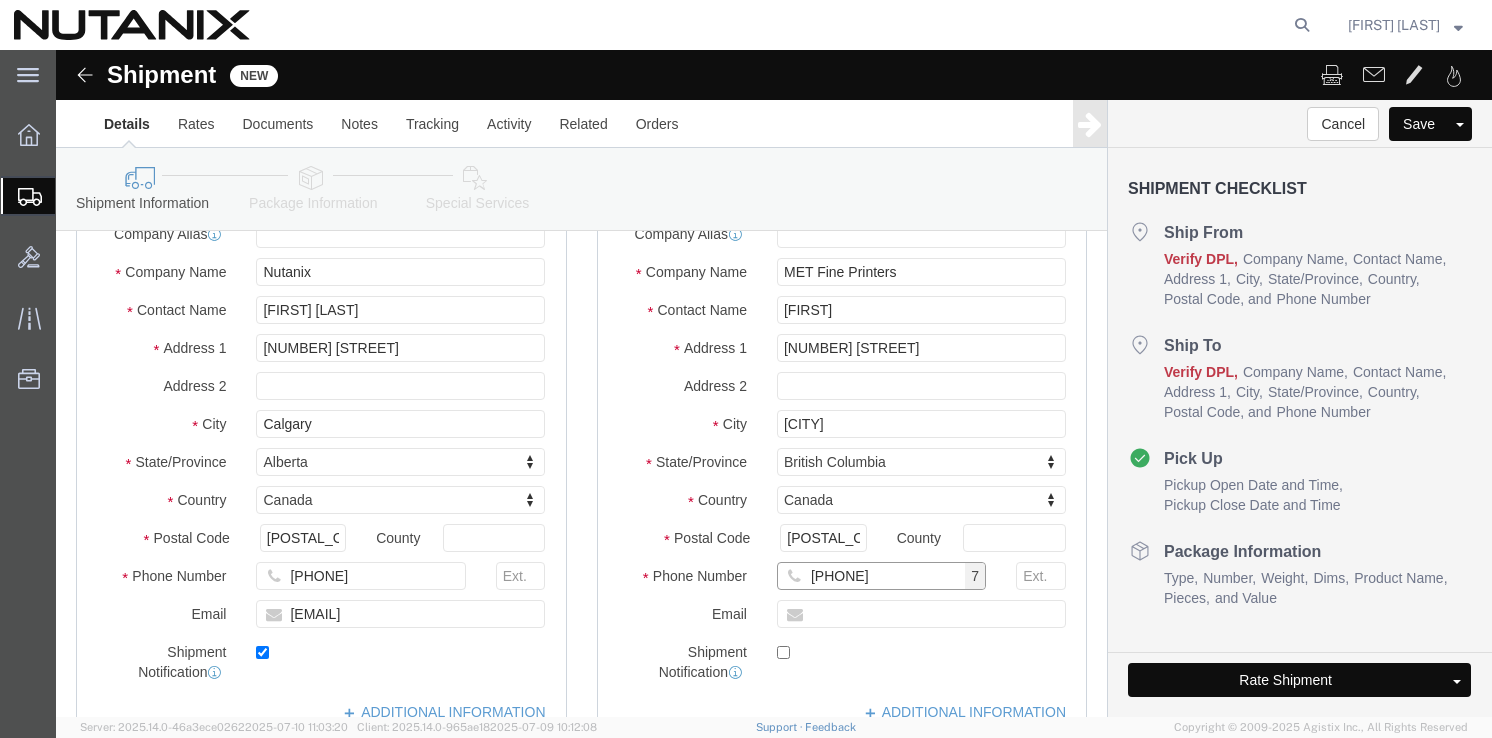 type on "[PHONE]" 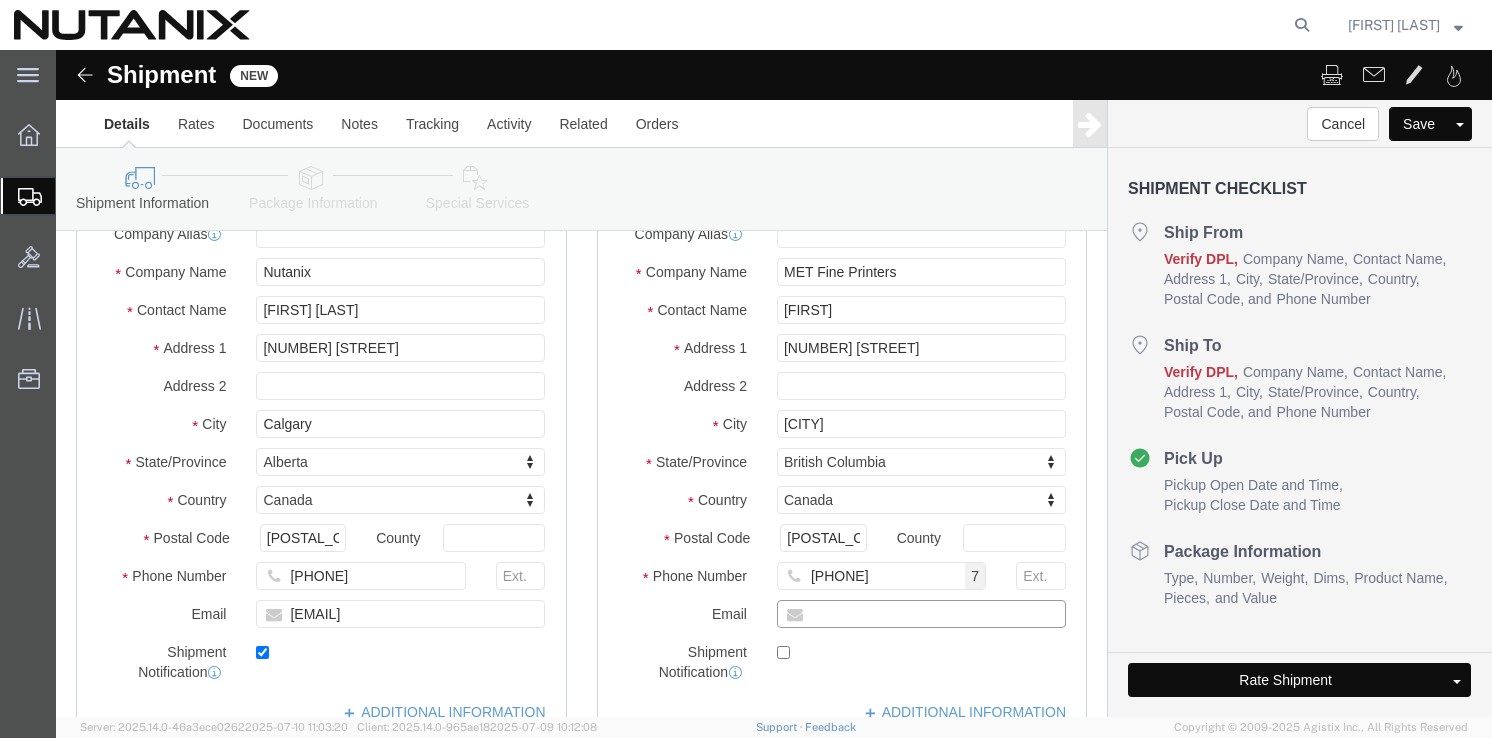 click 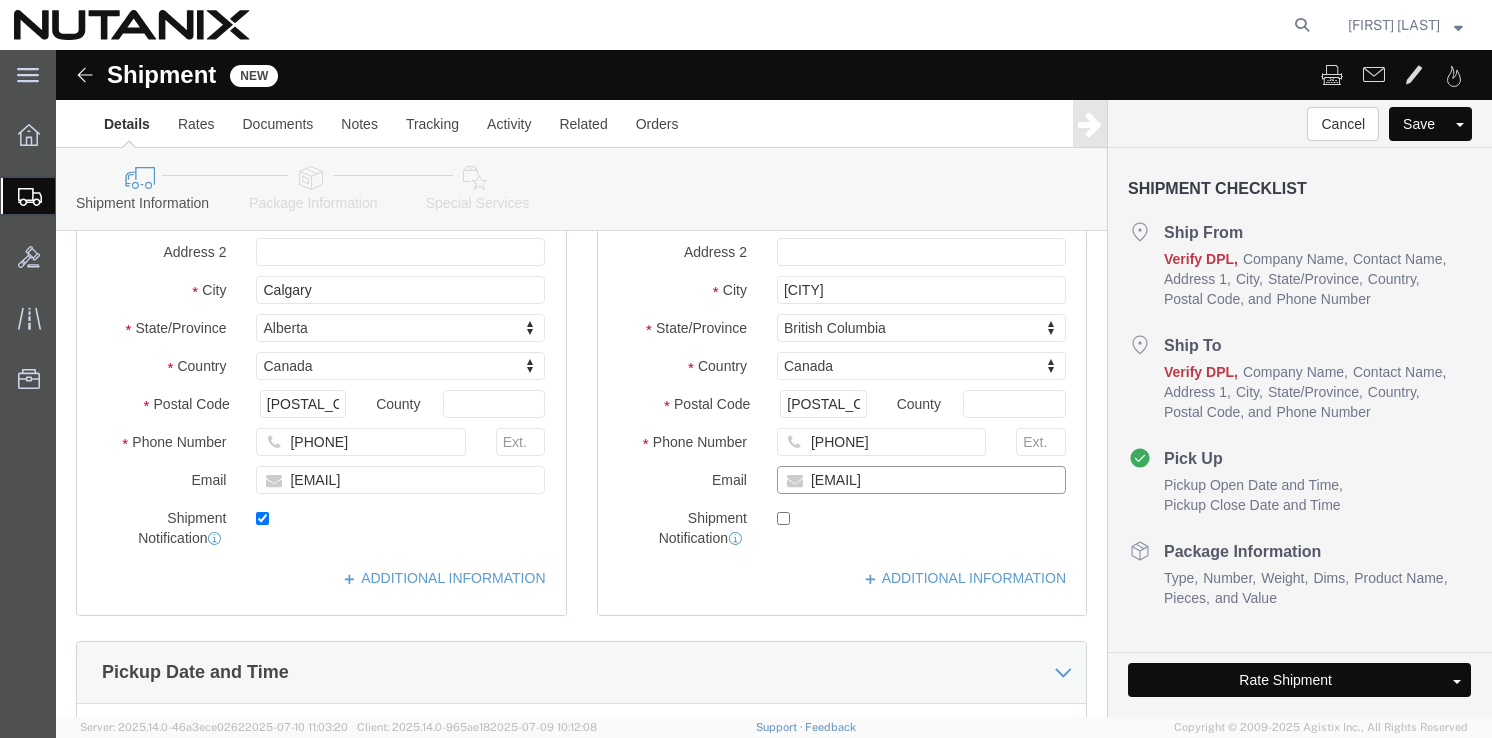 scroll, scrollTop: 320, scrollLeft: 0, axis: vertical 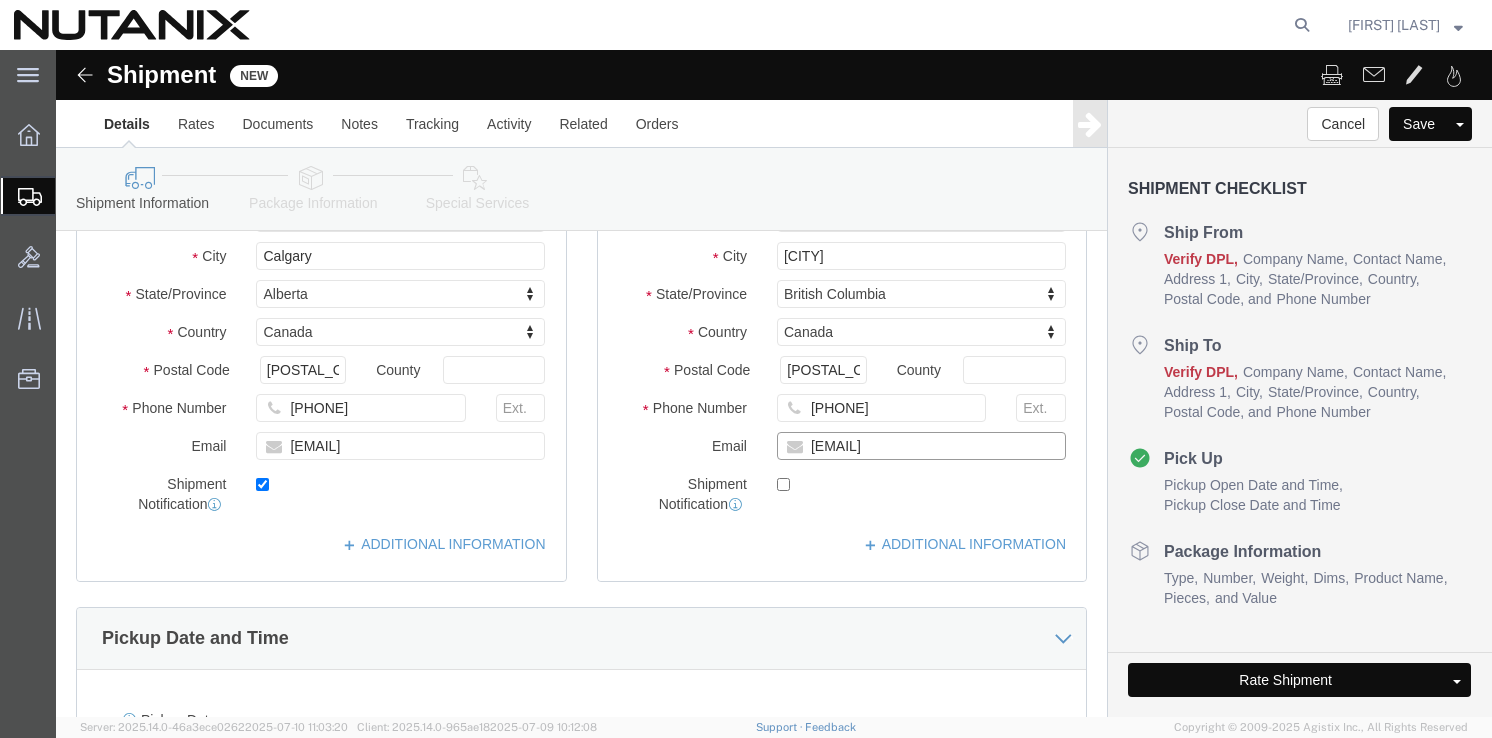 type on "[EMAIL]" 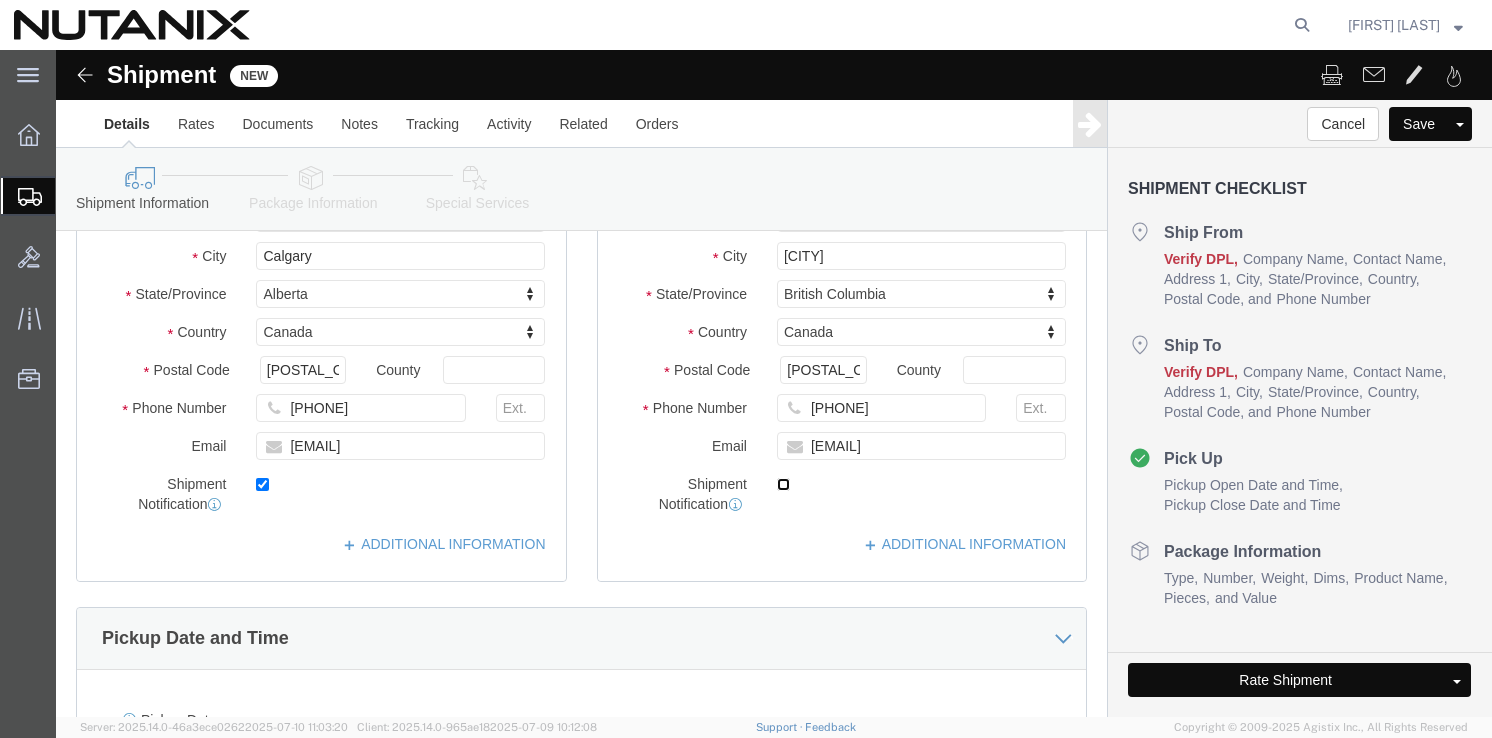 click 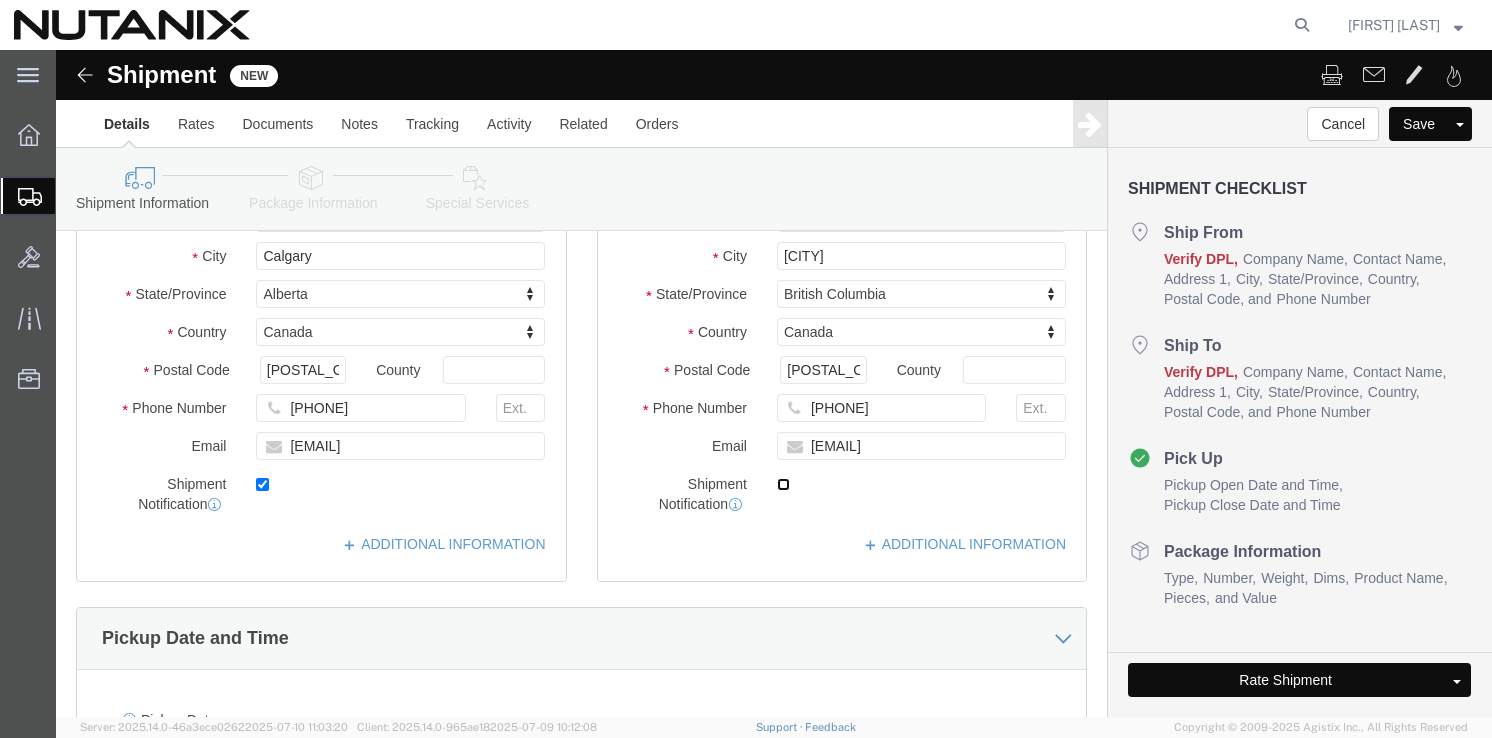 click 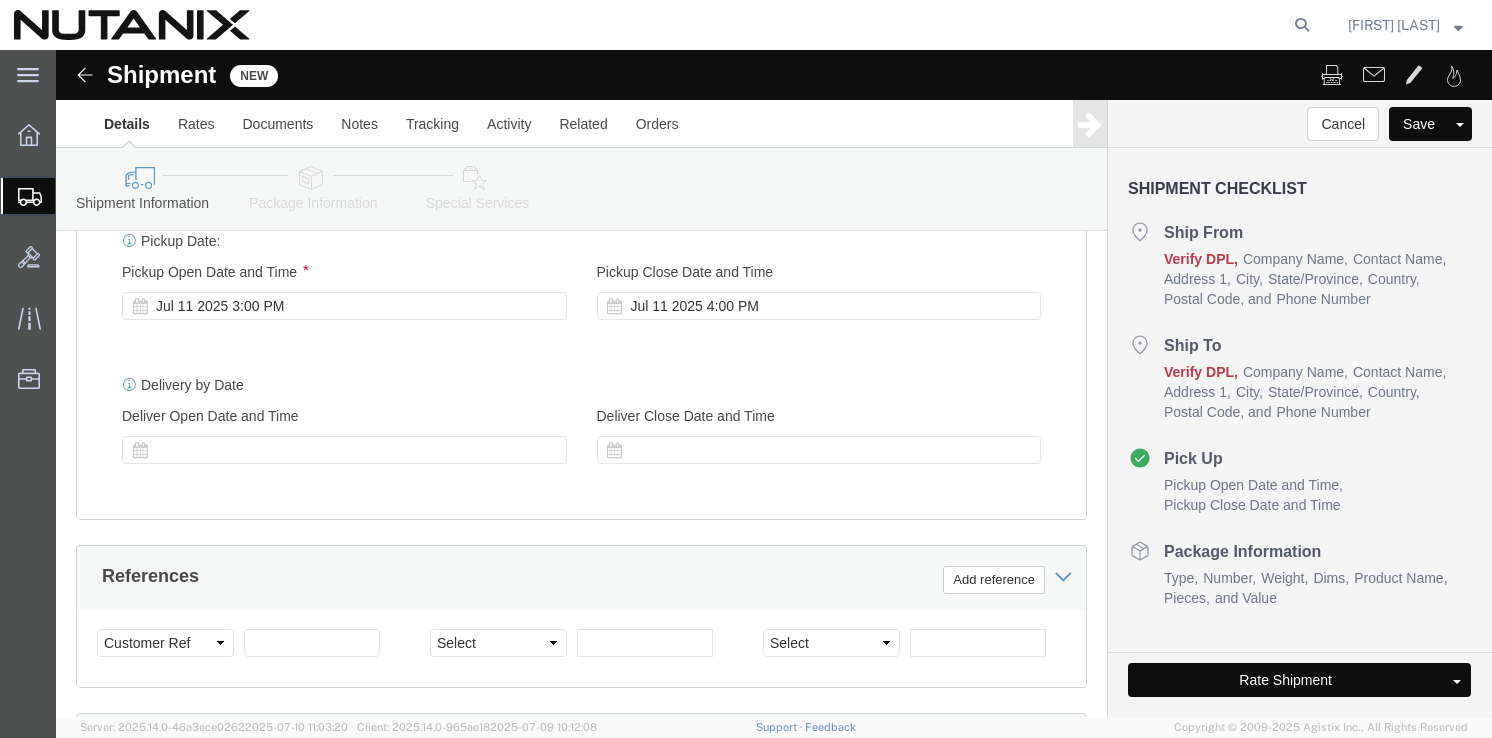 scroll, scrollTop: 835, scrollLeft: 0, axis: vertical 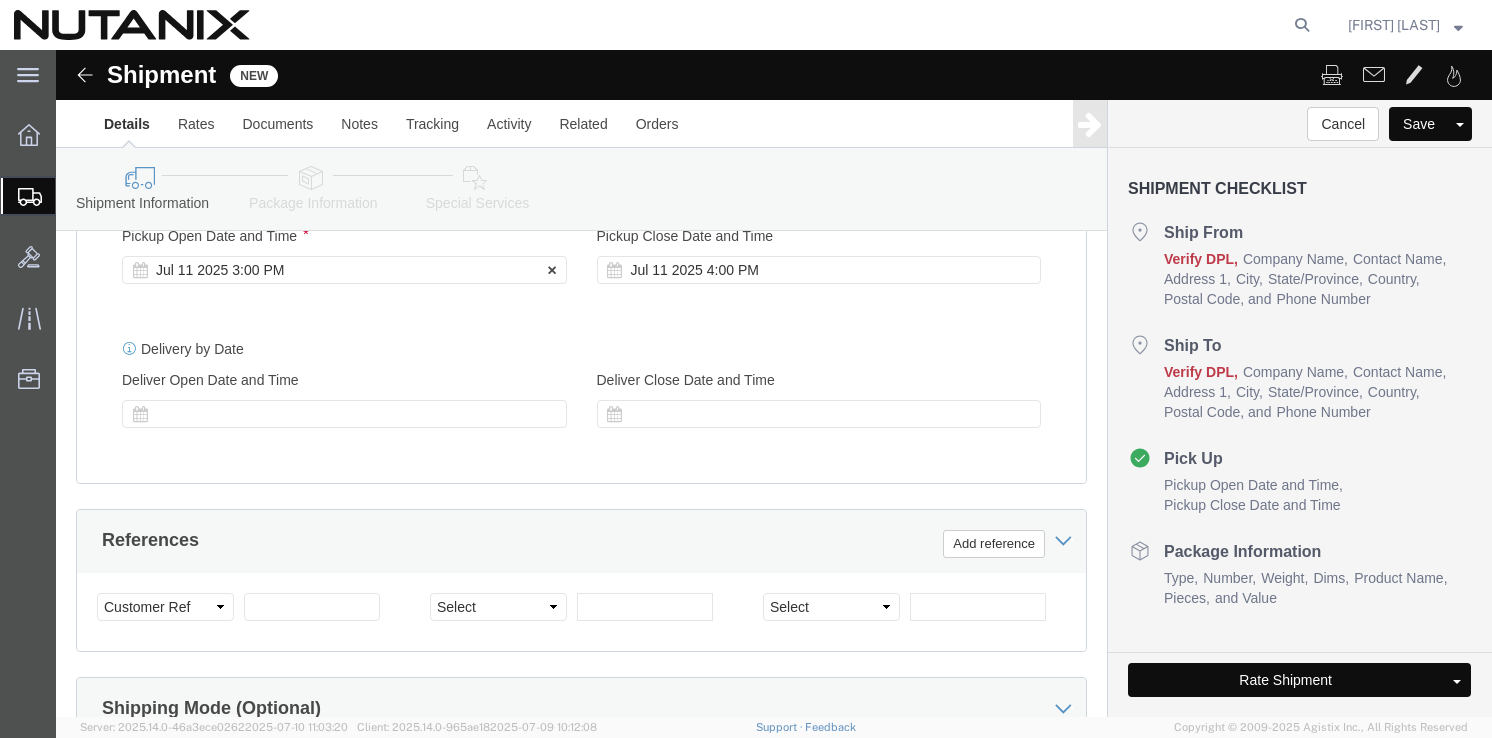 click on "Jul 11 2025 3:00 PM" 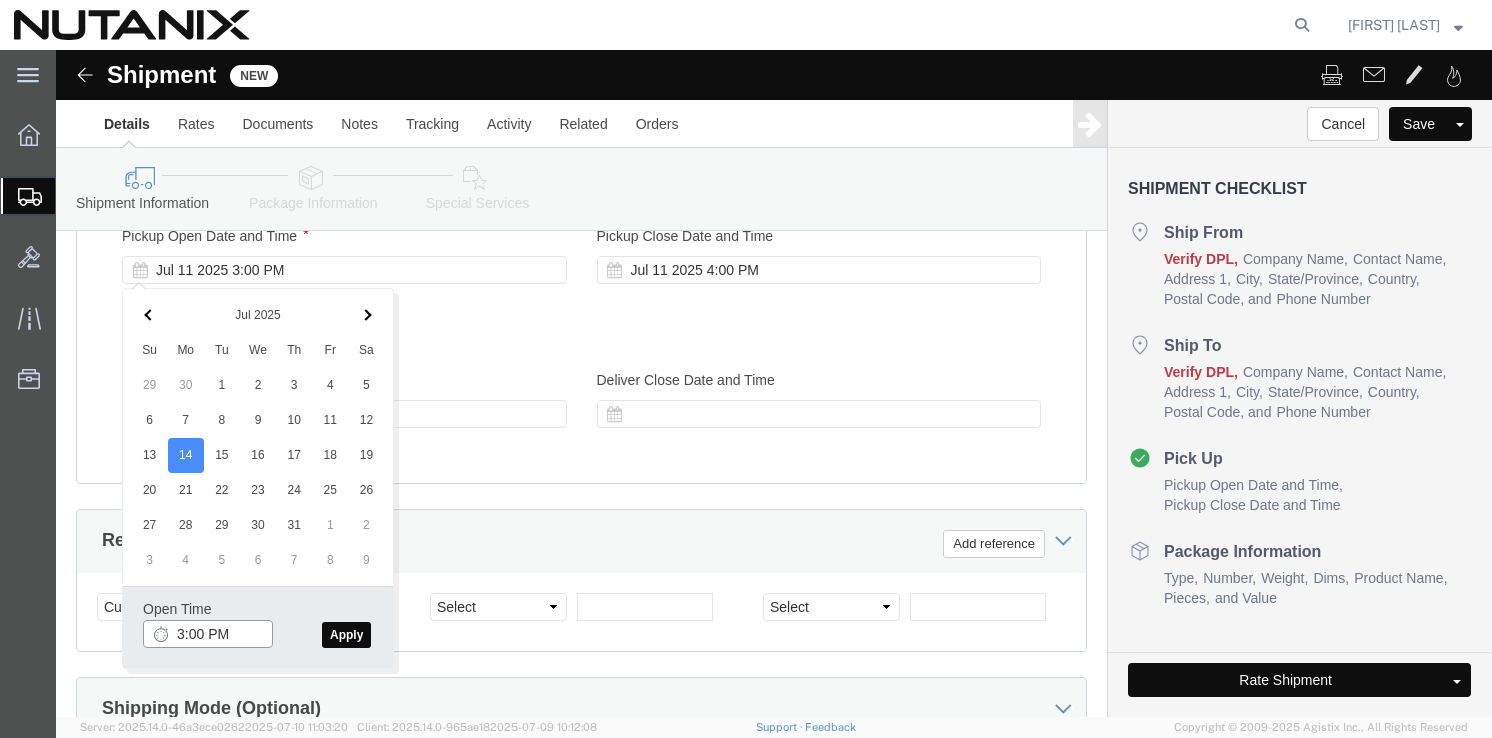 click on "3:00 PM" 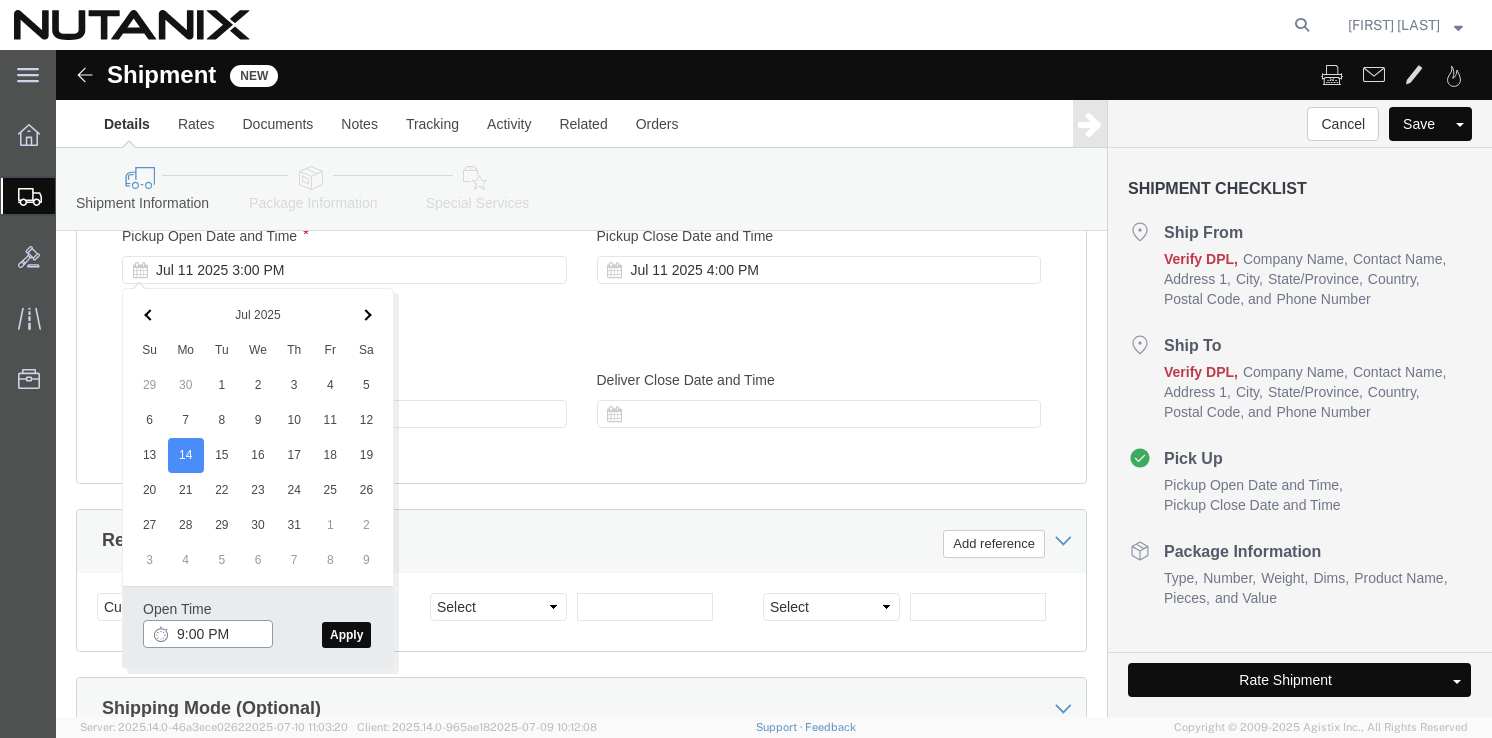 click on "9:00 PM" 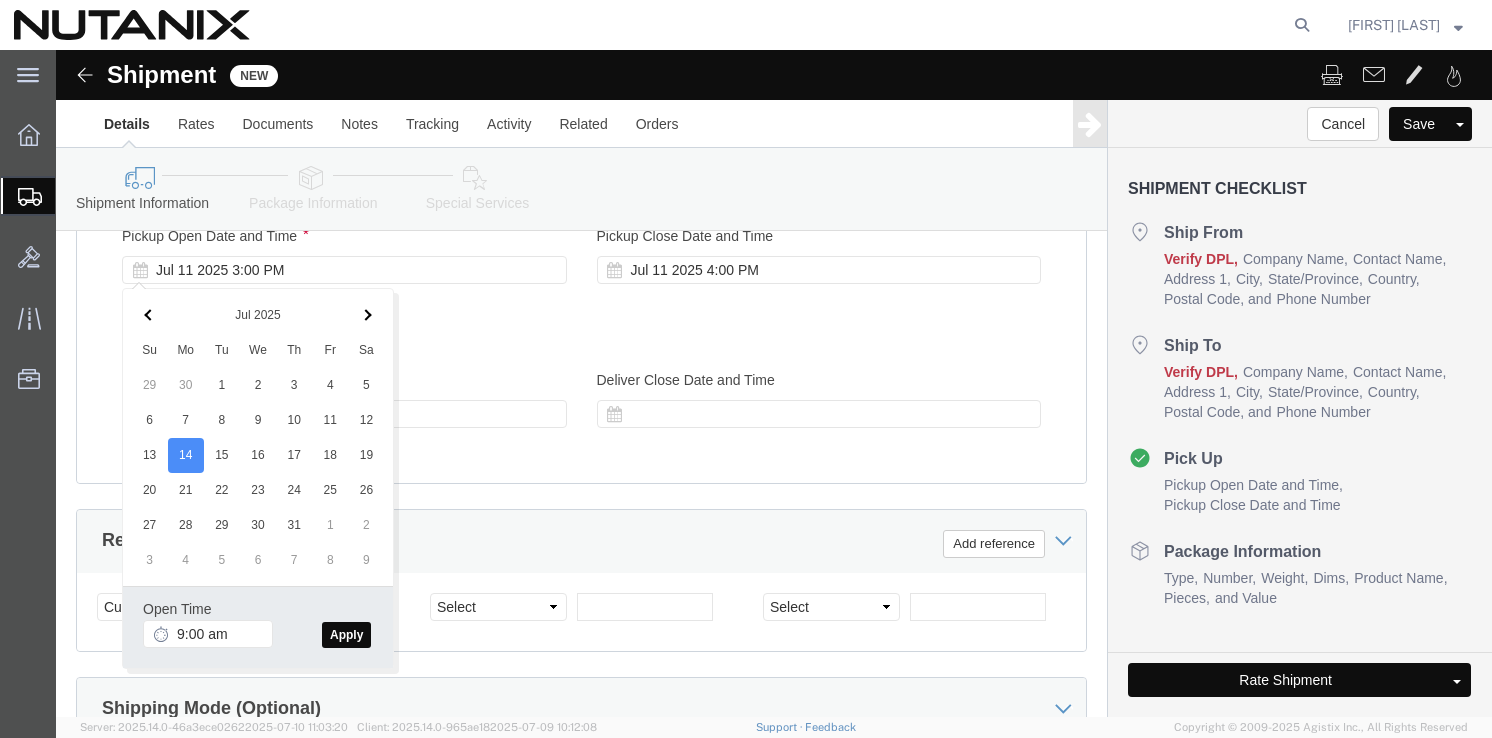 type on "9:00 AM" 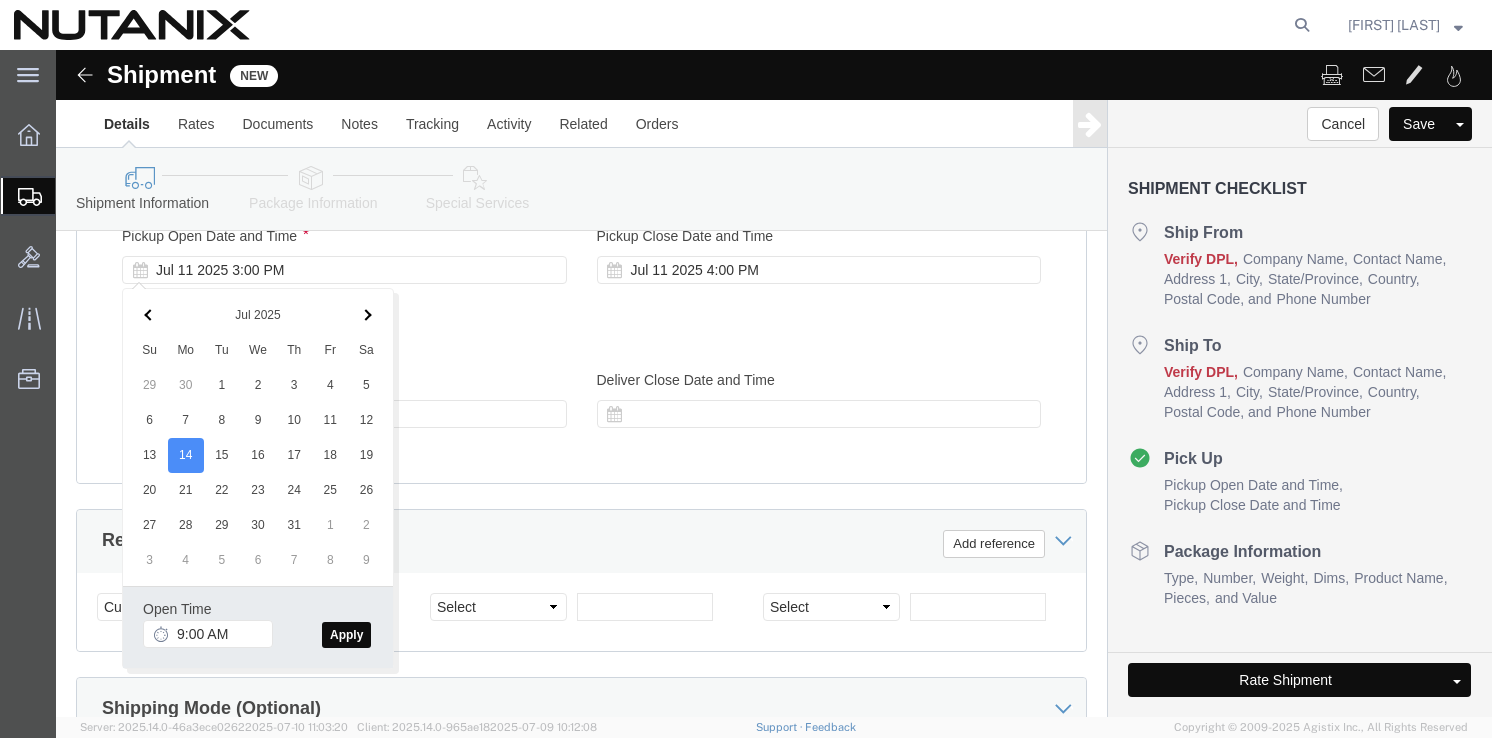 click on "Apply" 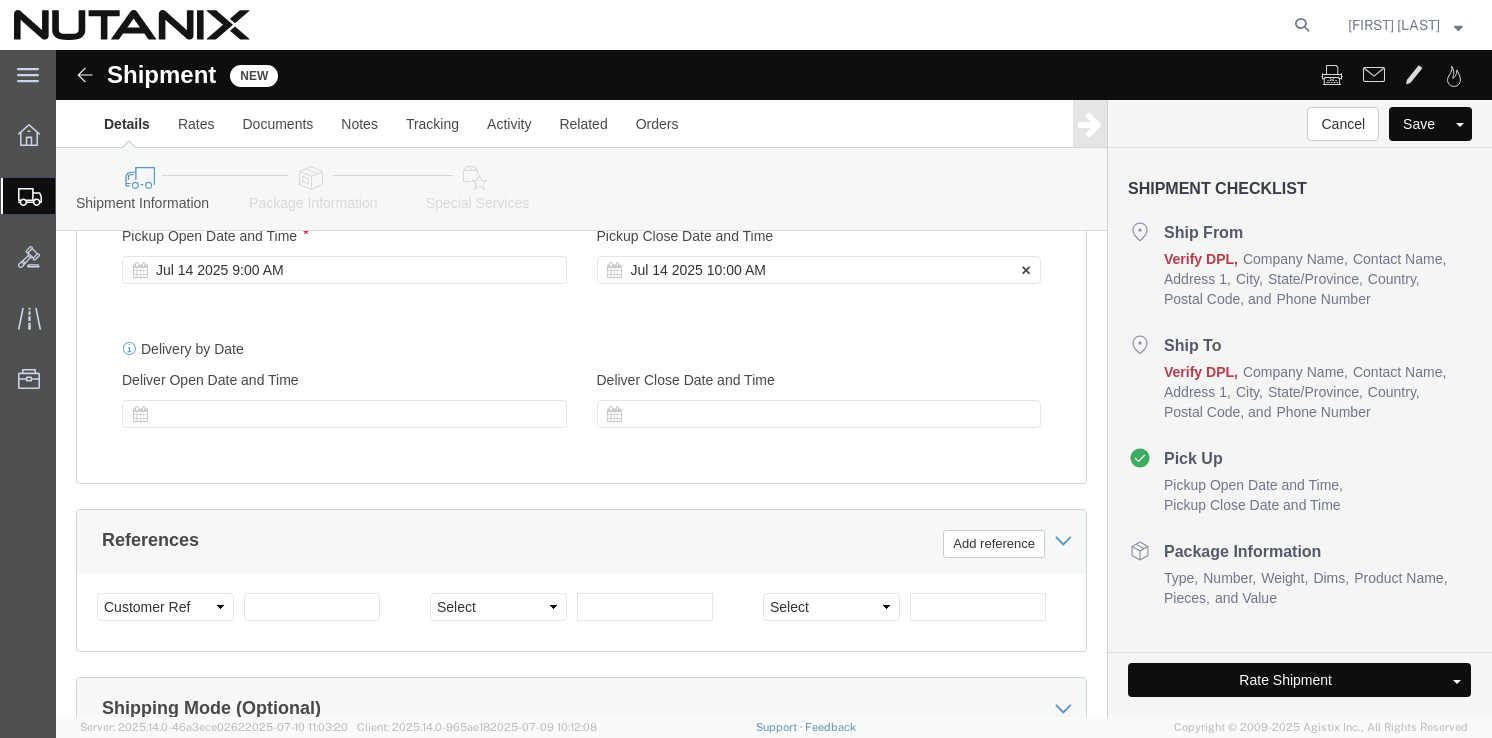 click on "Jul 14 2025 10:00 AM" 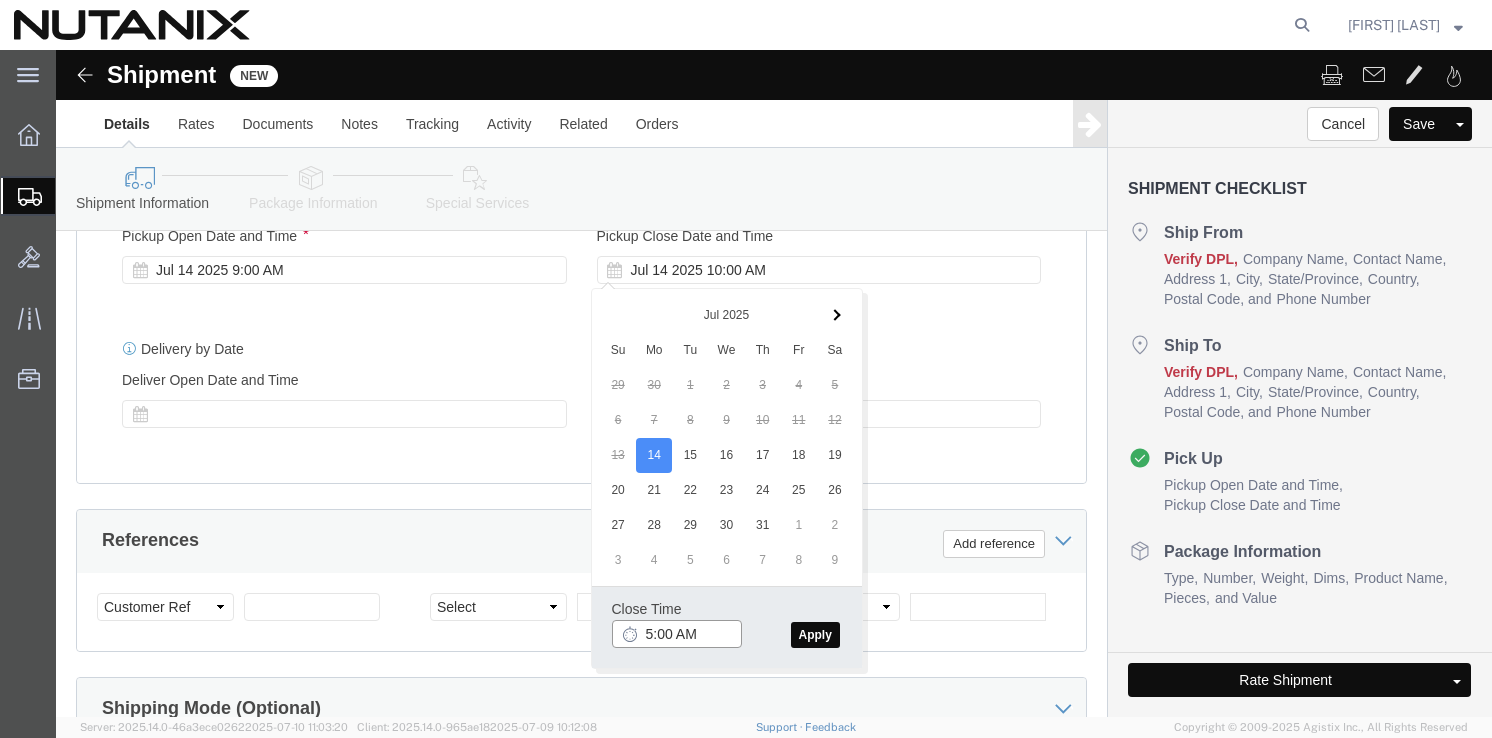 click on "5:00 AM" 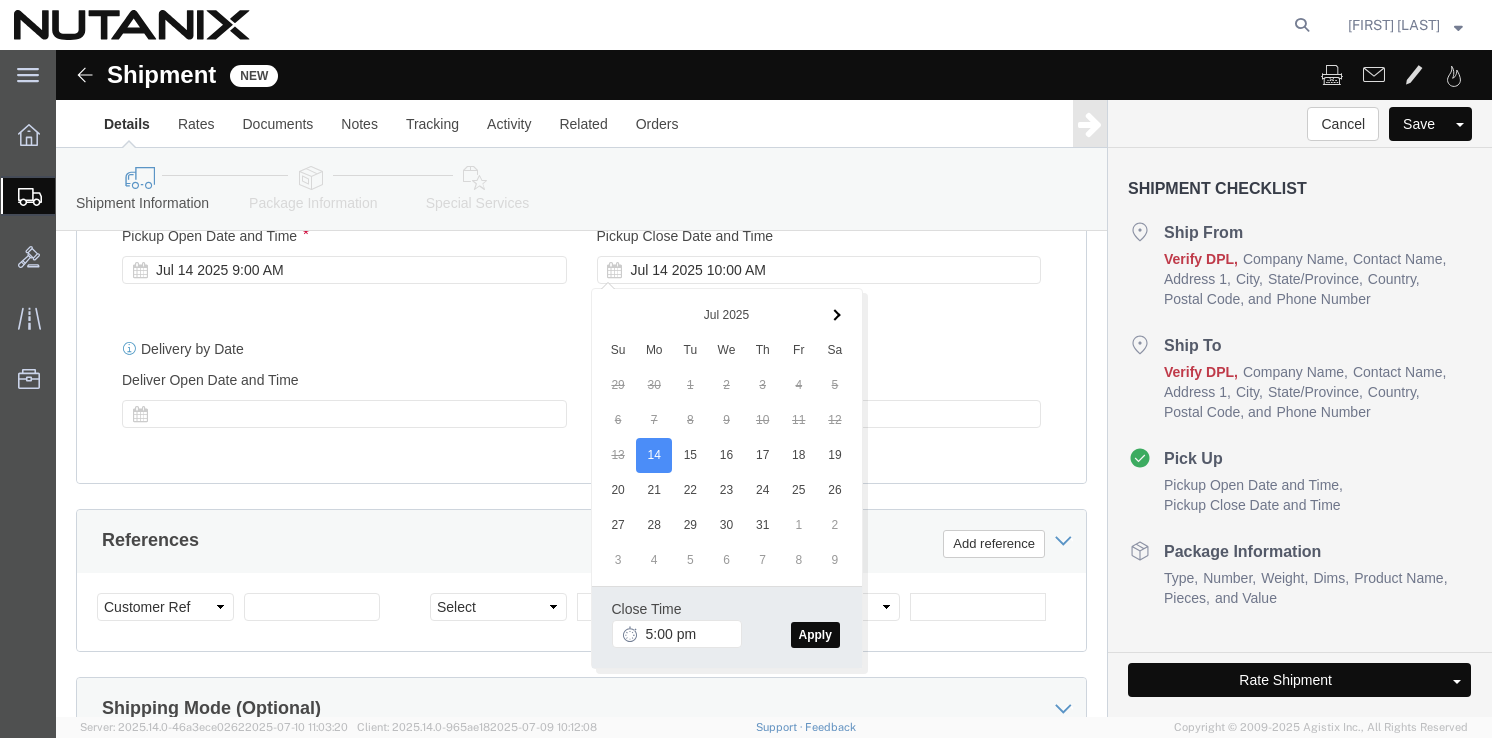 type on "5:00 PM" 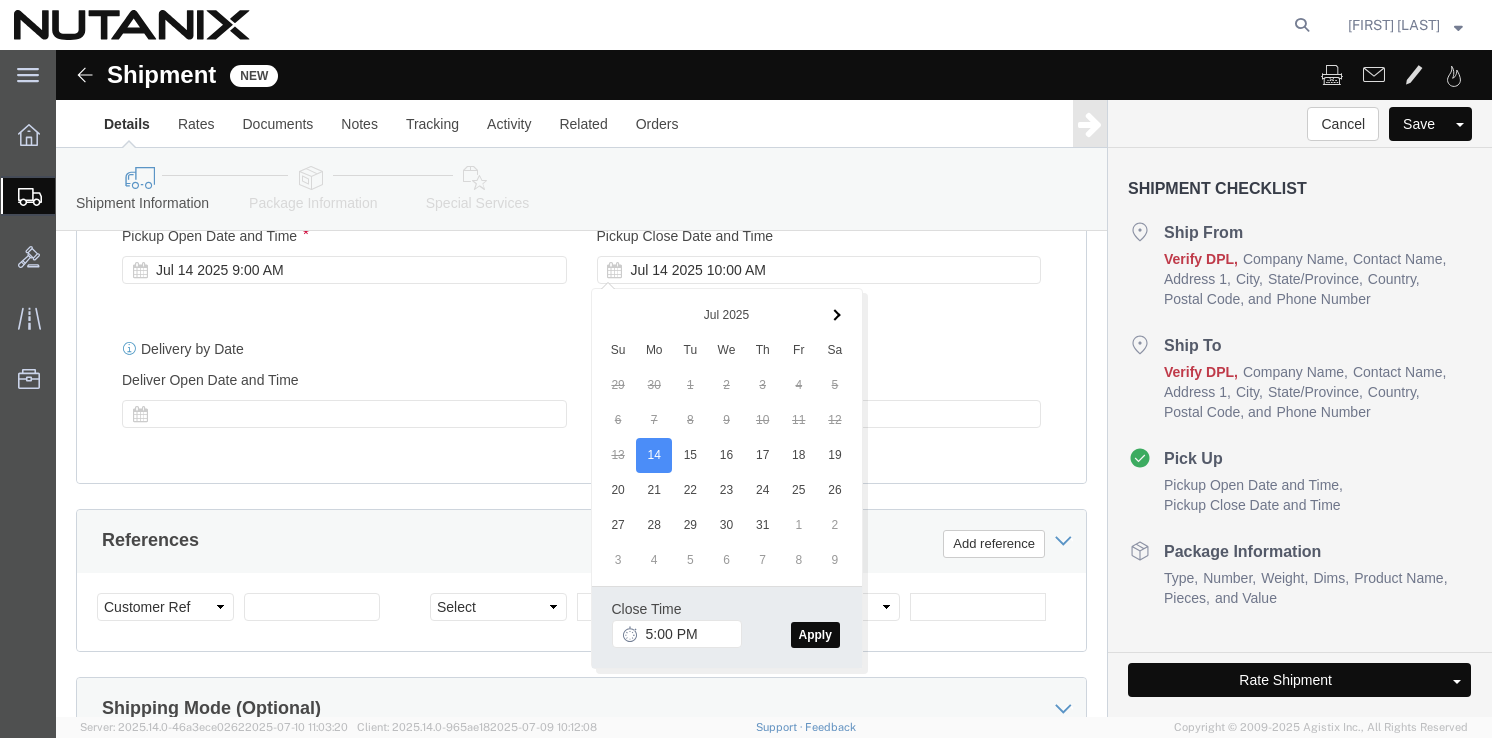 click on "Apply" 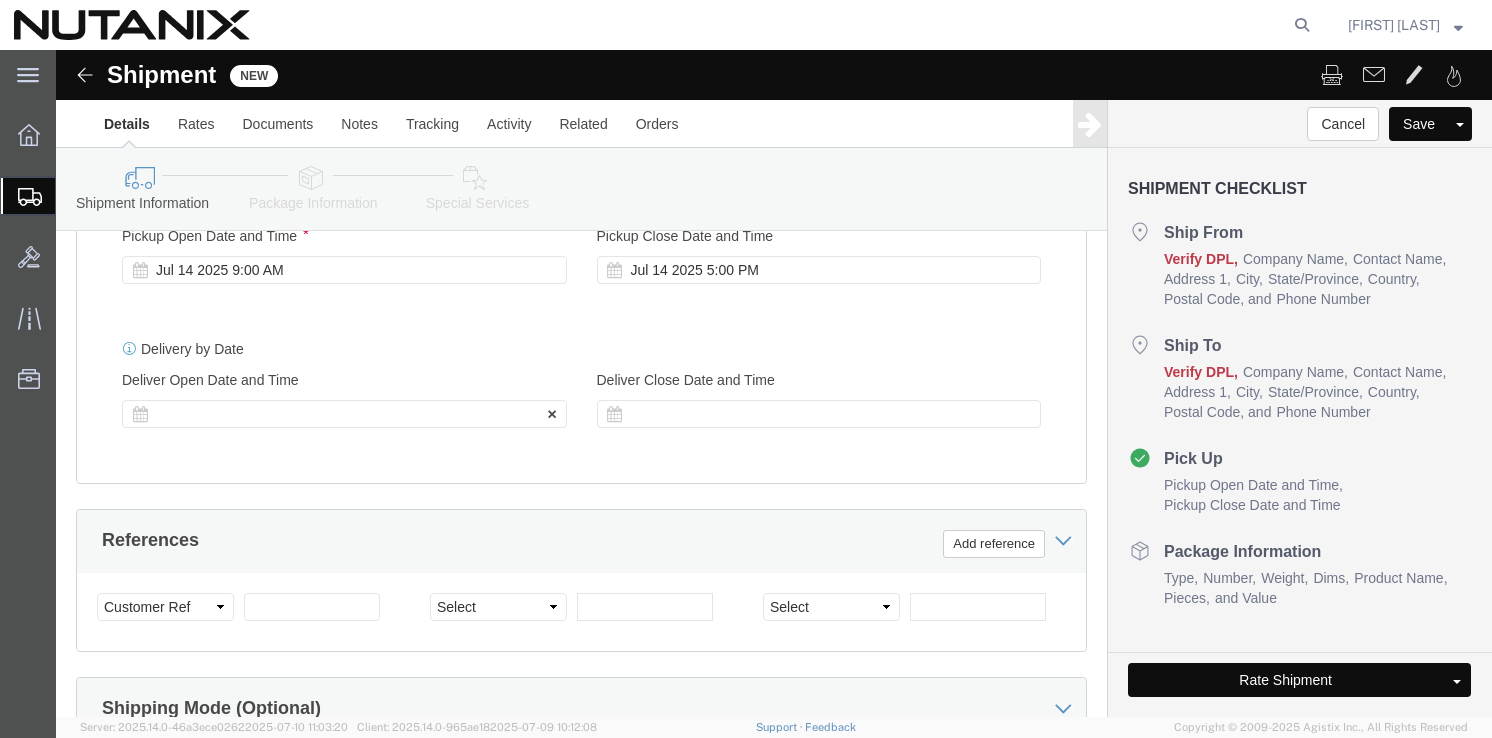 click 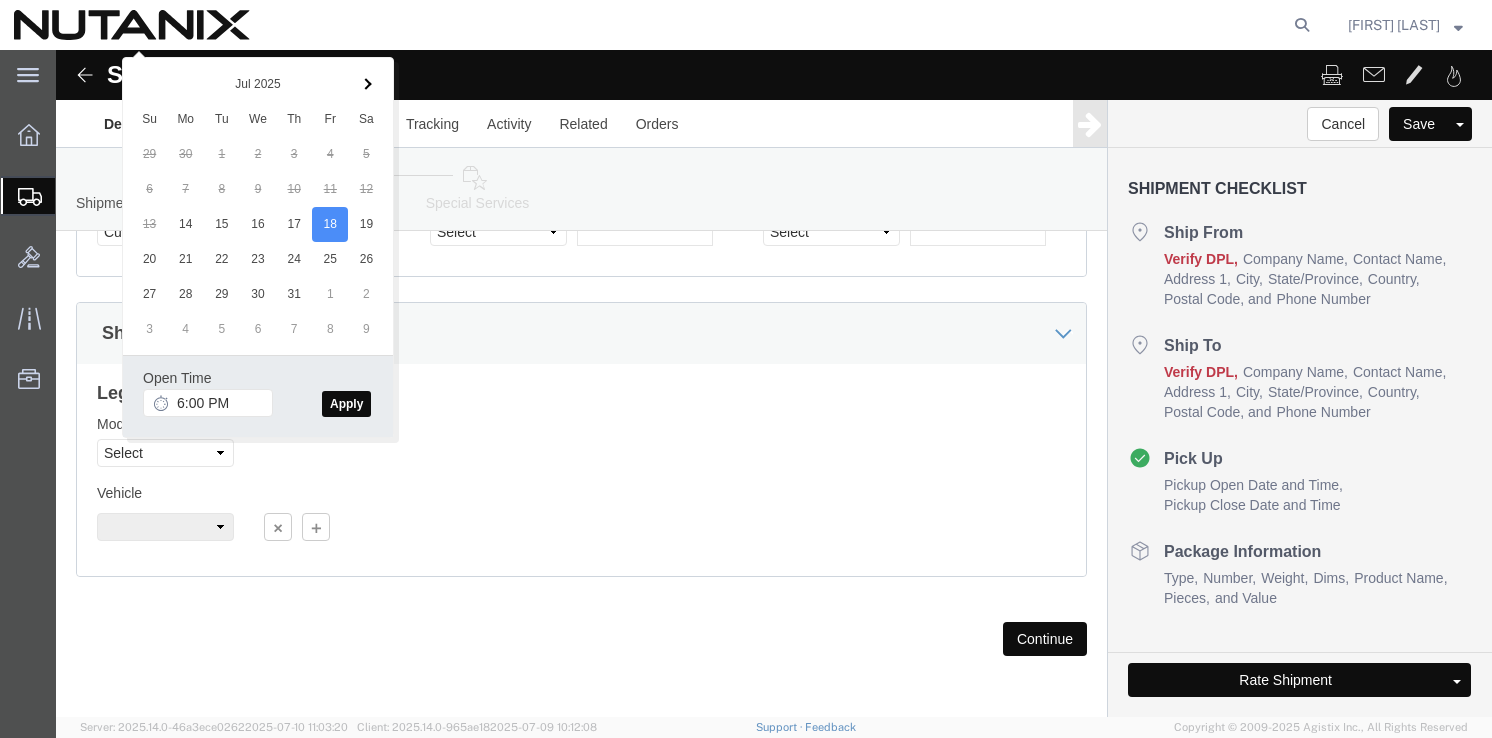 click on "Apply" 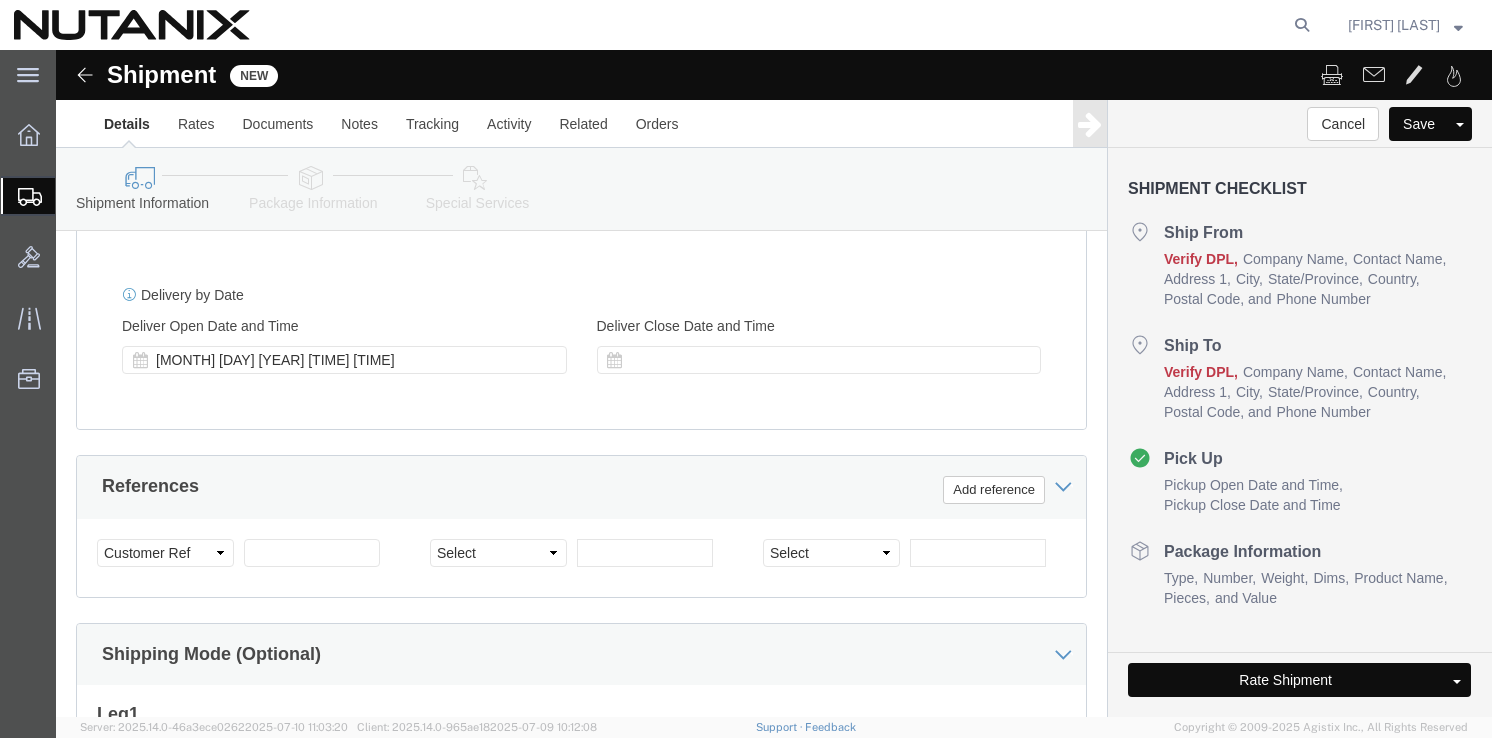 scroll, scrollTop: 882, scrollLeft: 0, axis: vertical 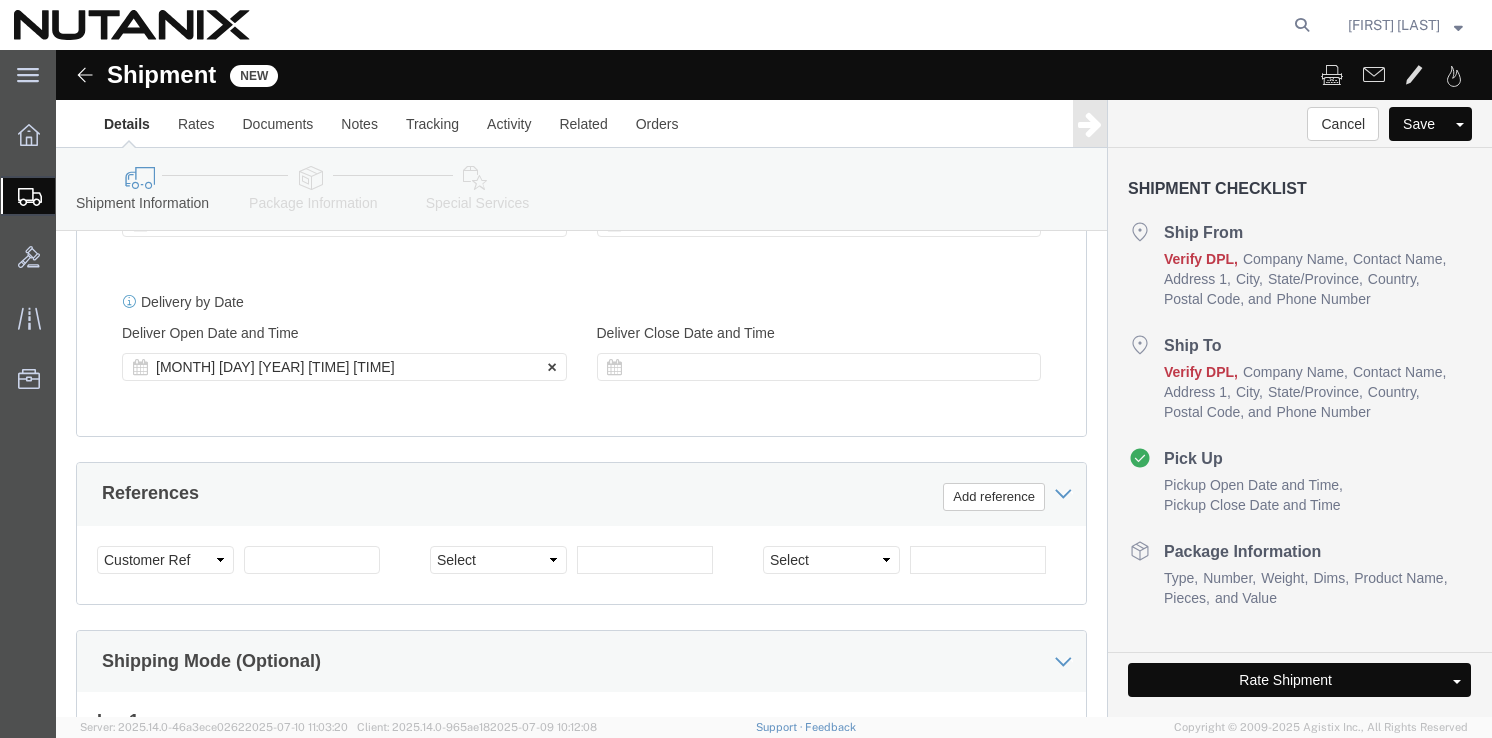 click on "[MONTH] [DAY] [YEAR] [TIME] [TIME]" 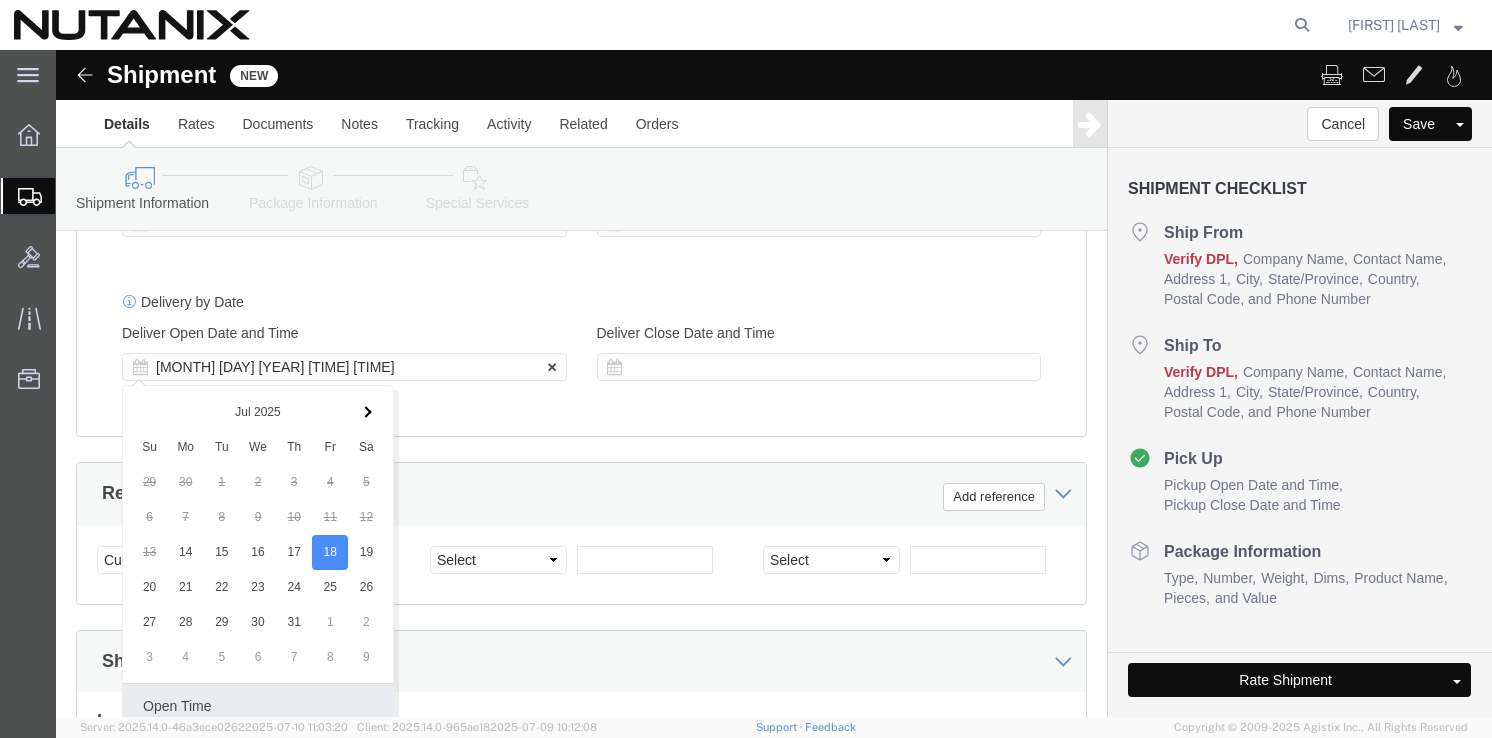 scroll, scrollTop: 910, scrollLeft: 0, axis: vertical 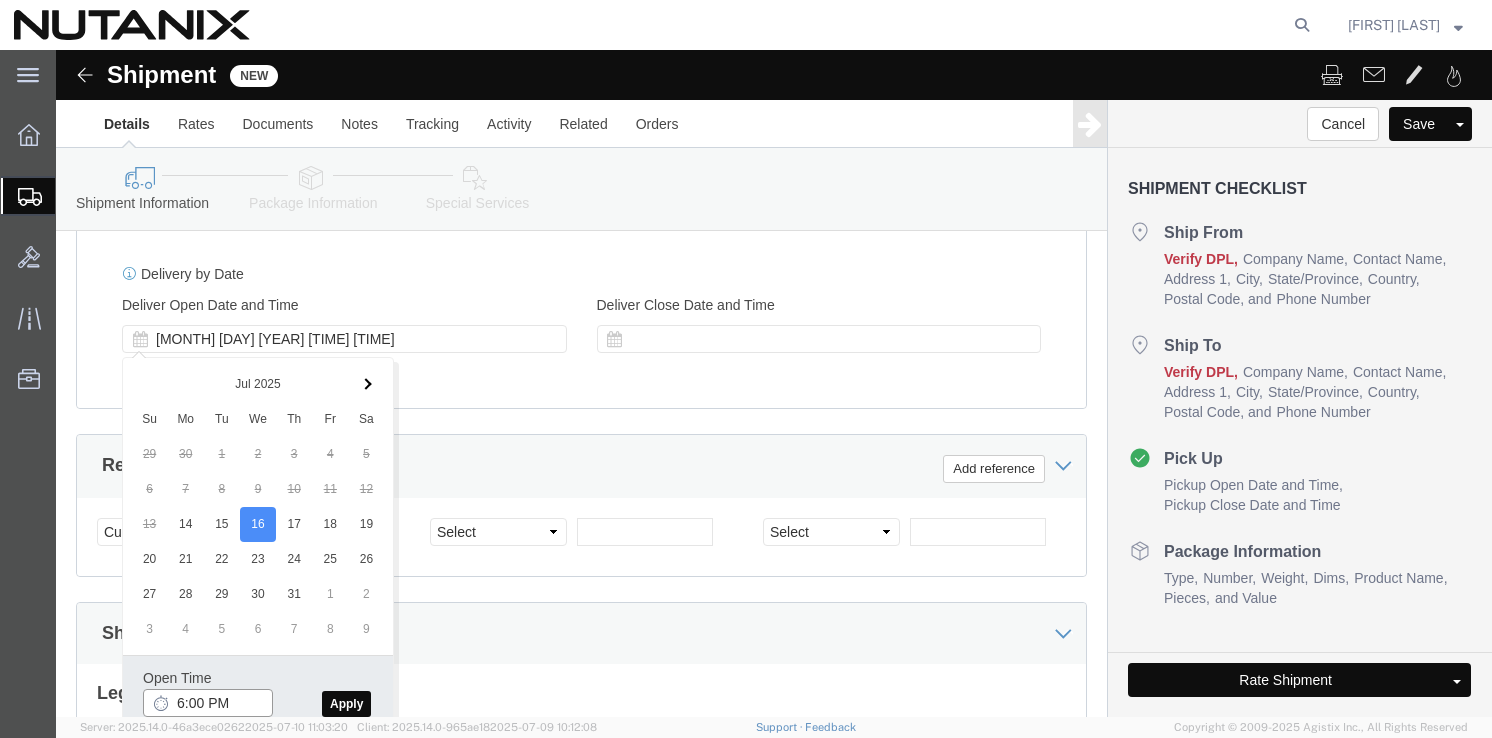 click on "6:00 PM" 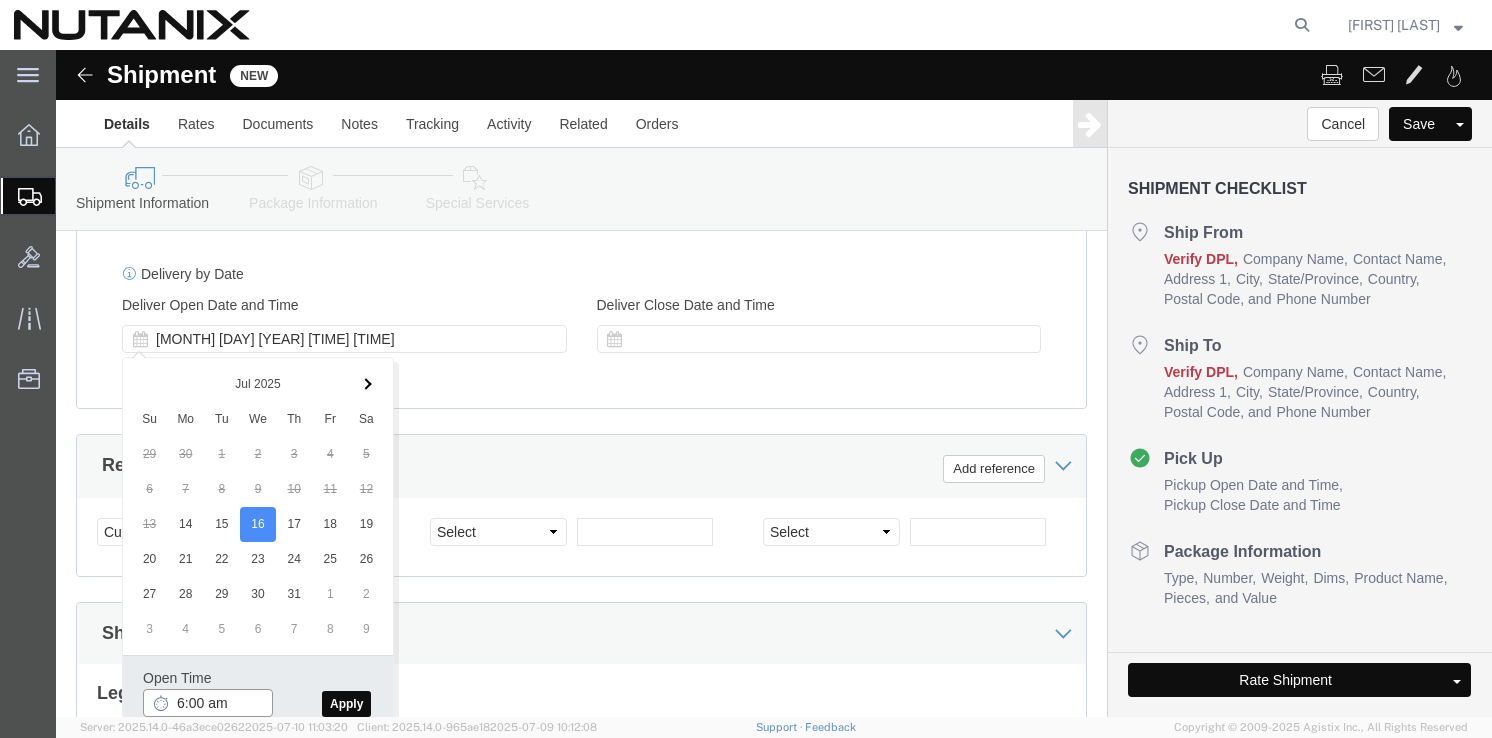 click on "6:00 am" 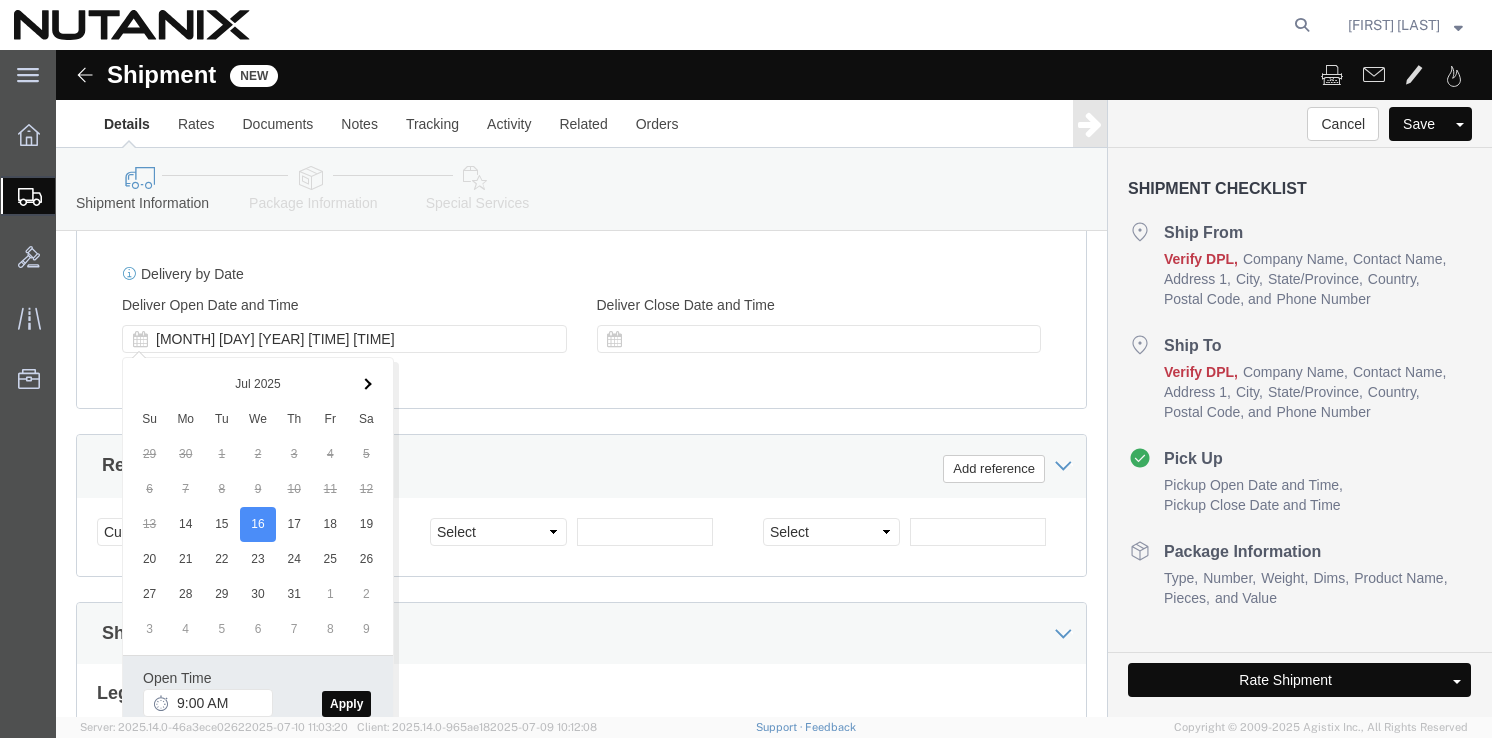click on "Apply" 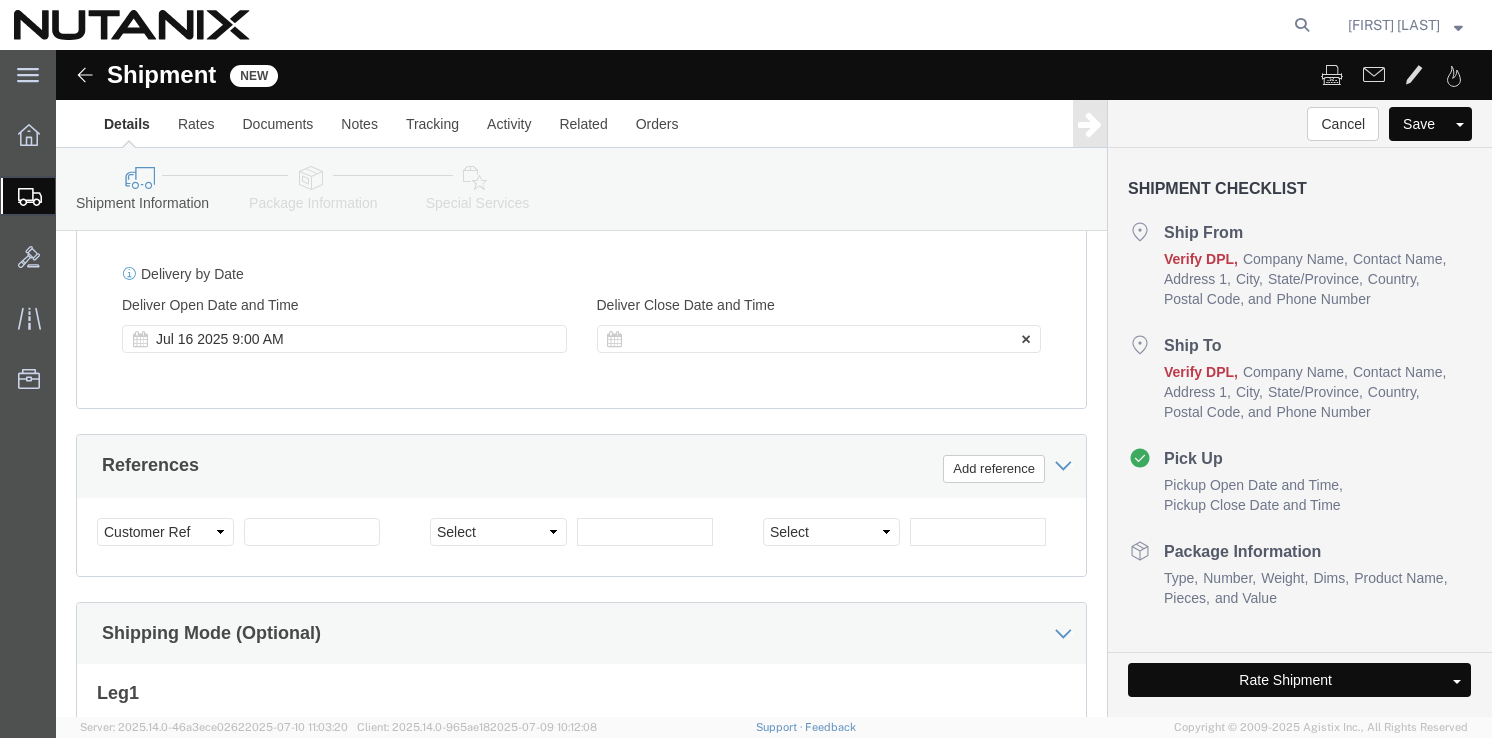 click 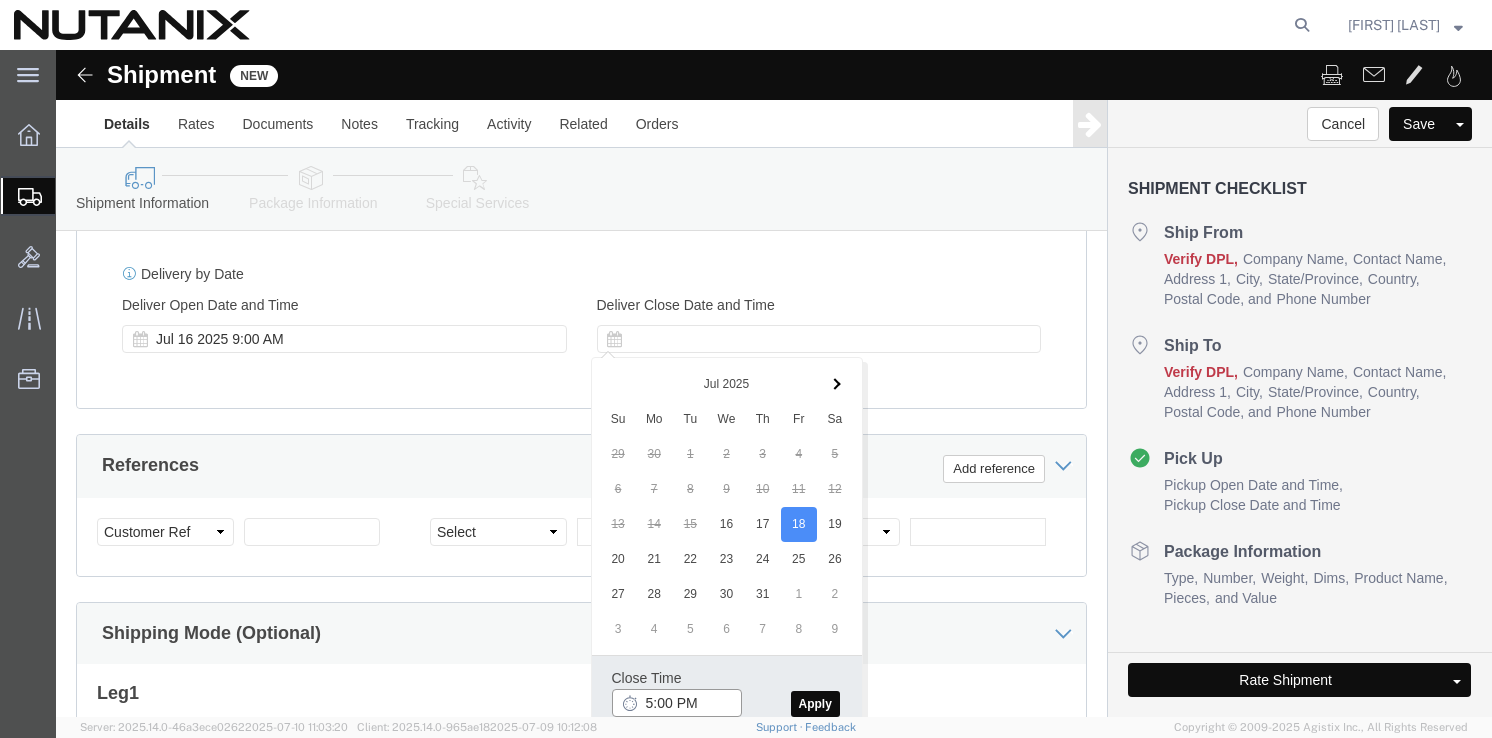 type on "5:00 PM" 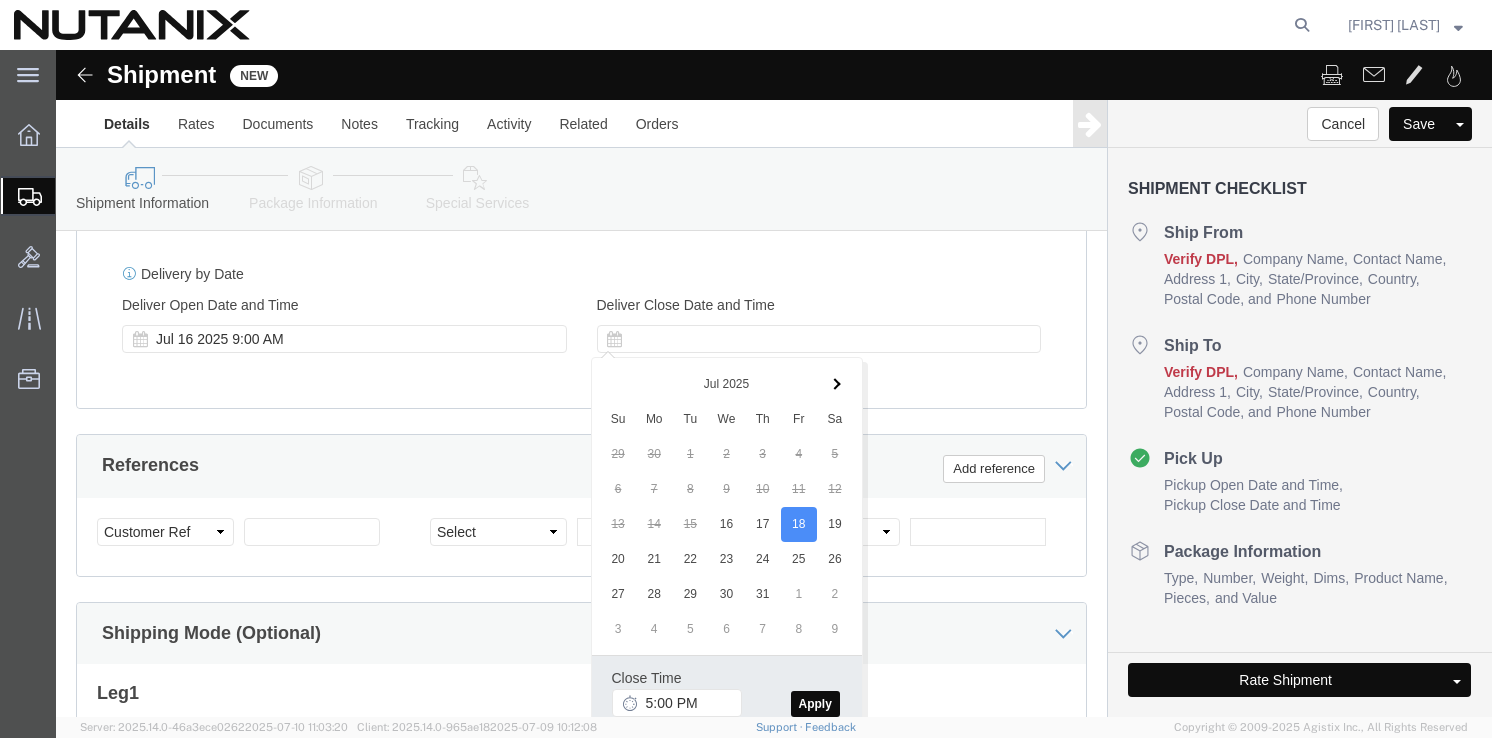 click on "Apply" 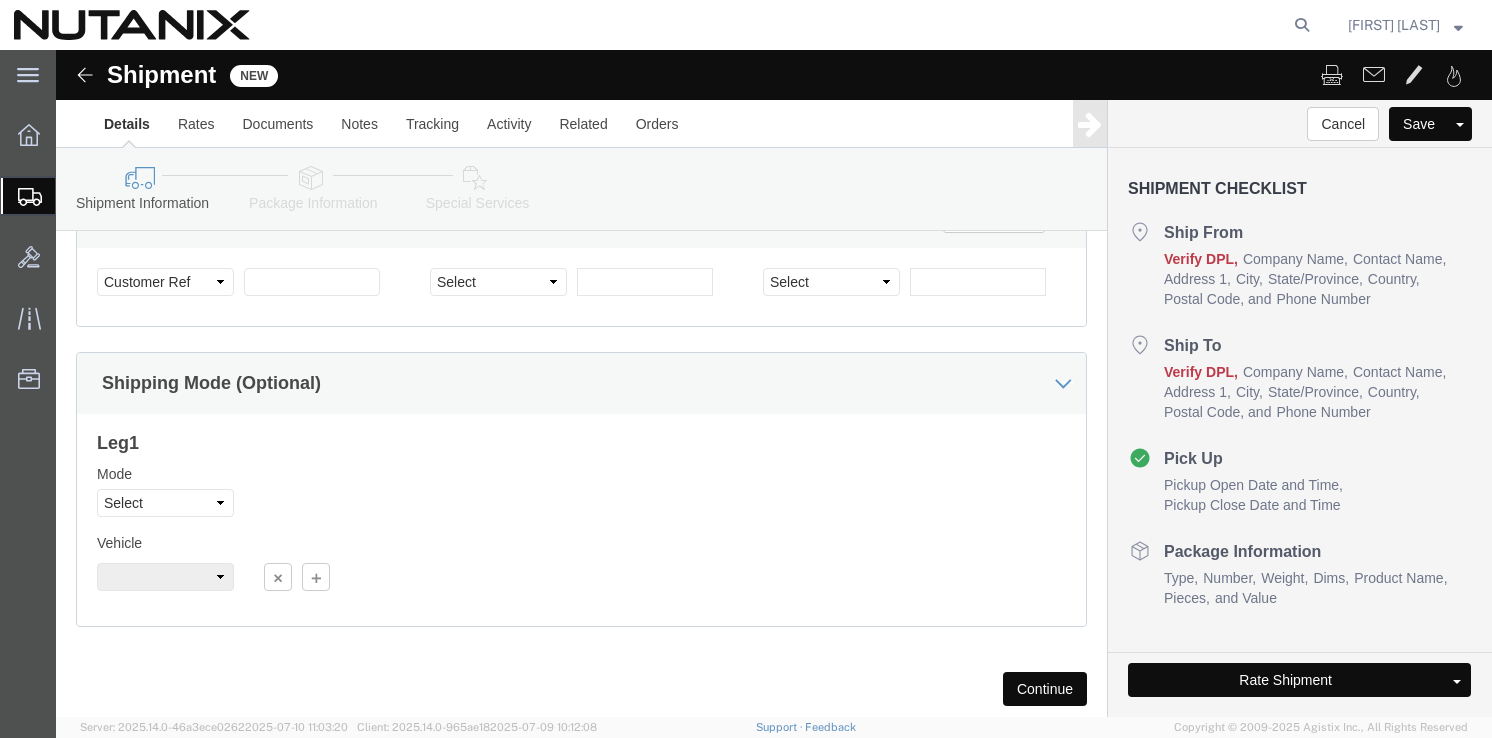 scroll, scrollTop: 1161, scrollLeft: 0, axis: vertical 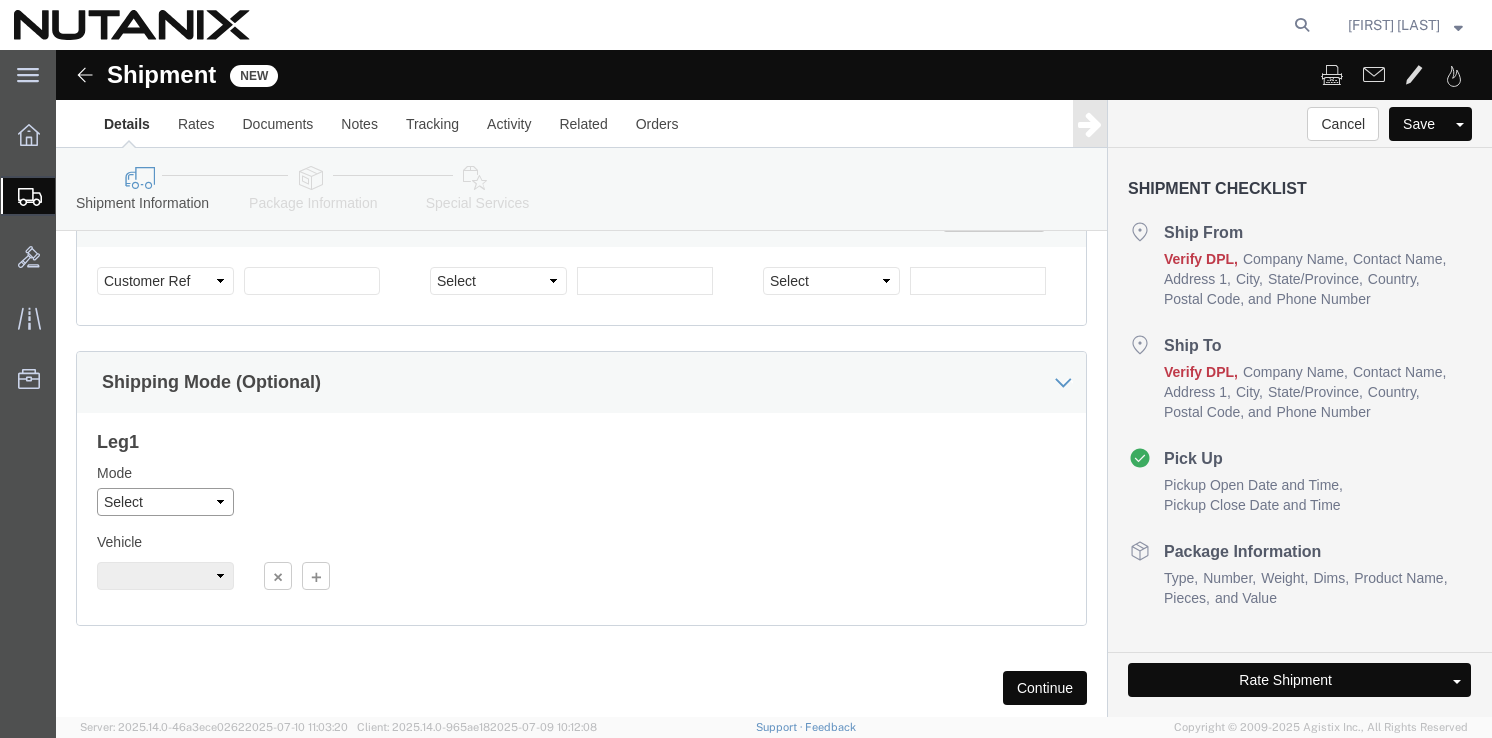 click on "Select Air Less than Truckload Multi-Leg Ocean Freight Rail Small Parcel Truckload" 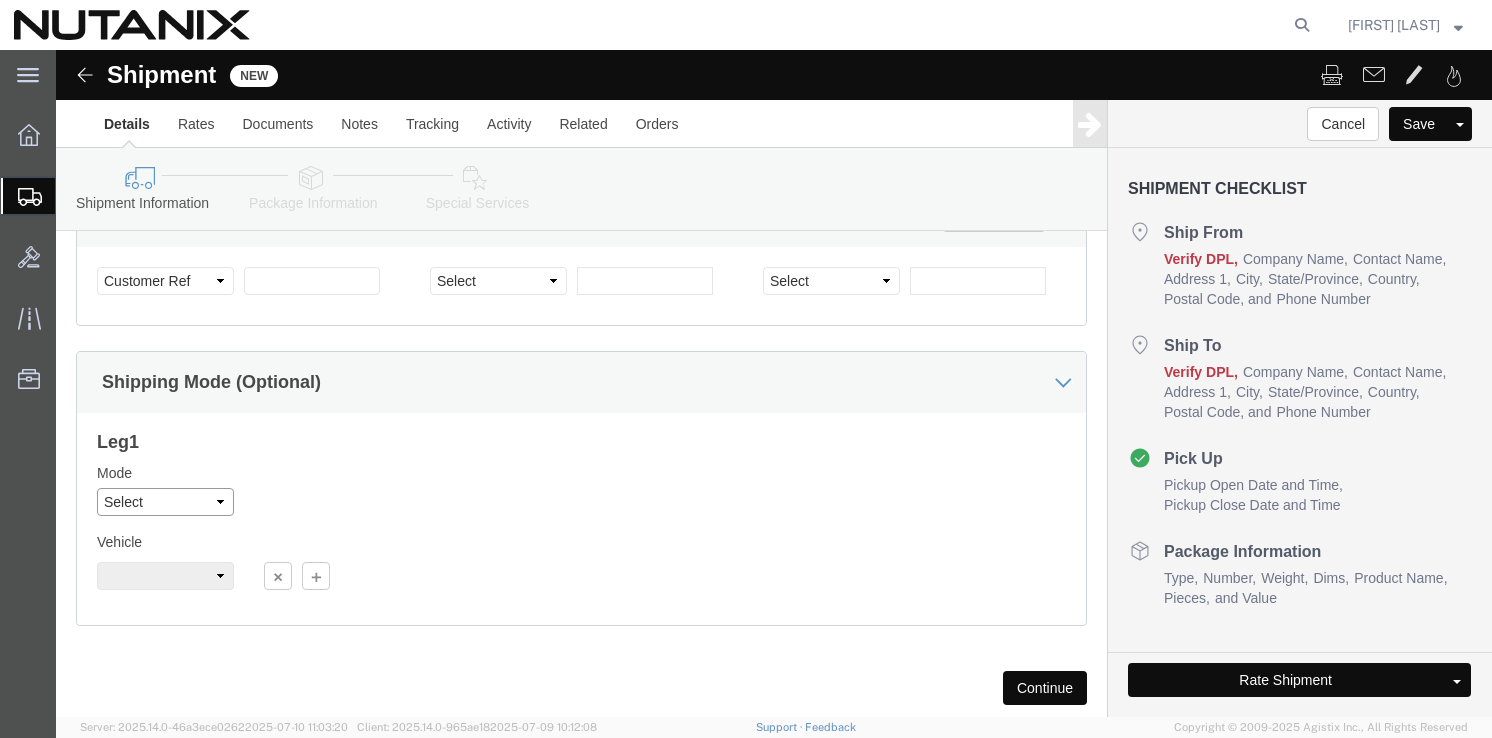 select on "SMAL" 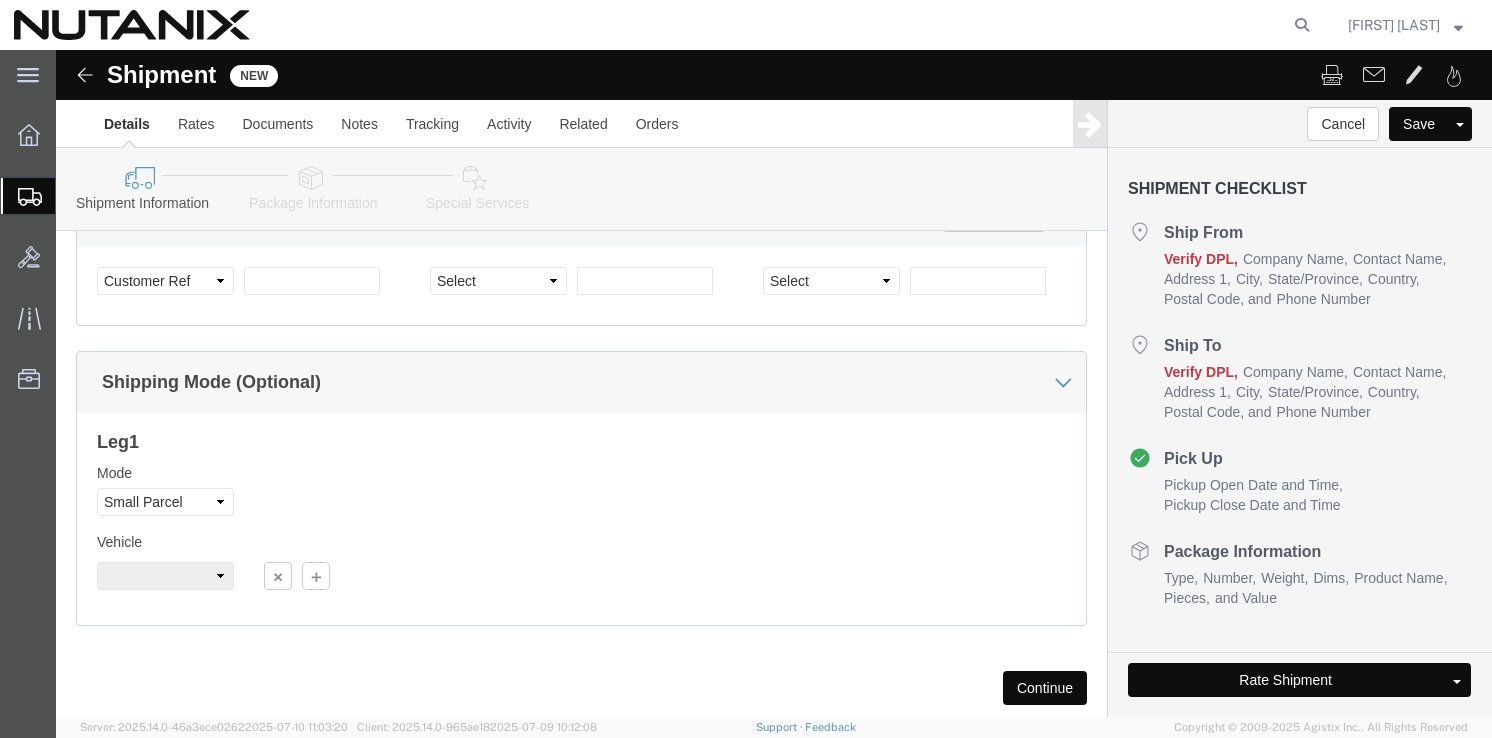 click on "Continue" 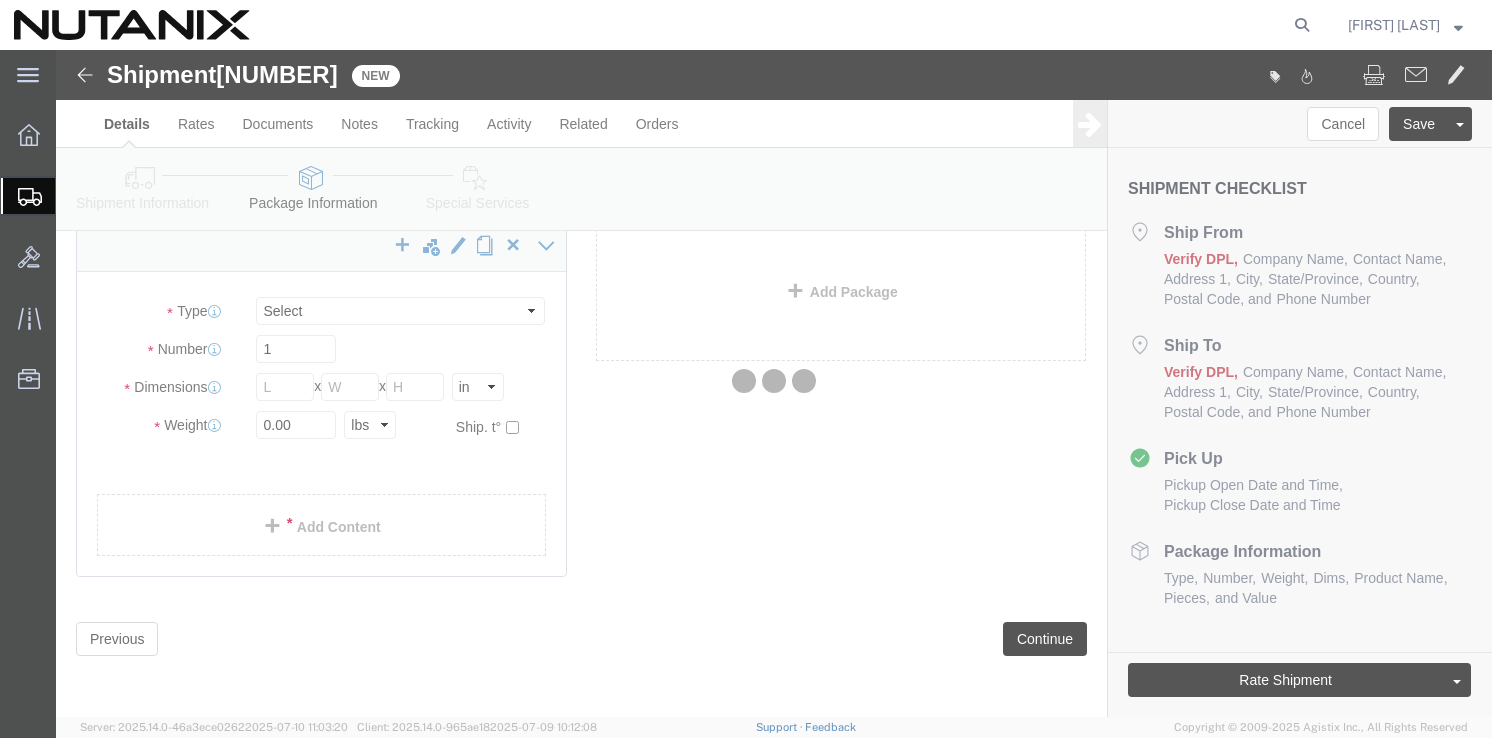 scroll, scrollTop: 7, scrollLeft: 0, axis: vertical 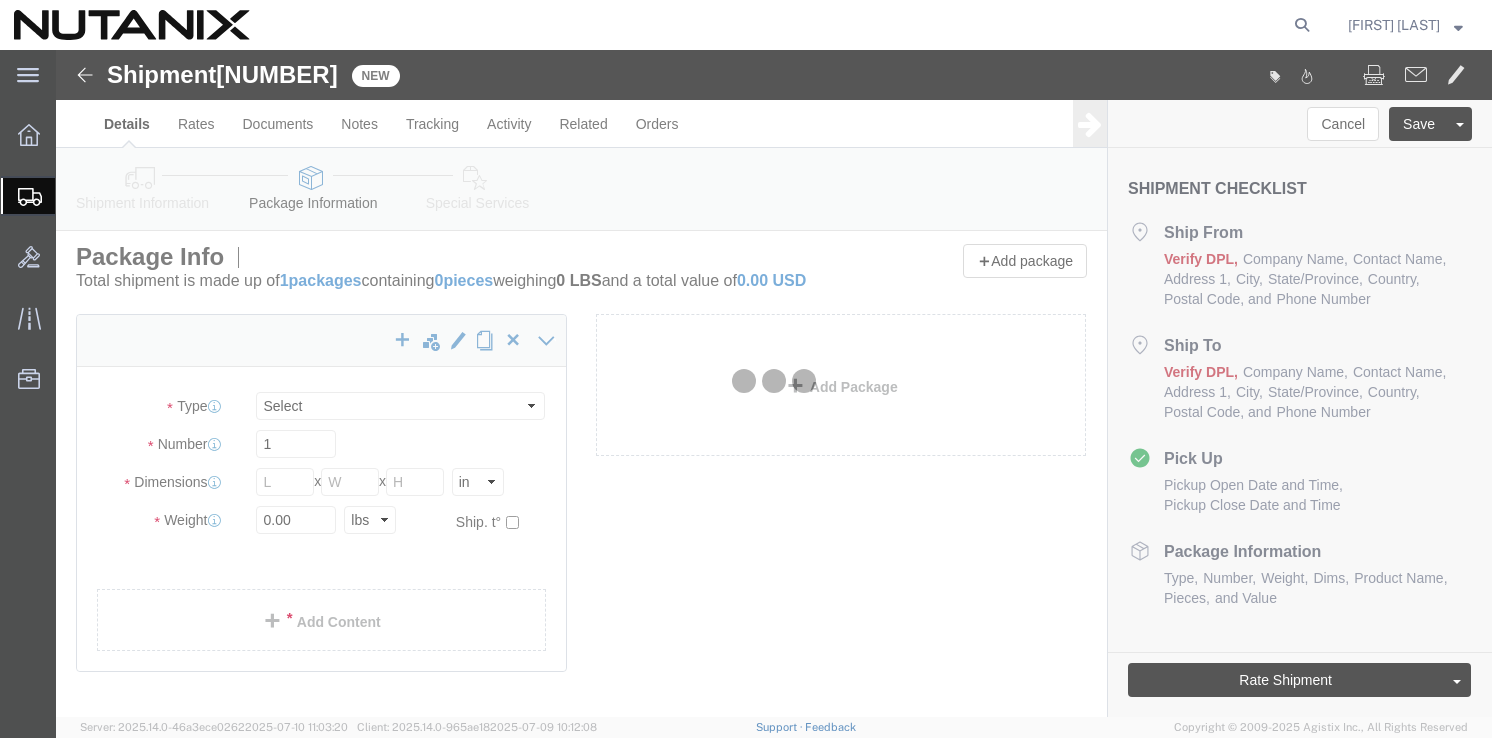 select on "YRPK" 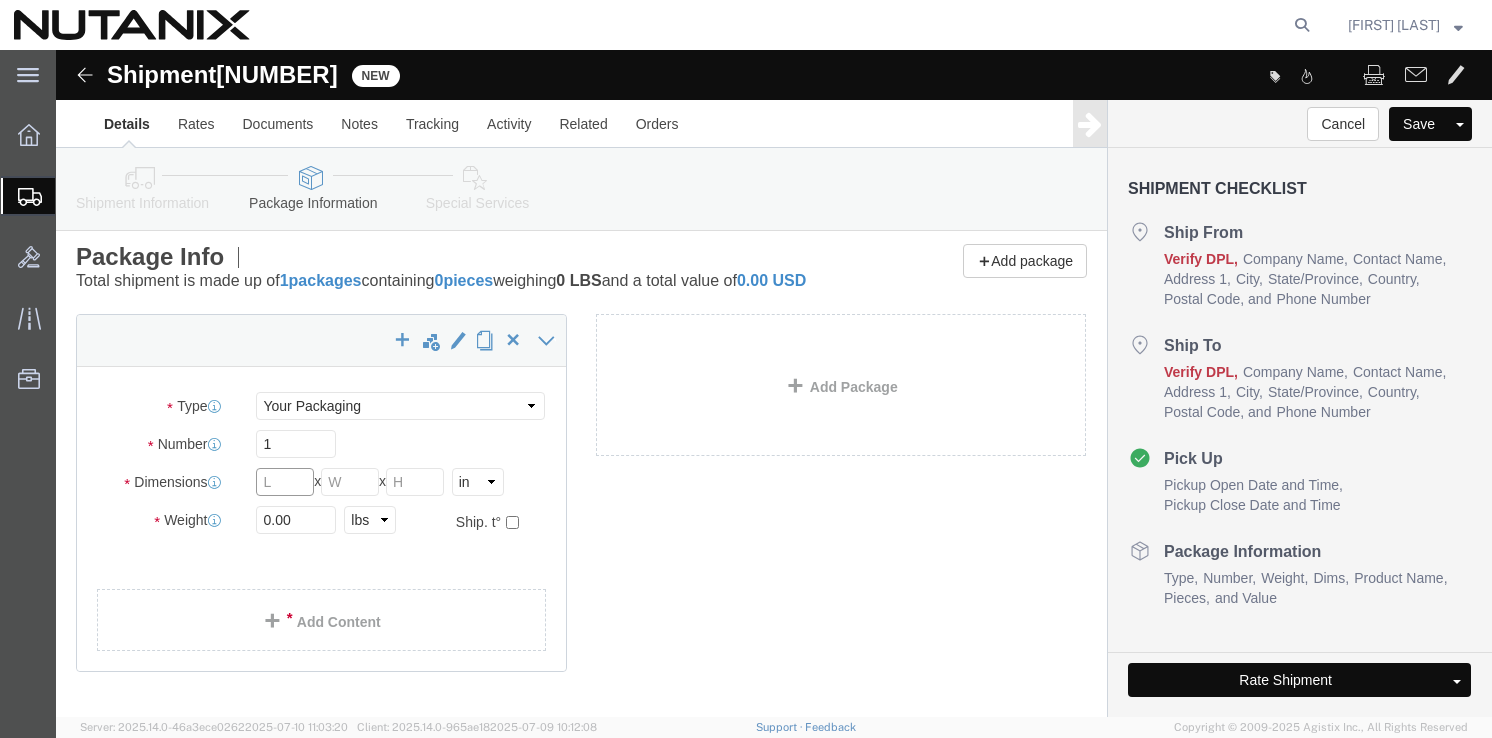 click 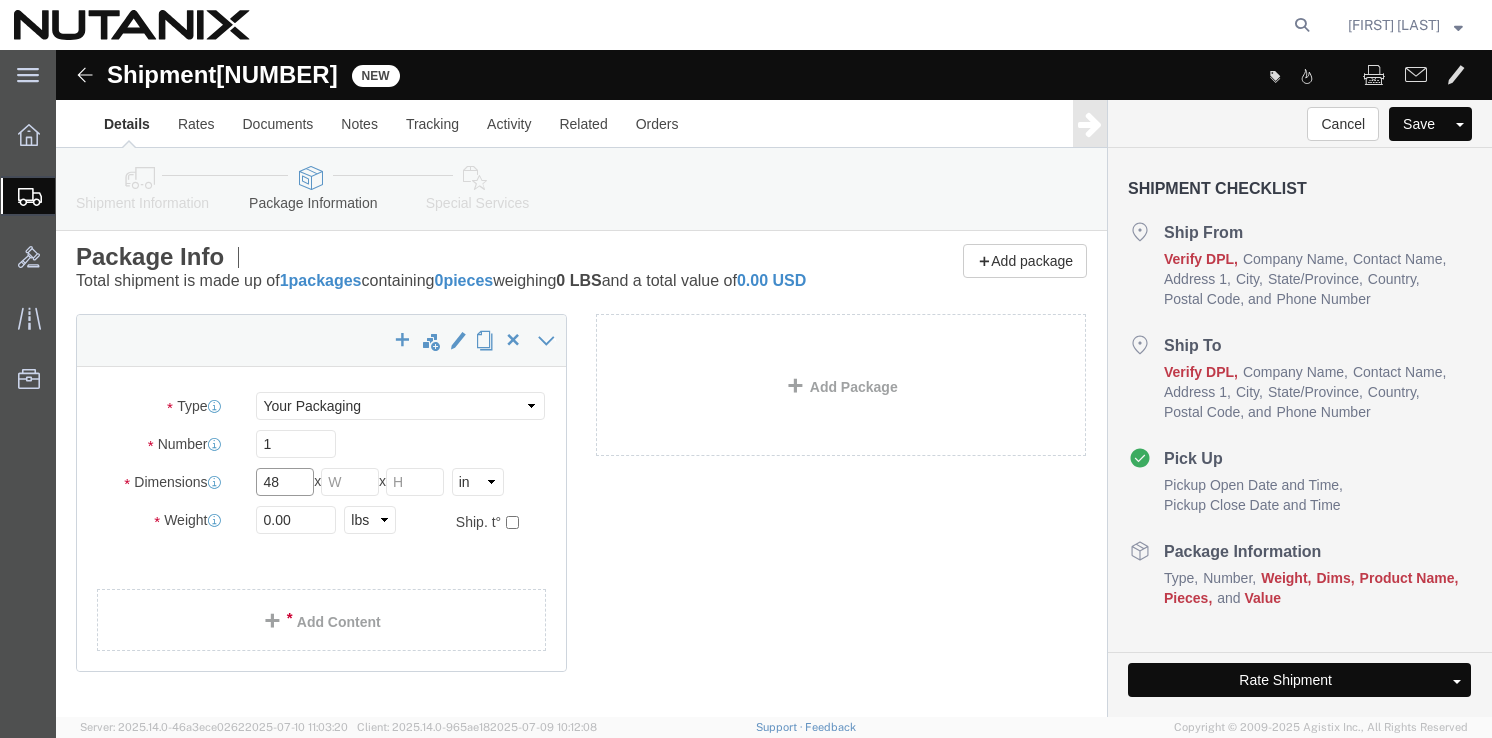 type on "48" 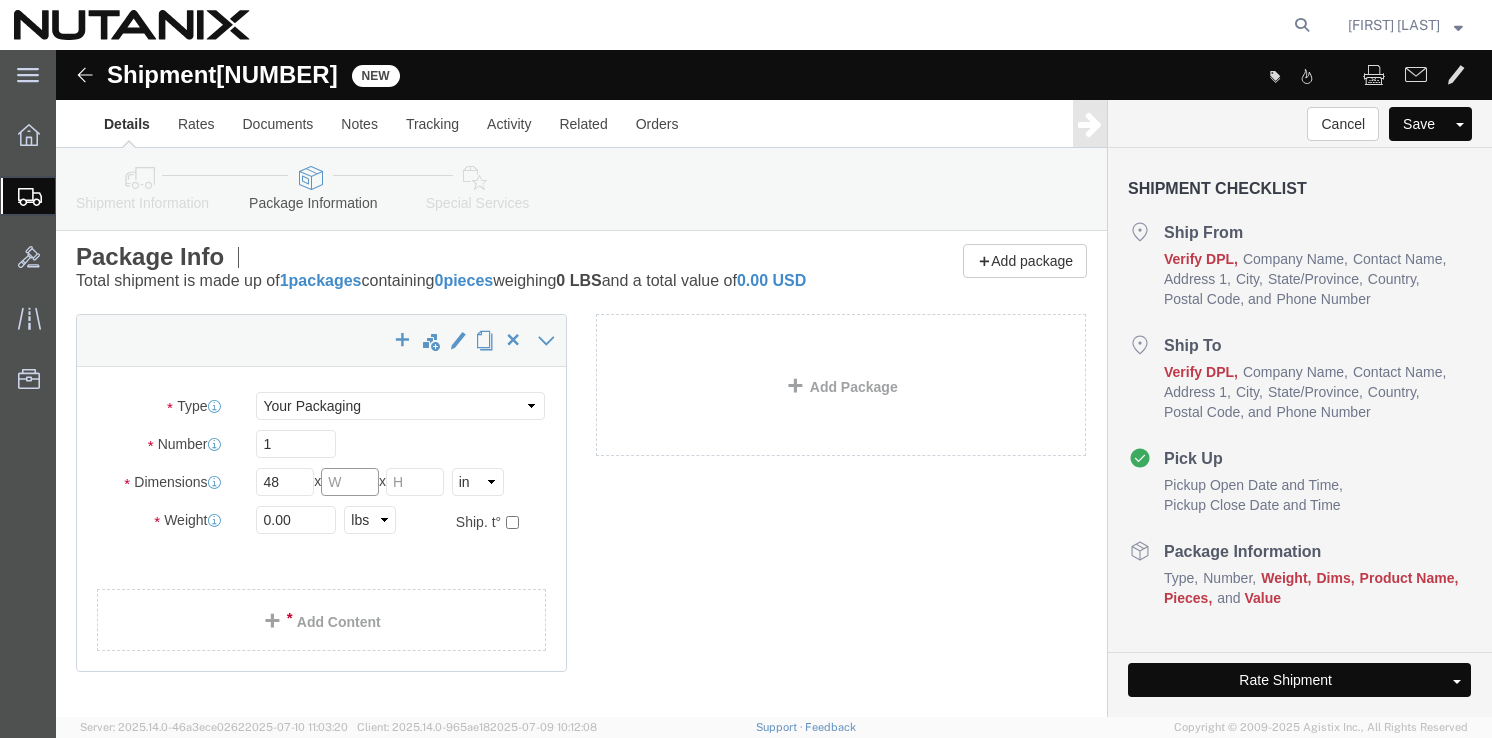 click 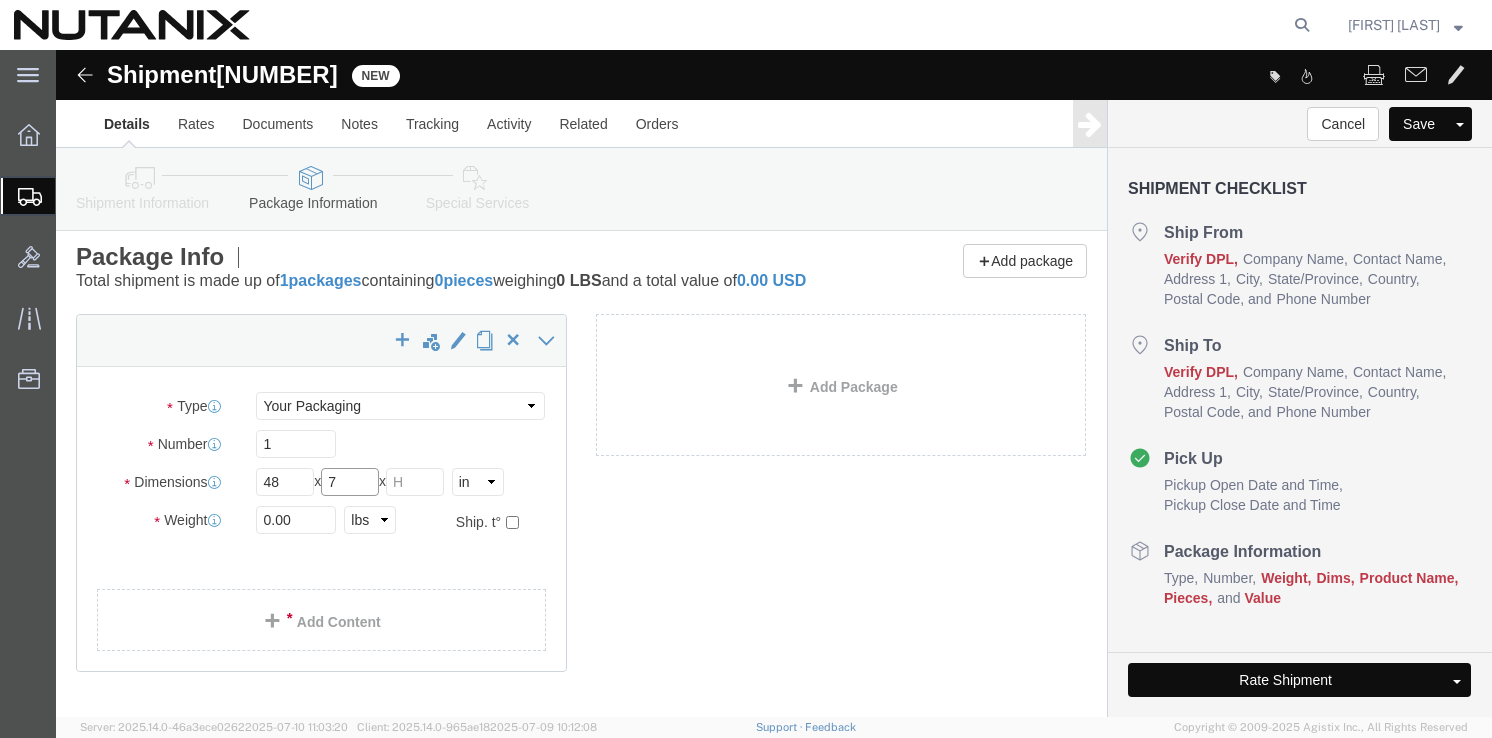 type on "7" 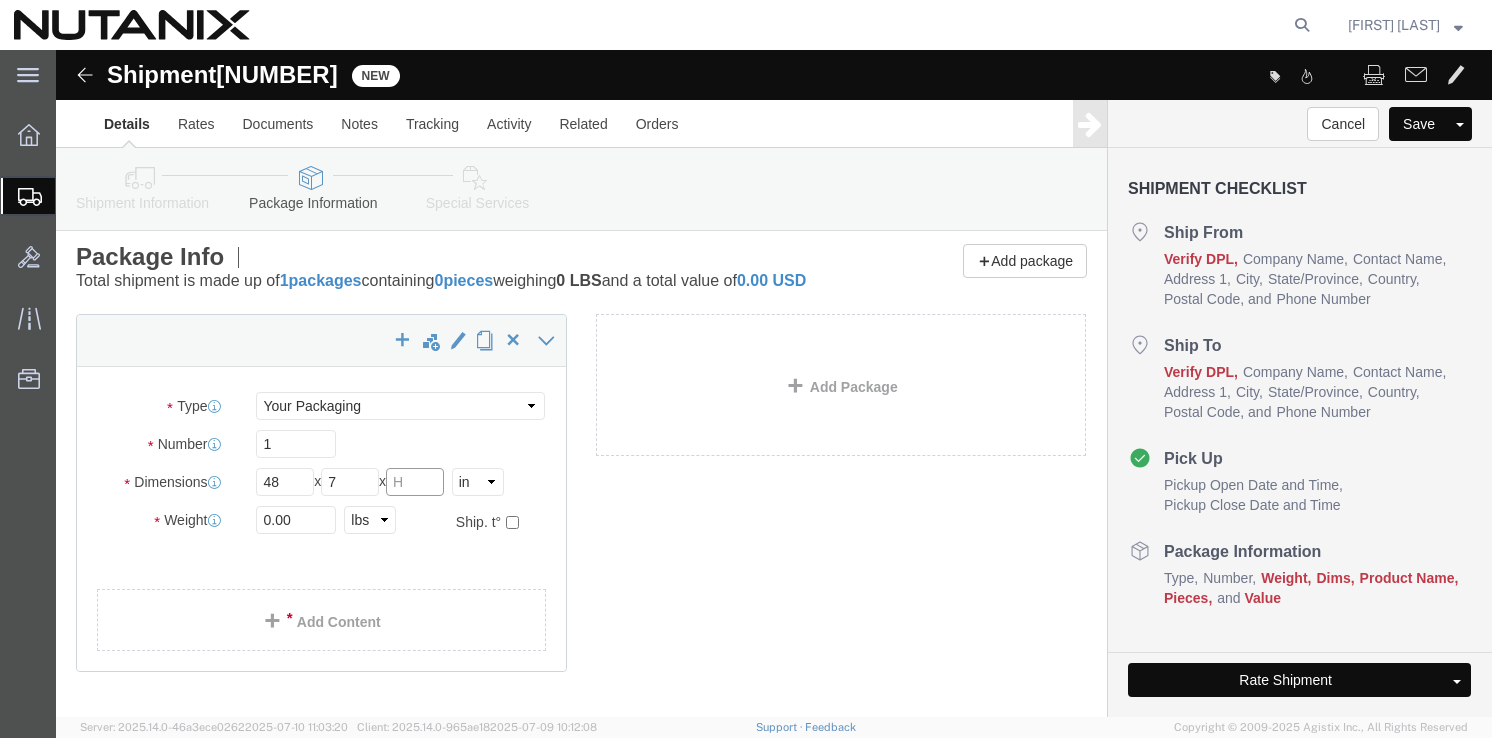 click 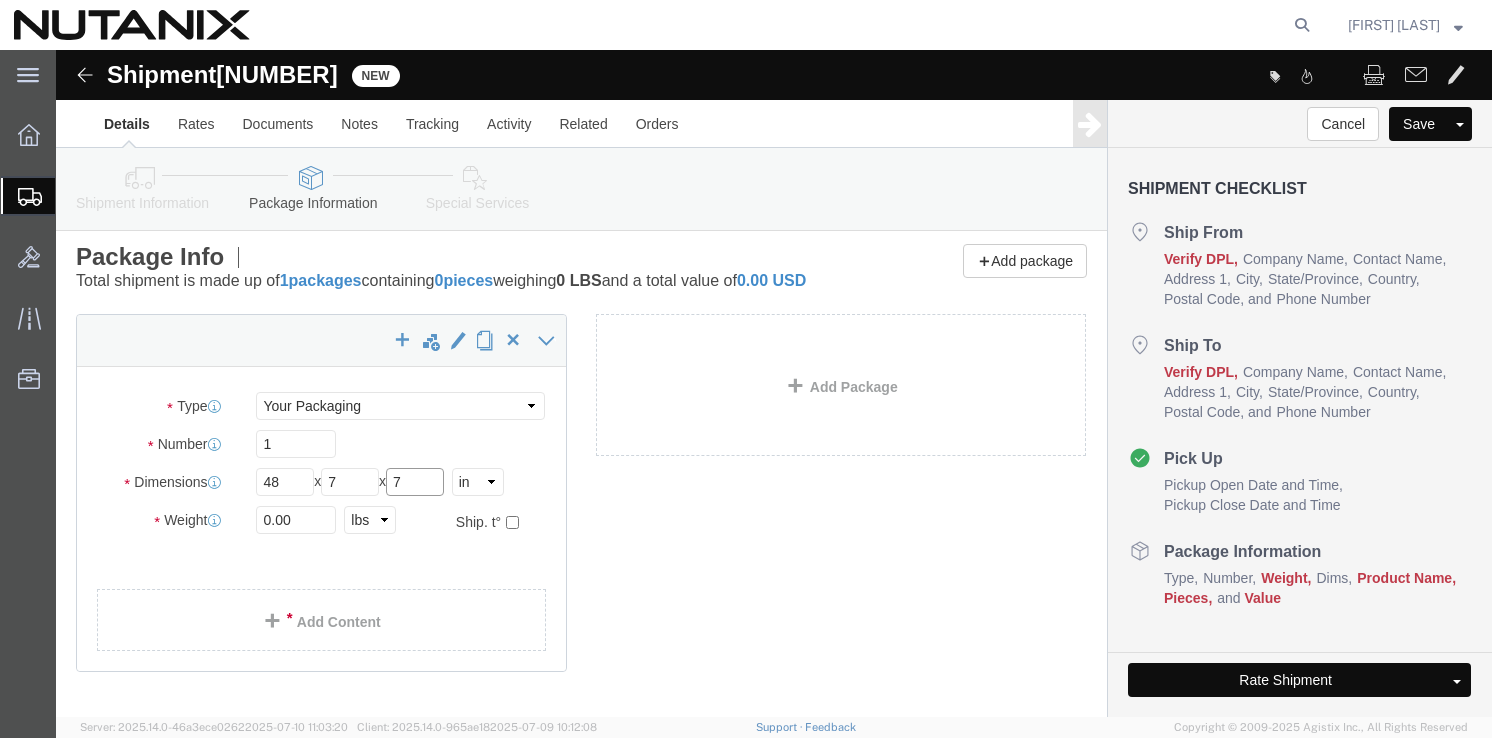 type on "7" 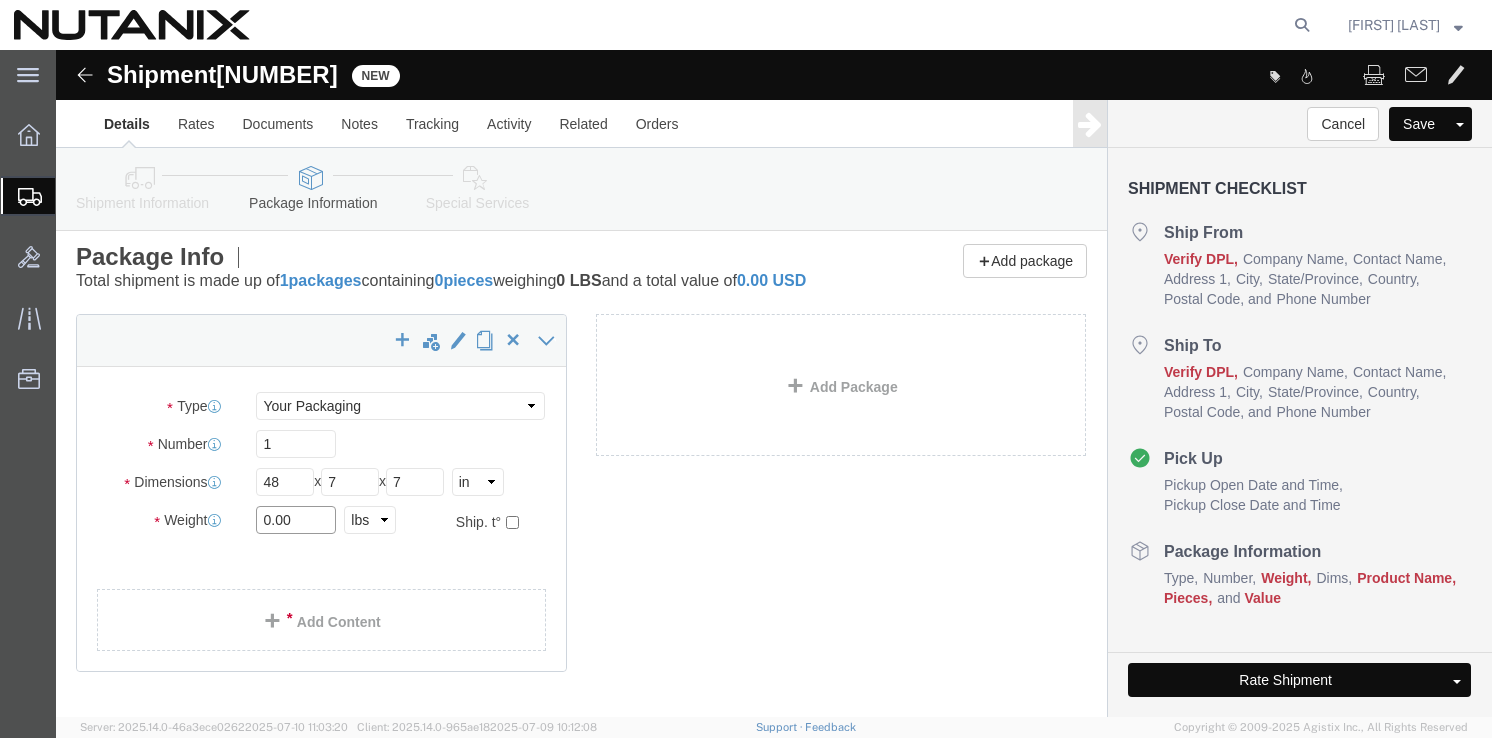 click on "0.00" 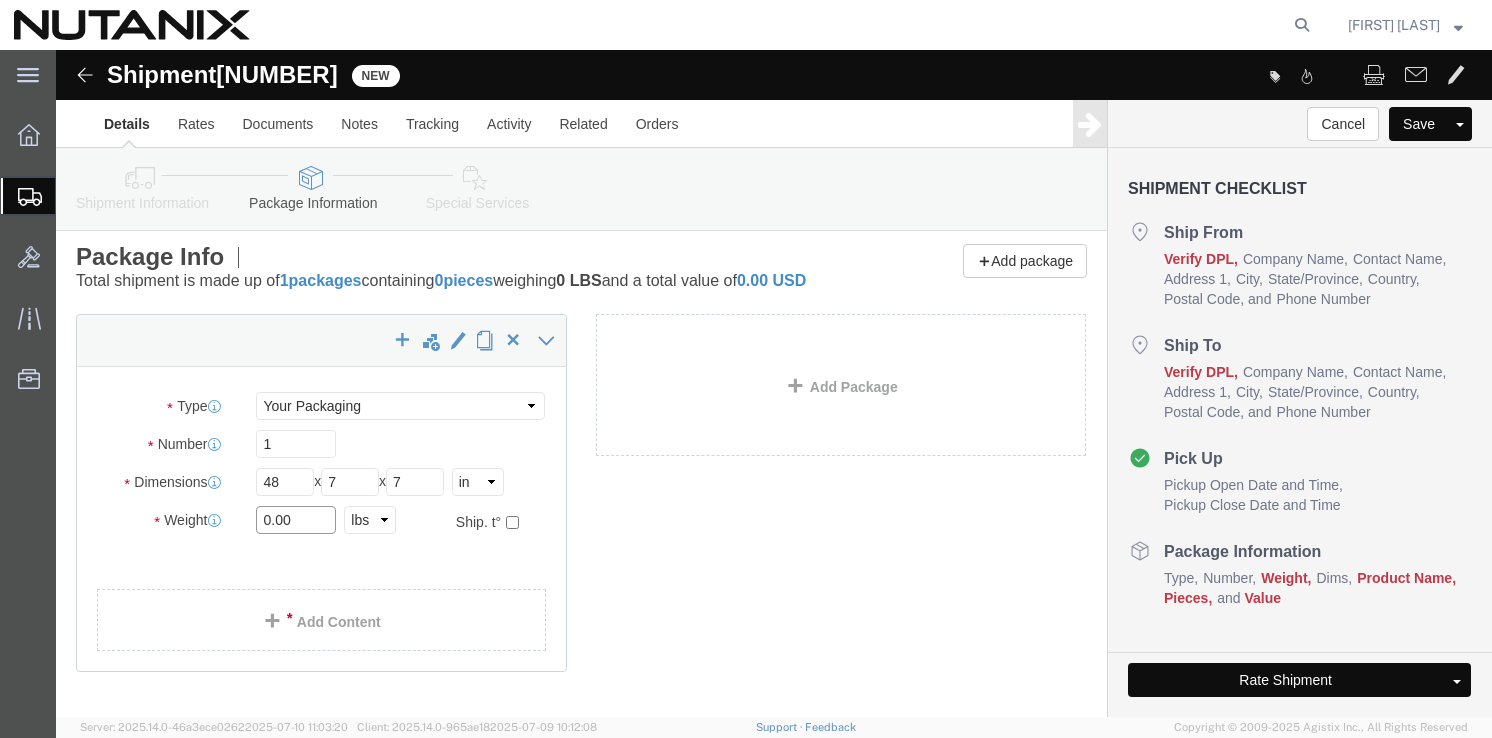 click on "0.00" 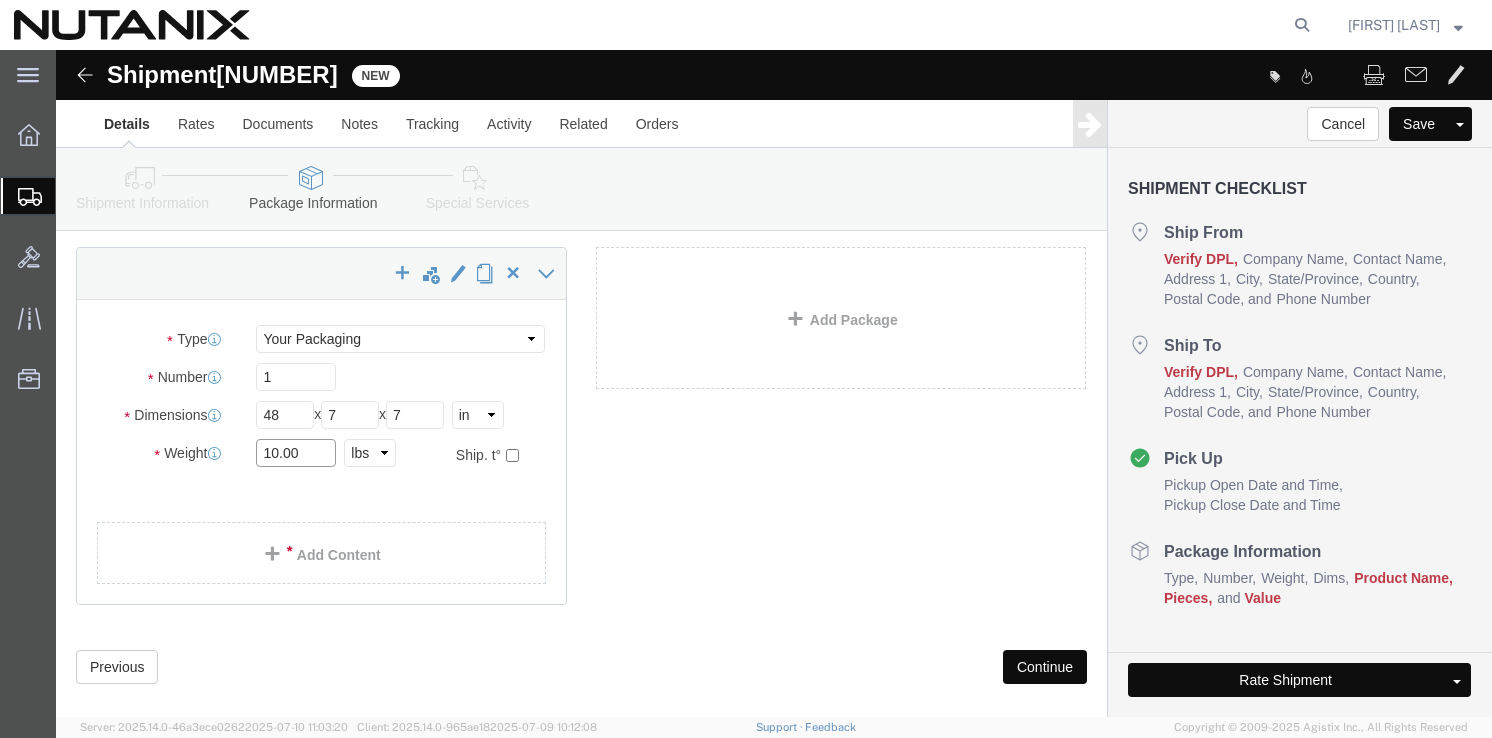scroll, scrollTop: 76, scrollLeft: 0, axis: vertical 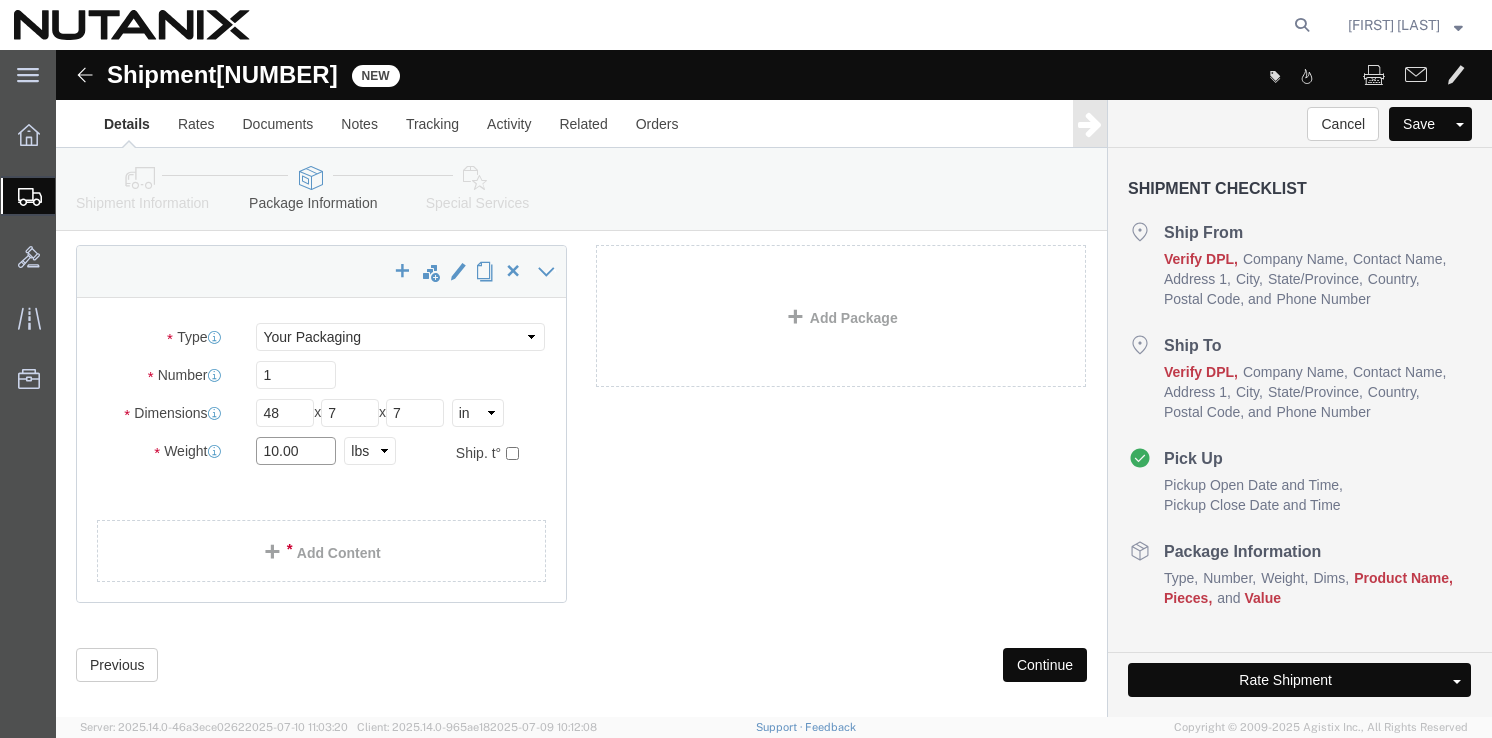 type on "10.00" 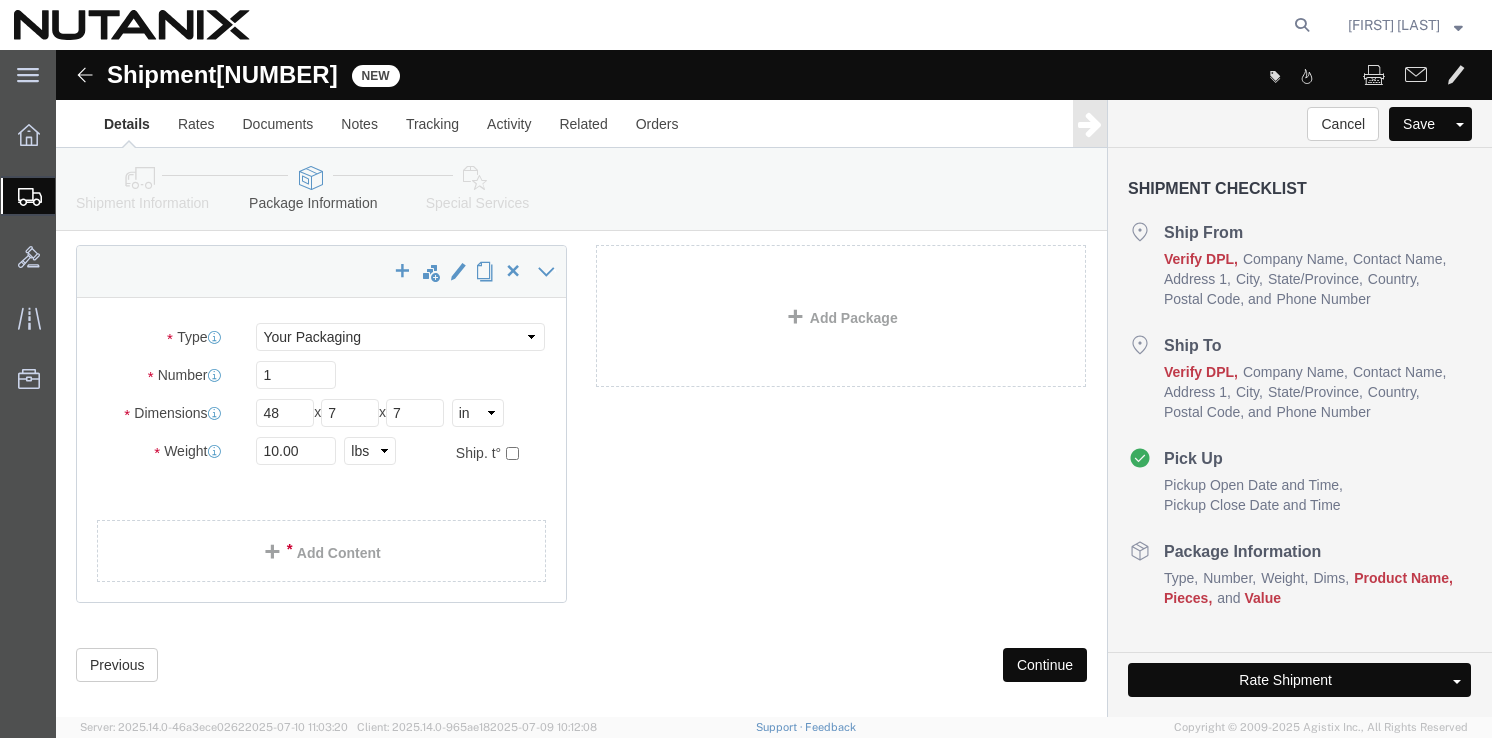 click on "Continue" 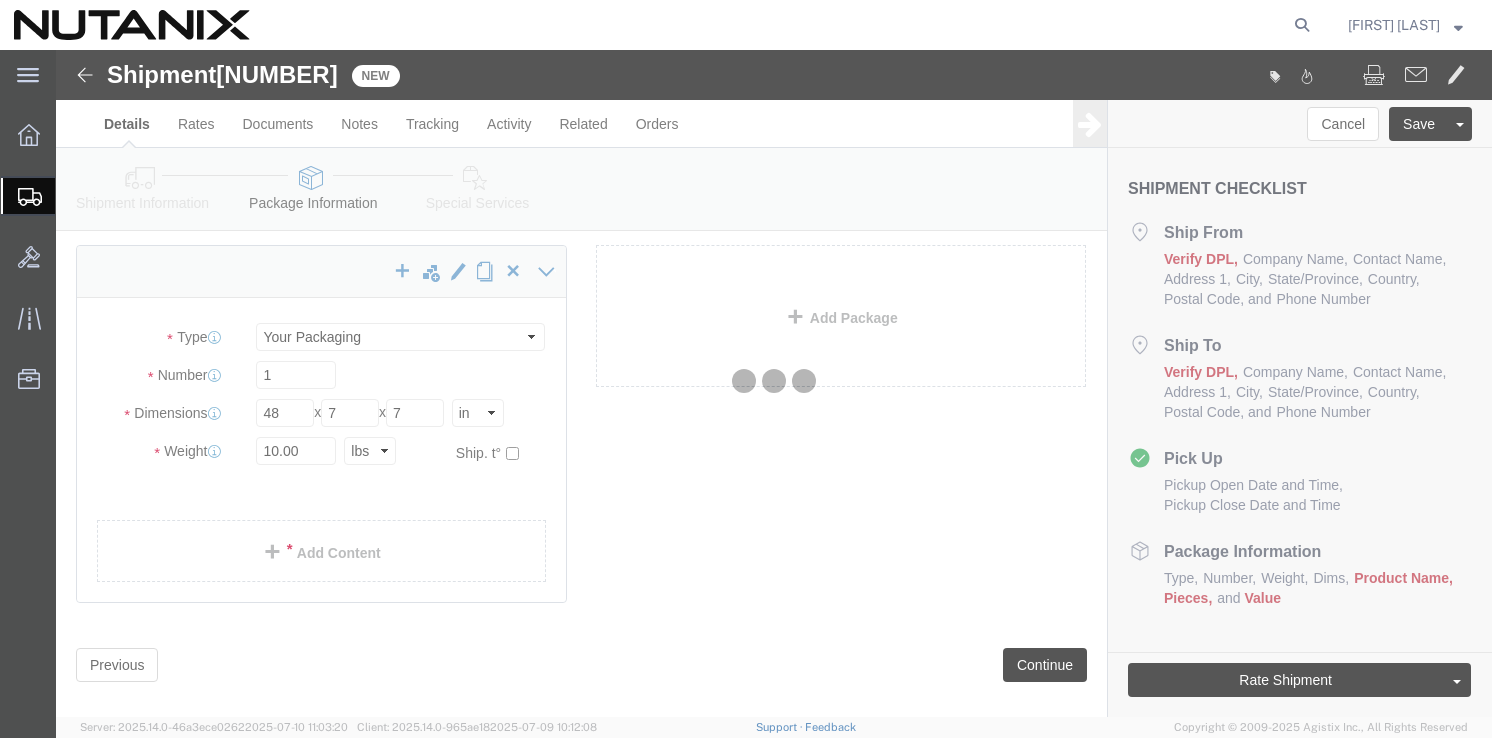 select 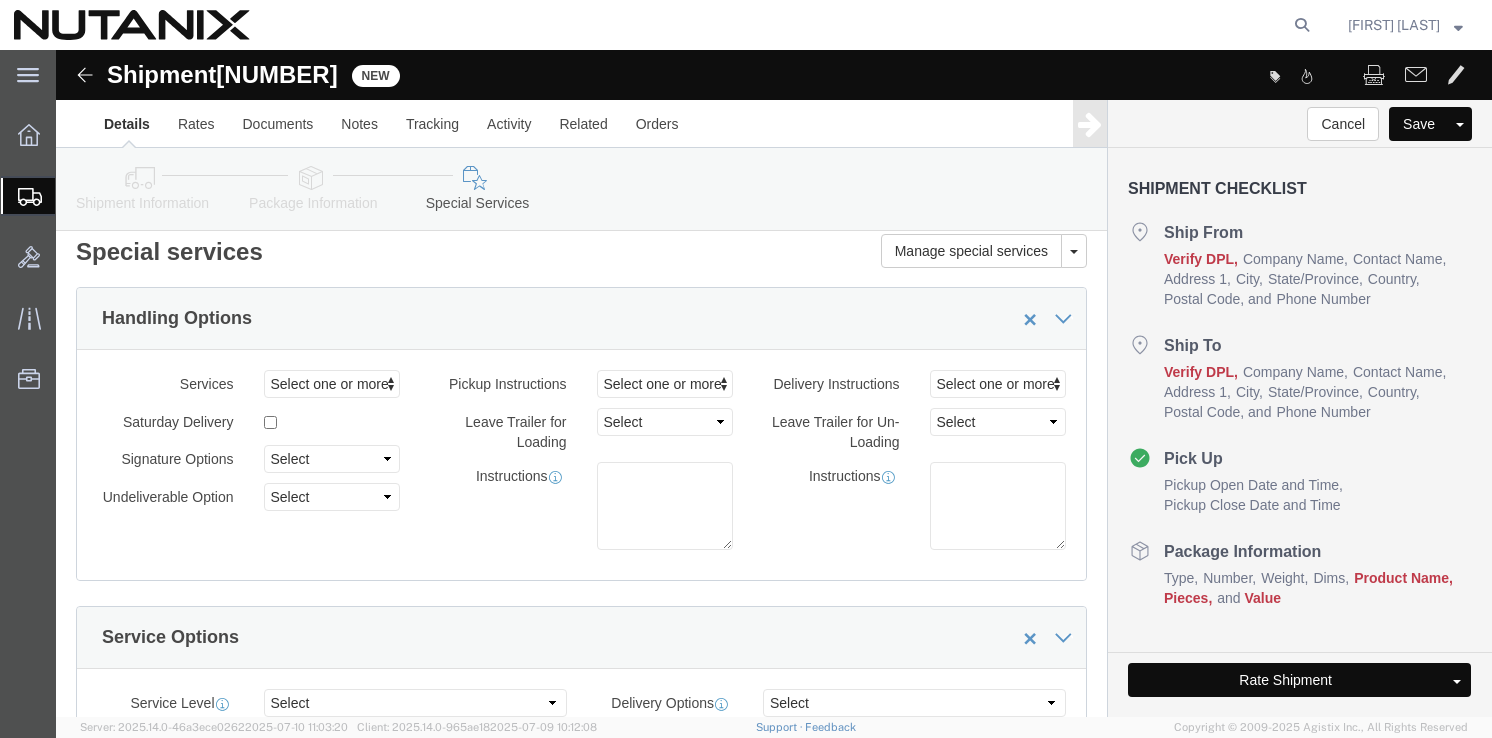 scroll, scrollTop: 5, scrollLeft: 0, axis: vertical 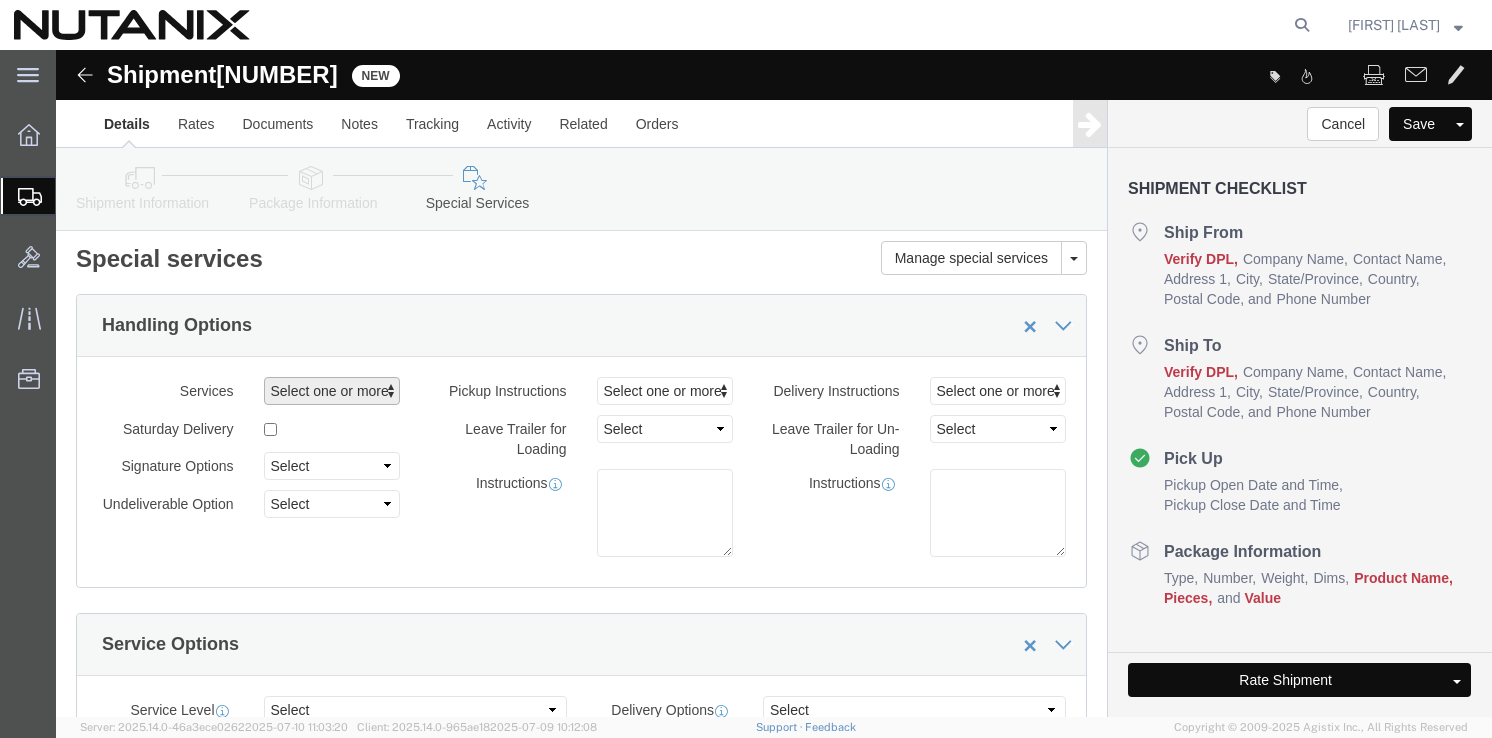 click on "Select one or more" 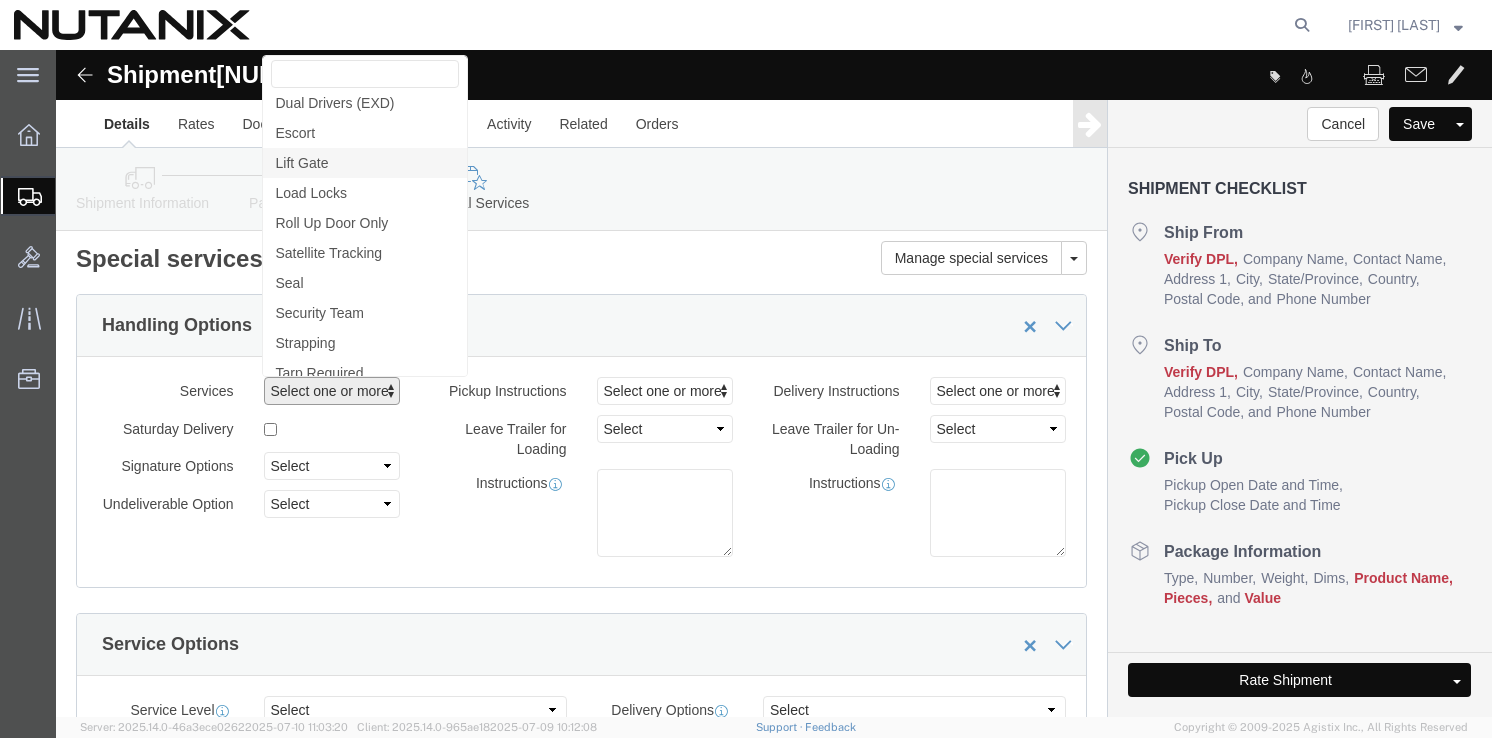 scroll, scrollTop: 135, scrollLeft: 0, axis: vertical 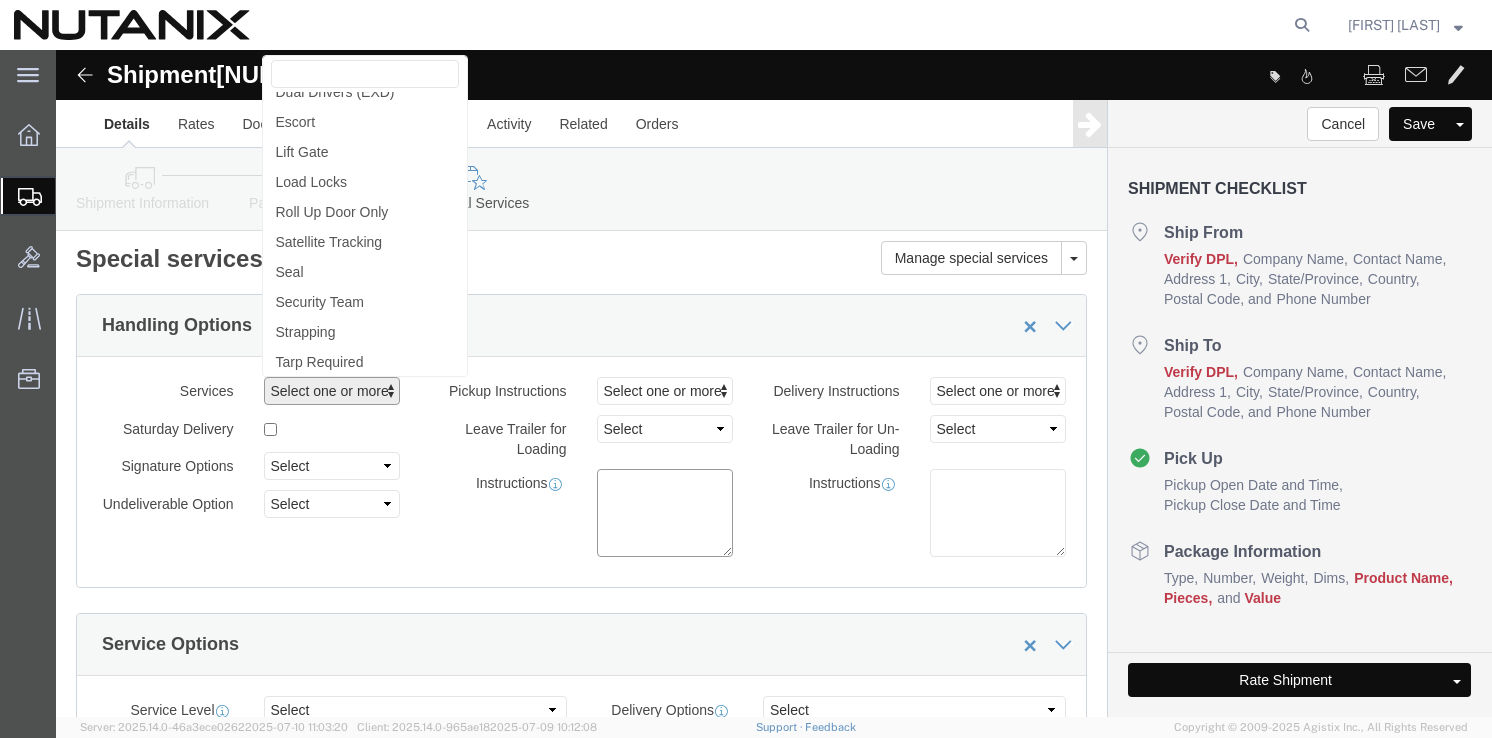 click on "Services
Select one or more Air Ride Truck Blanket Wrap Carnet Consolidated Shipment Dual Drivers (EXD) Escort Lift Gate Load Locks Roll Up Door Only Satellite Tracking Seal Security Team Strapping Tarp Required White Glove Wrap & Strap
Saturday Delivery
Signature Options
Select Adult Signature Required Direct Signature Required No Signature Required Indirect Signature Required
Undeliverable Option
Select Address Service Requested Carrier Leave If No Response Change Service Requested Forwarding Service Requested Return Service Requested
Pickup Instructions
Select one or more Crane Required Driver Assisted Loading Forklift Holiday Pickup Inside Pickup Lift Gate Limited Access Rigging Site Support Crane Required Driver Assisted Loading Forklift Holiday Pickup Inside Pickup Lift Gate Limited Access Rigging Site Support
Leave Trailer for Loading
Select 1 Hour 2 Hour 3 Hour 4 Hour 5 Hour 6 Hour 7 Hour 8 Hour 1 Day 2 Days 3 Days" 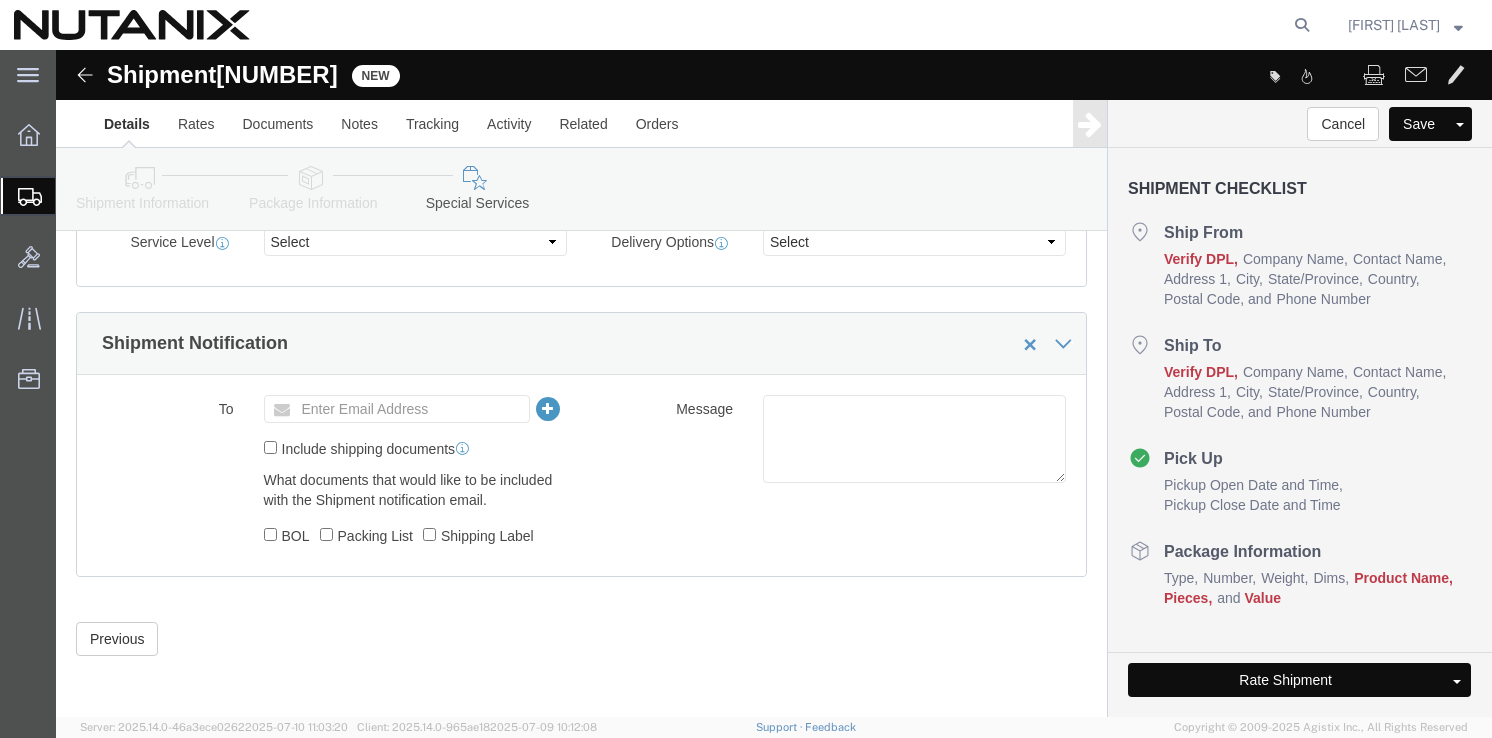 scroll, scrollTop: 473, scrollLeft: 0, axis: vertical 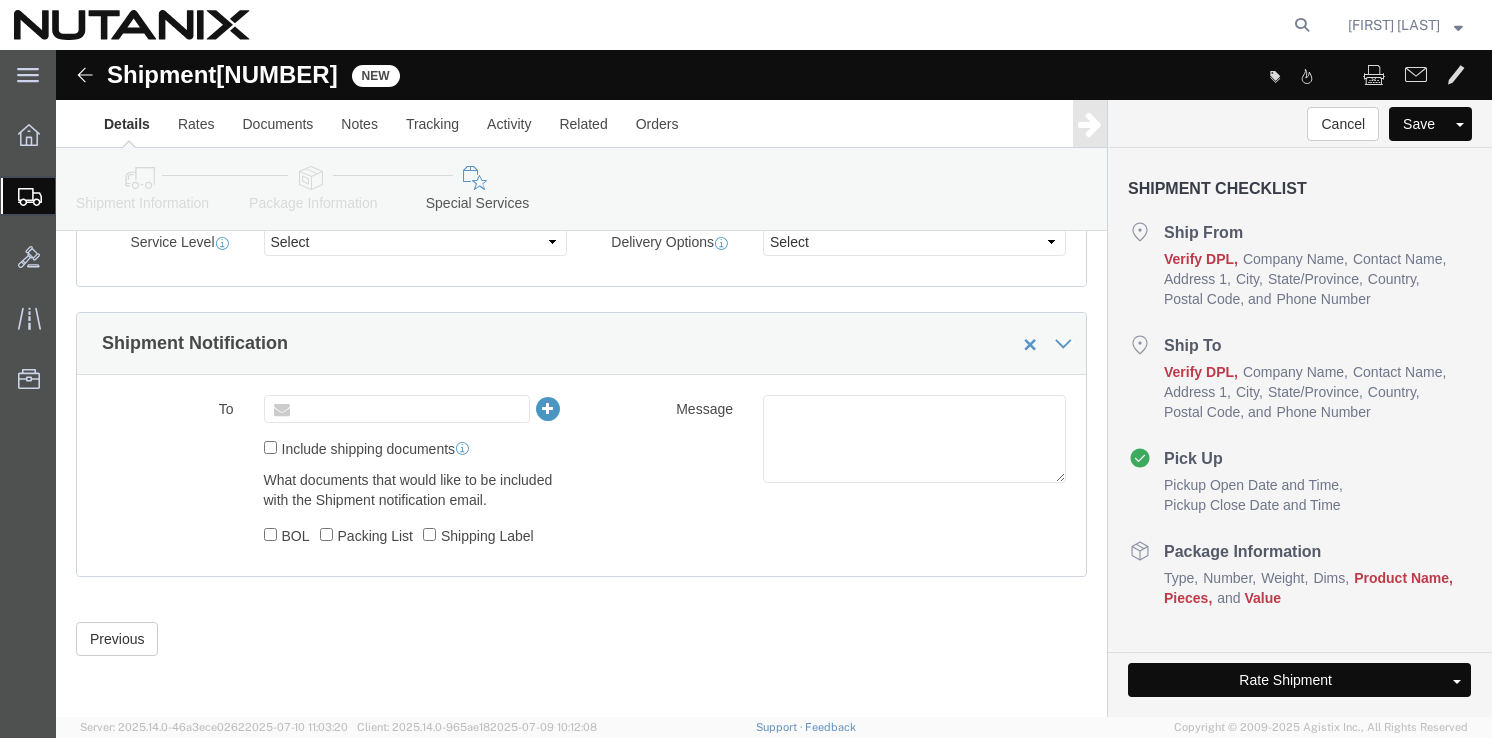 click 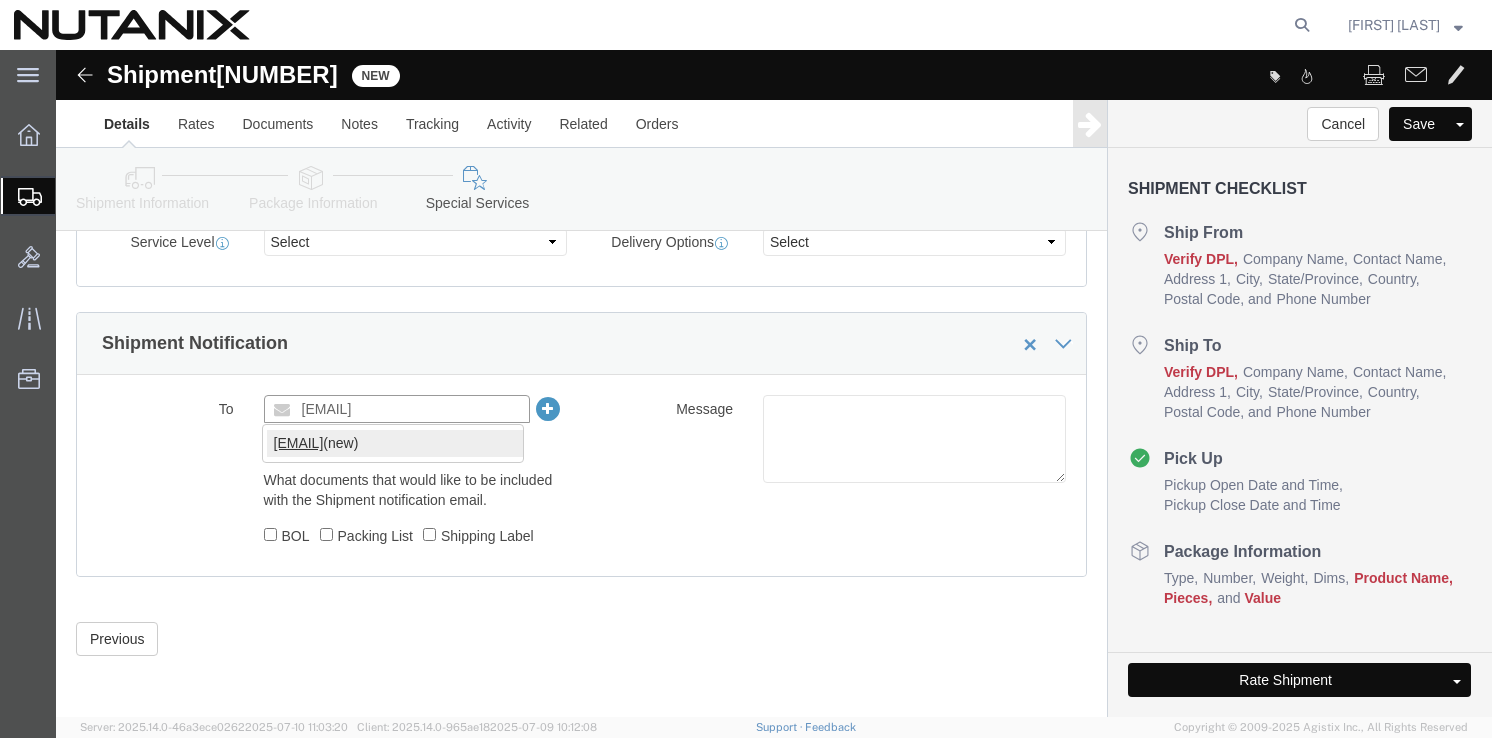 type on "[EMAIL]" 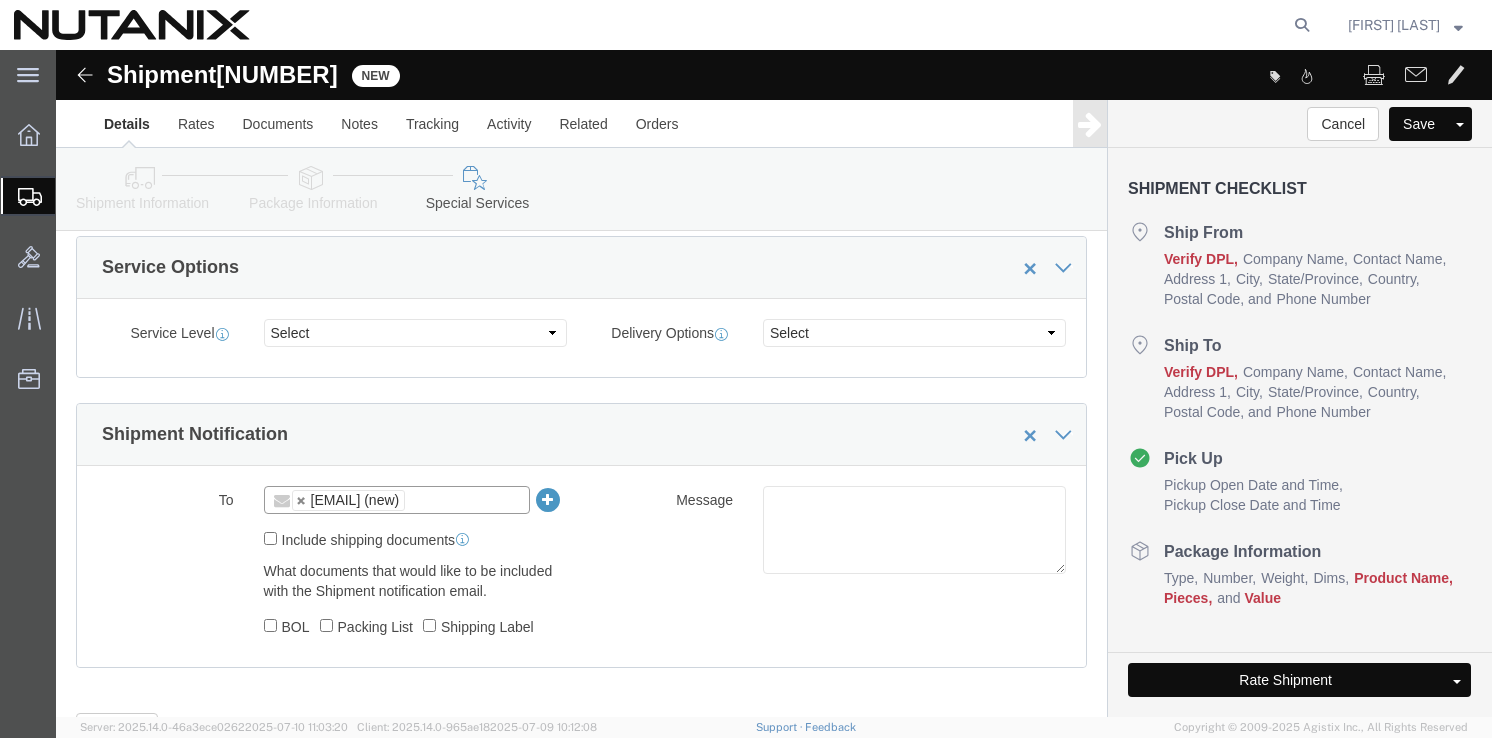 scroll, scrollTop: 373, scrollLeft: 0, axis: vertical 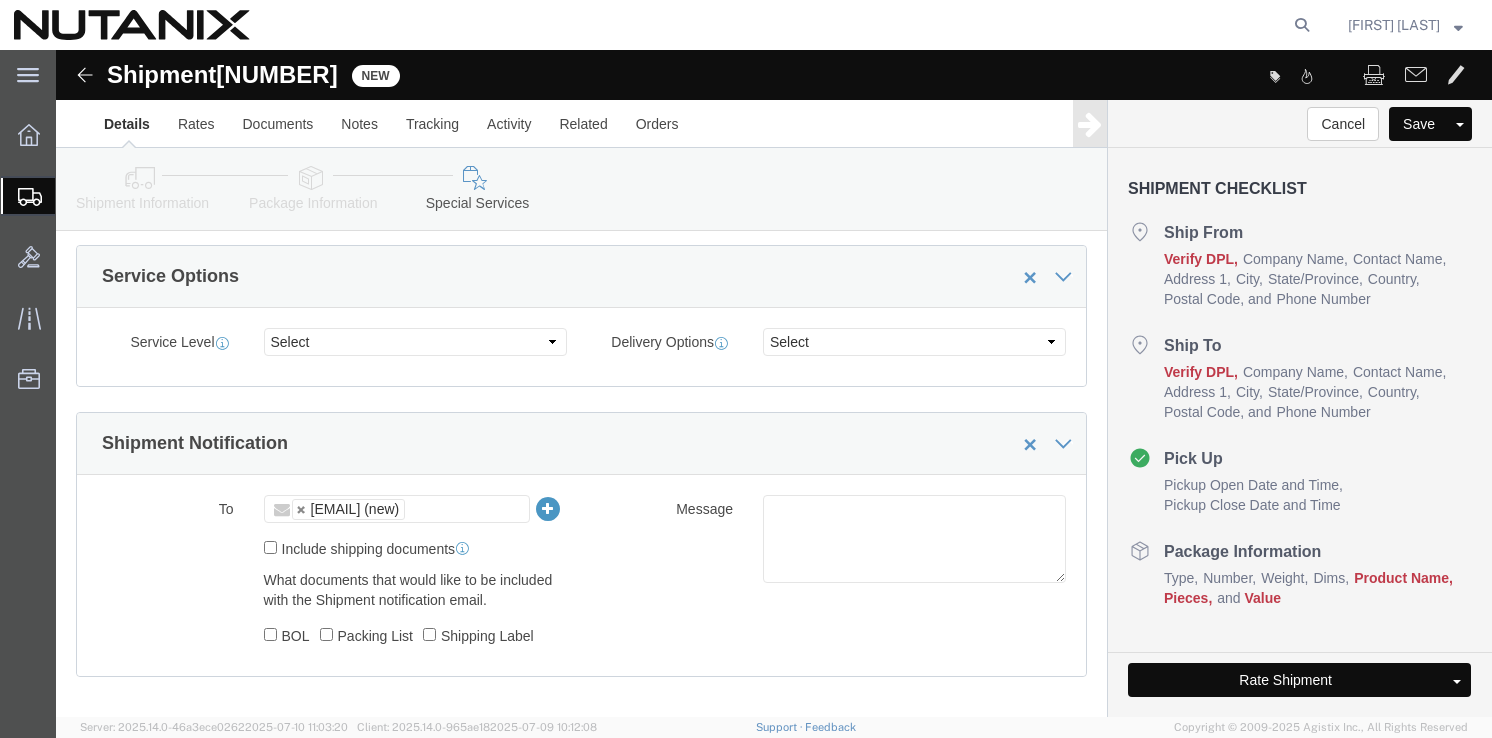 click on "Shipping Label" 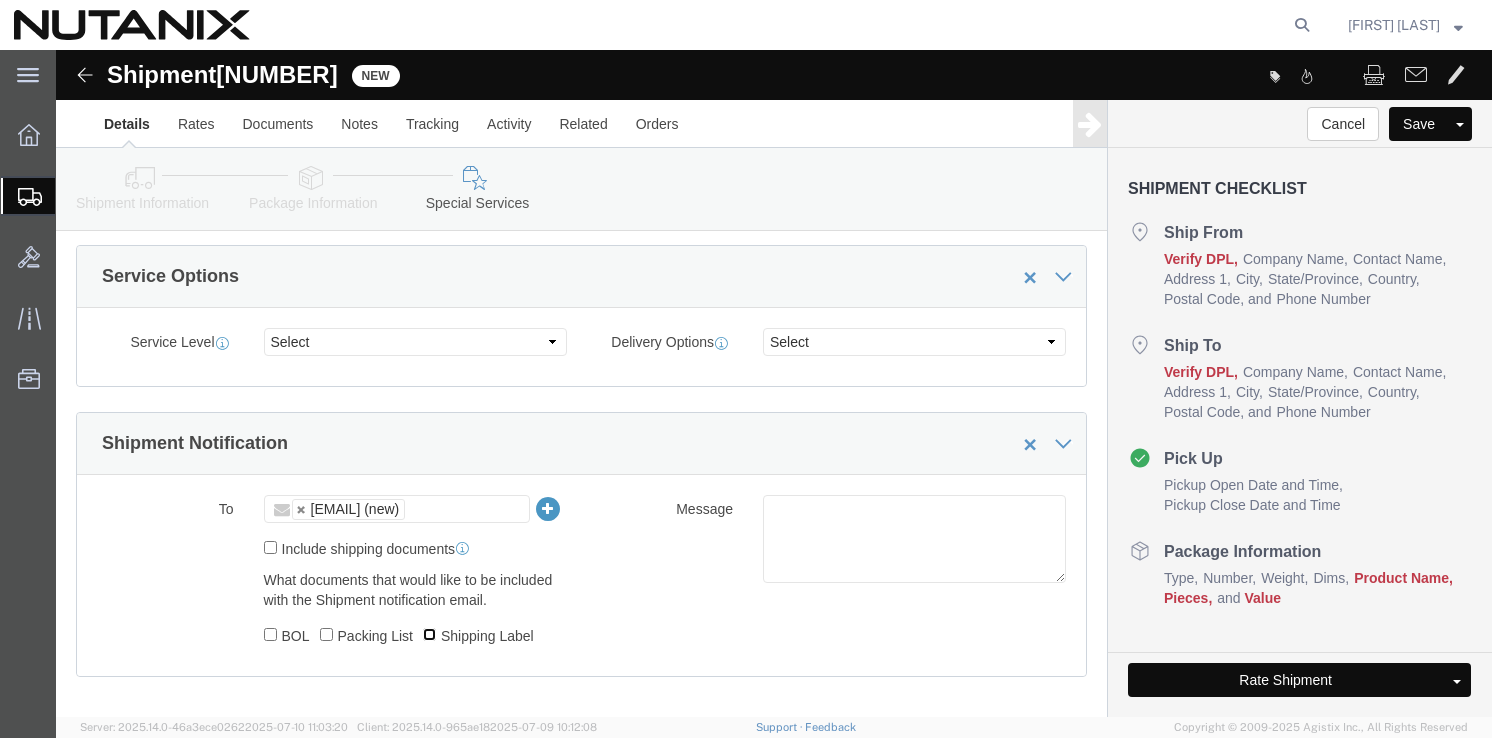 click on "Shipping Label" 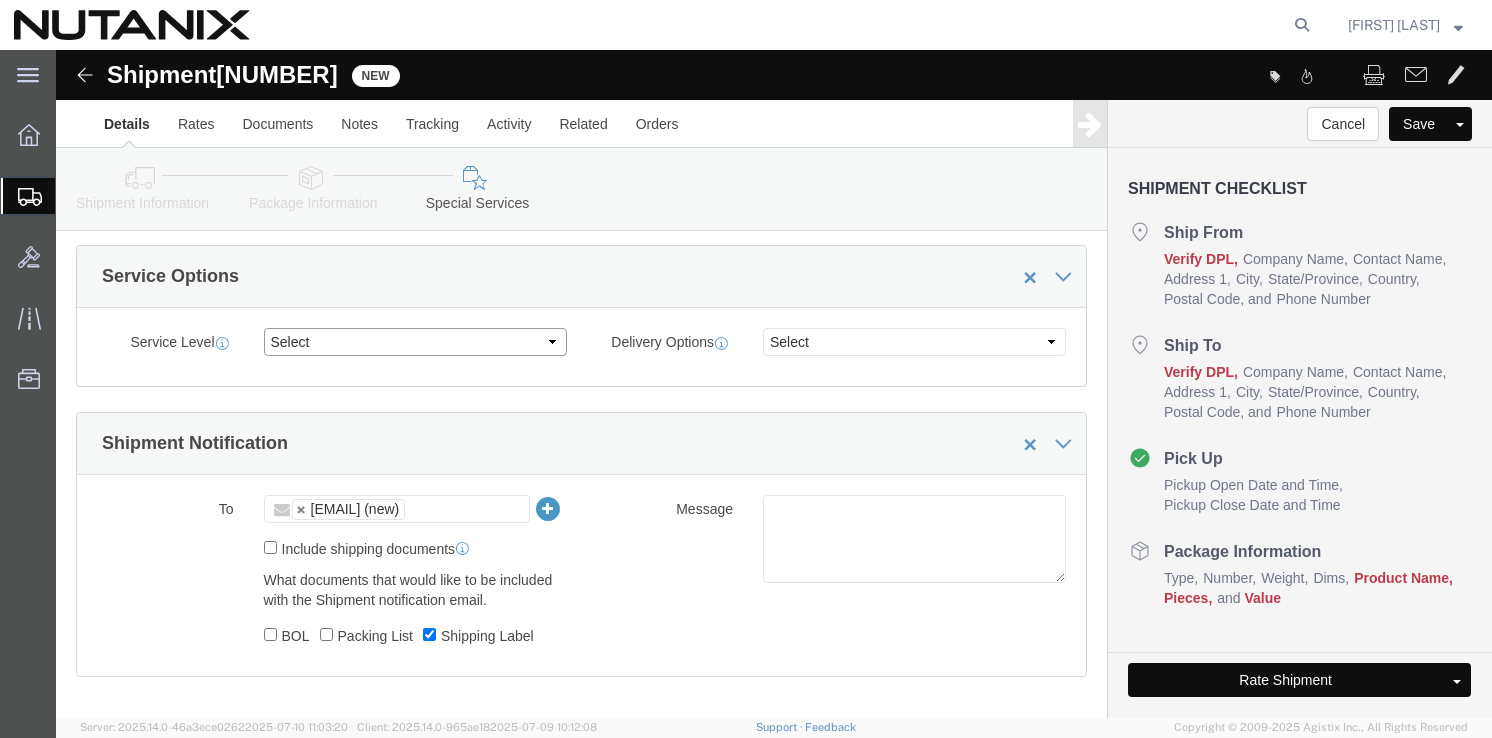 click on "Select 1 Day 2 Day 3-5 Day Economy 5+ Day" 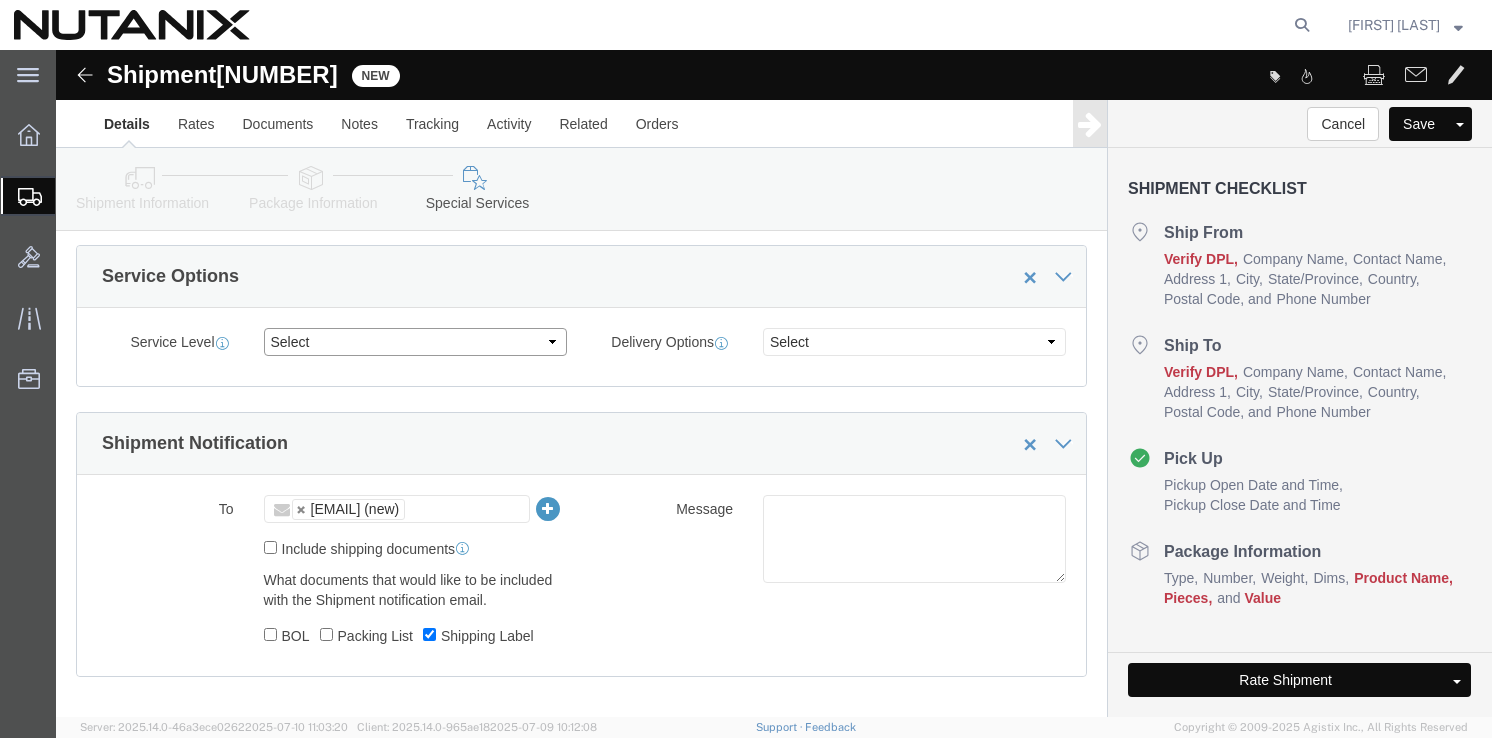 select on "3-5 Day Economy" 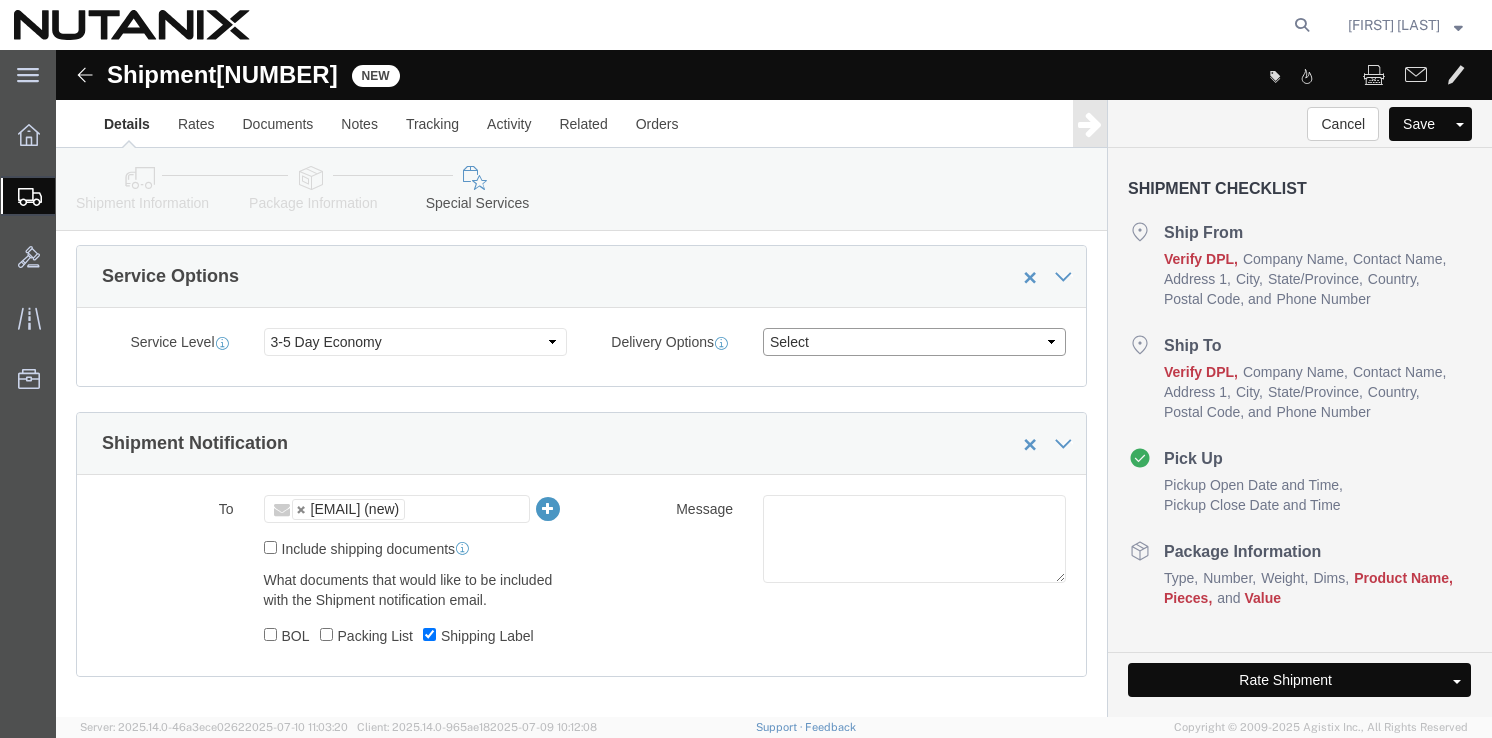 click on "Select ATA DTA DTD" 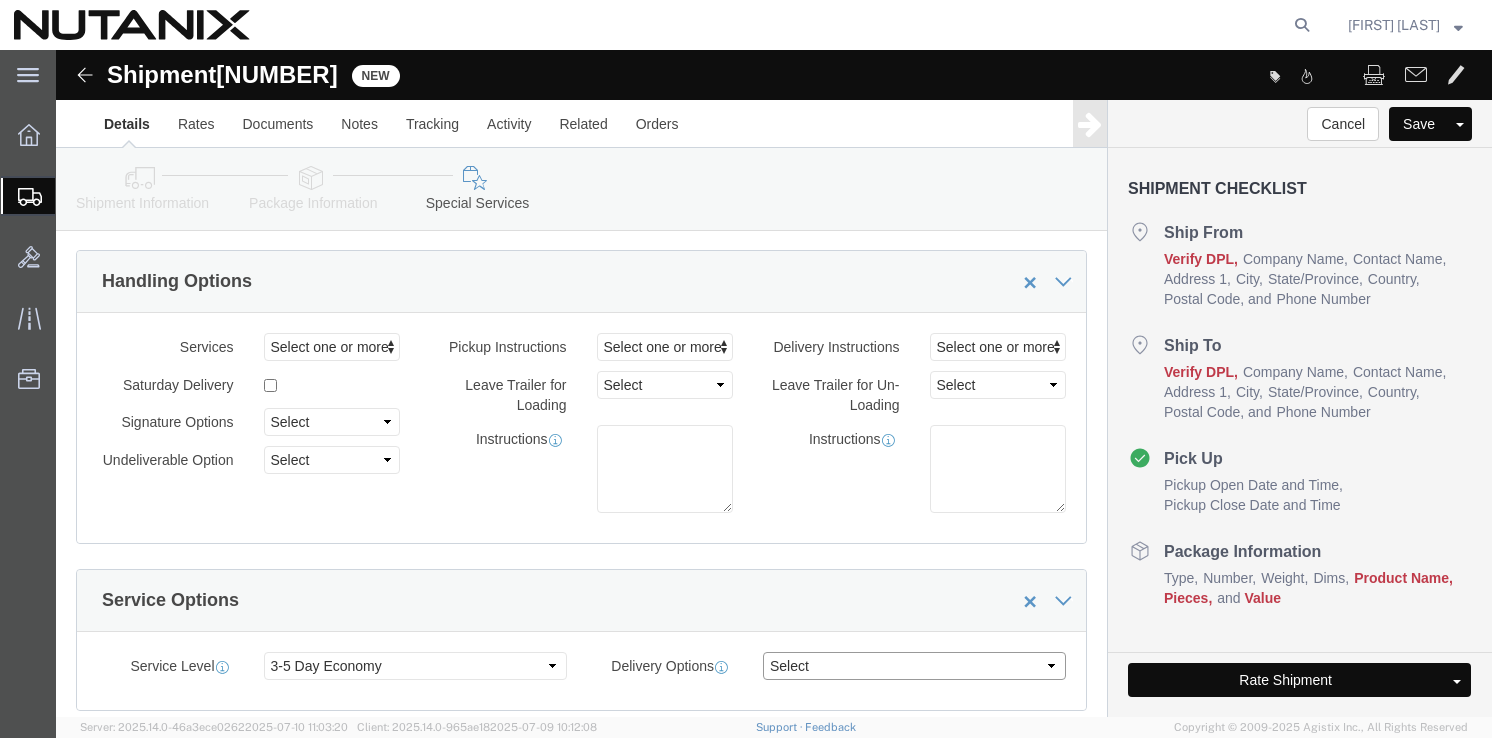 scroll, scrollTop: 0, scrollLeft: 0, axis: both 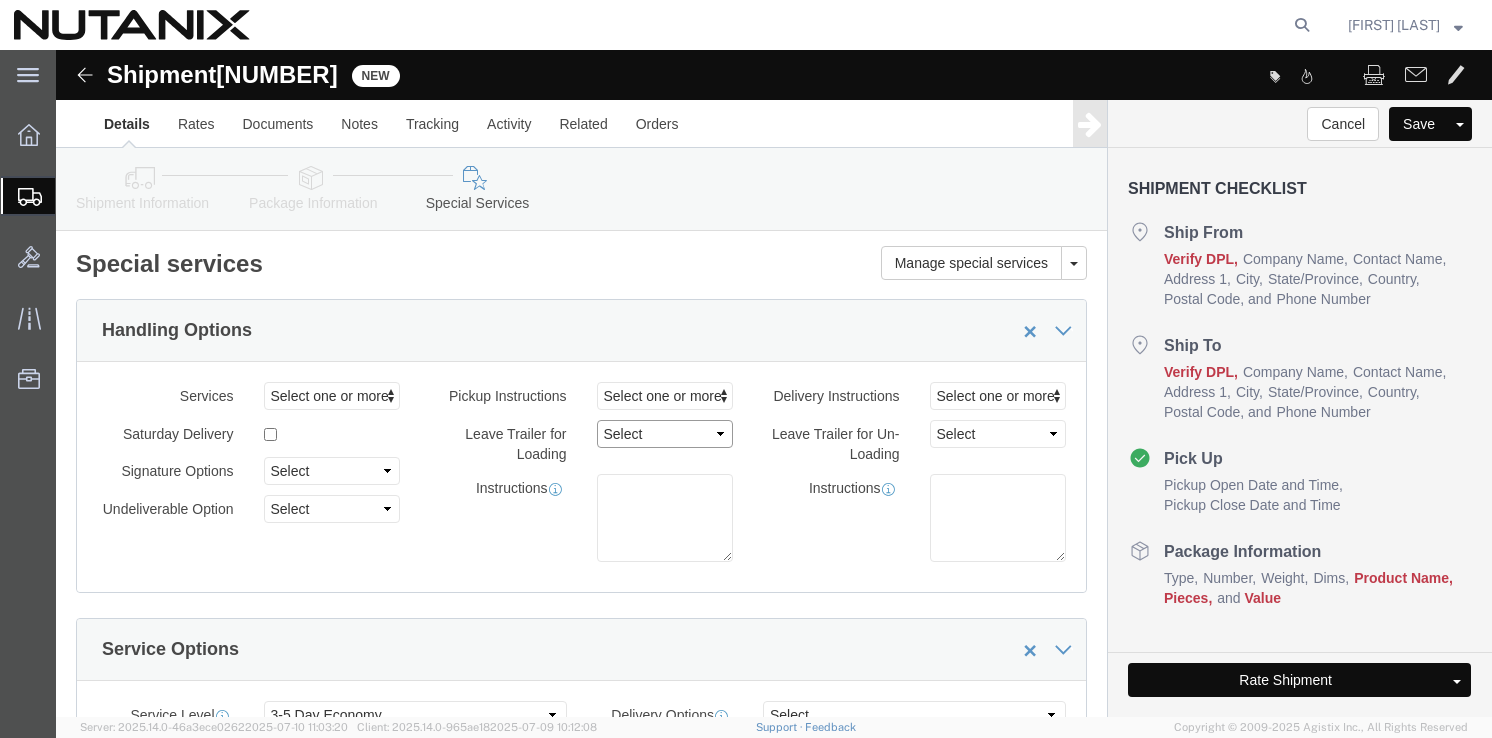 click on "Select 1 Hour 2 Hour 3 Hour 4 Hour 5 Hour 6 Hour 7 Hour 8 Hour 1 Day 2 Days 3 Days" 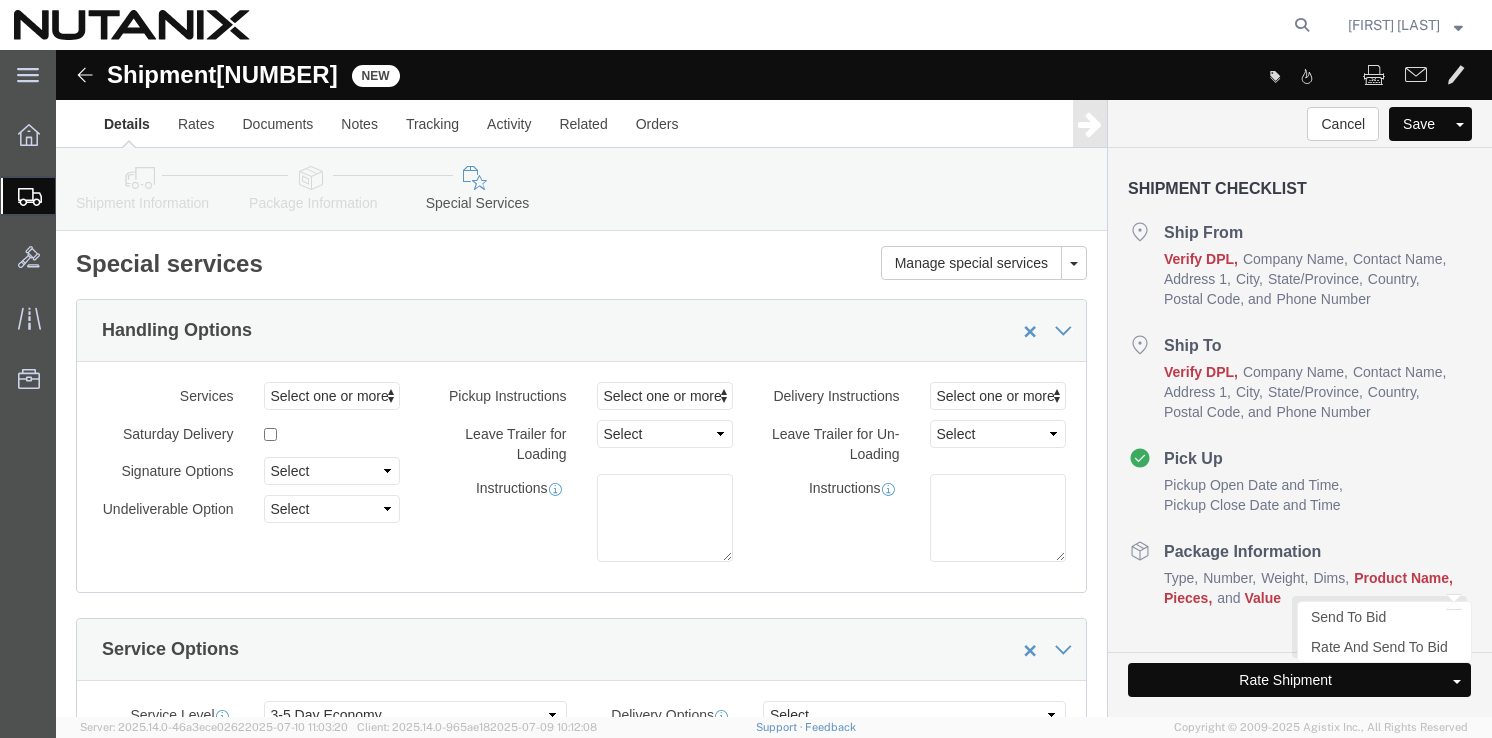 click on "Rate Shipment" 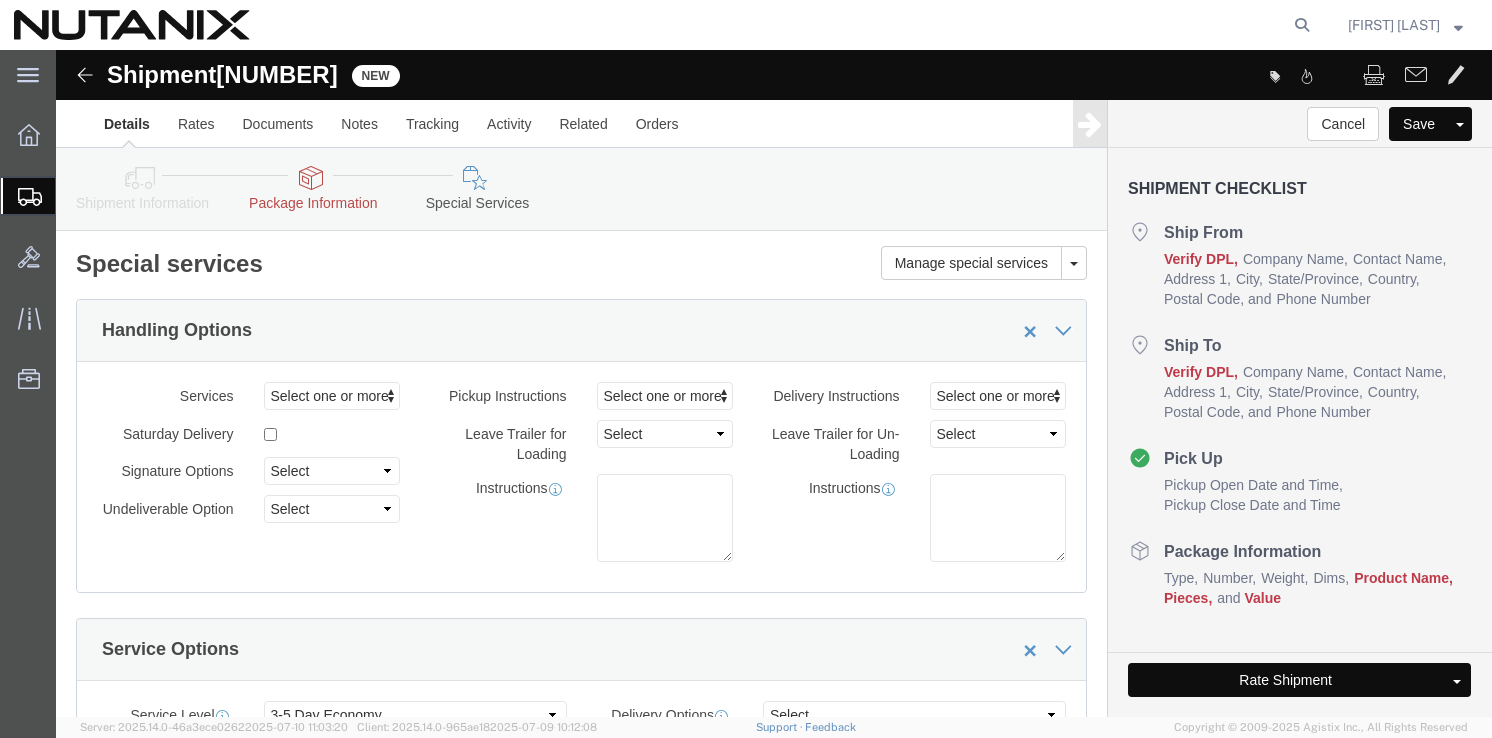 click 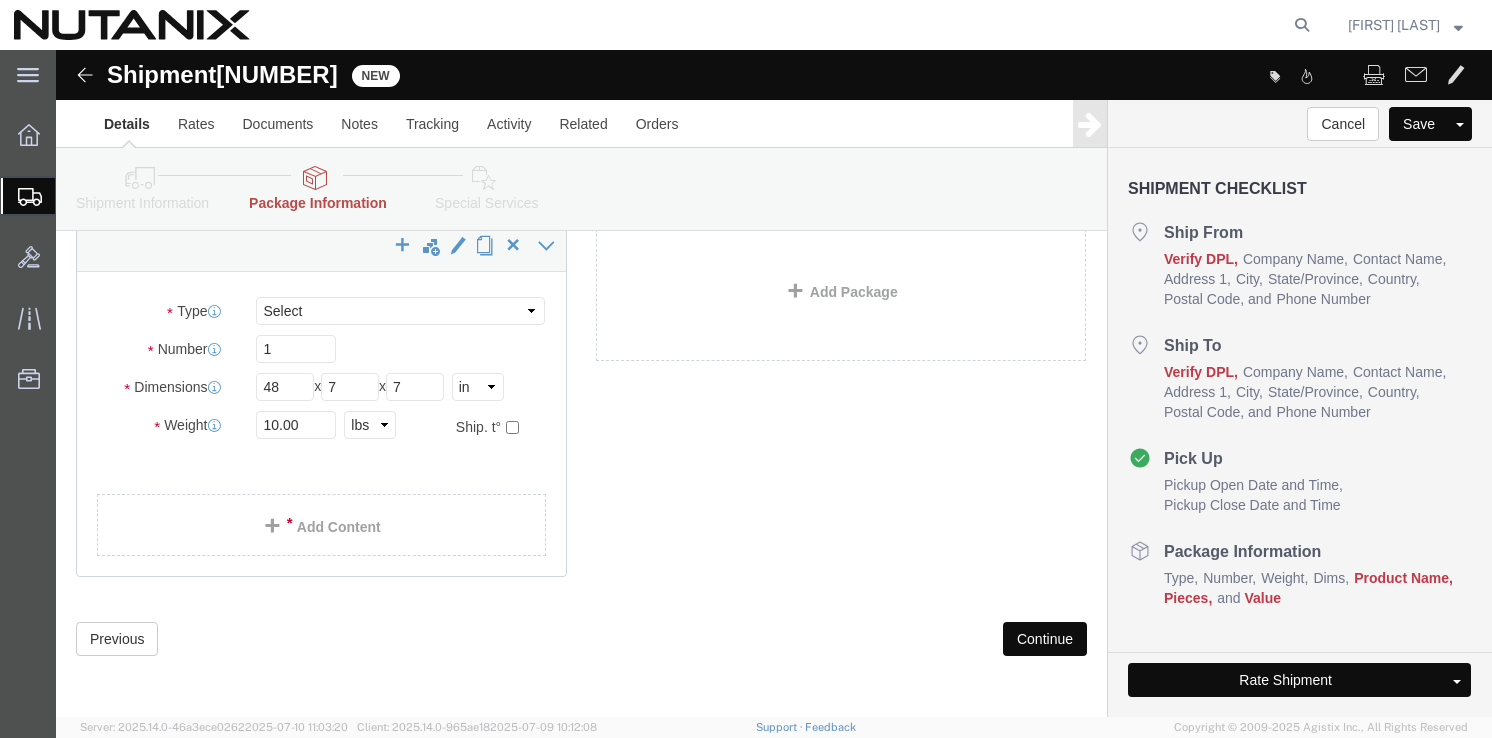 scroll, scrollTop: 122, scrollLeft: 0, axis: vertical 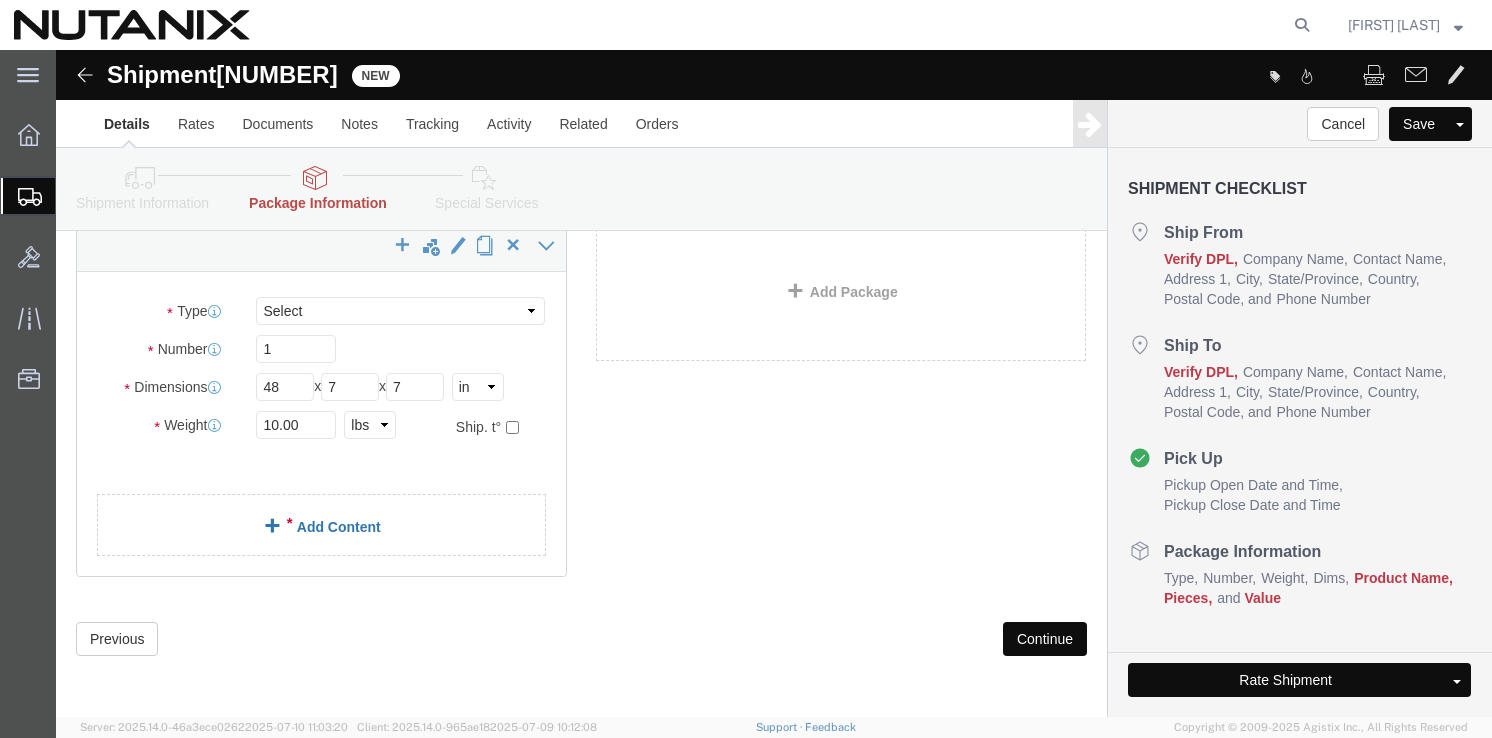 click on "Add Content" 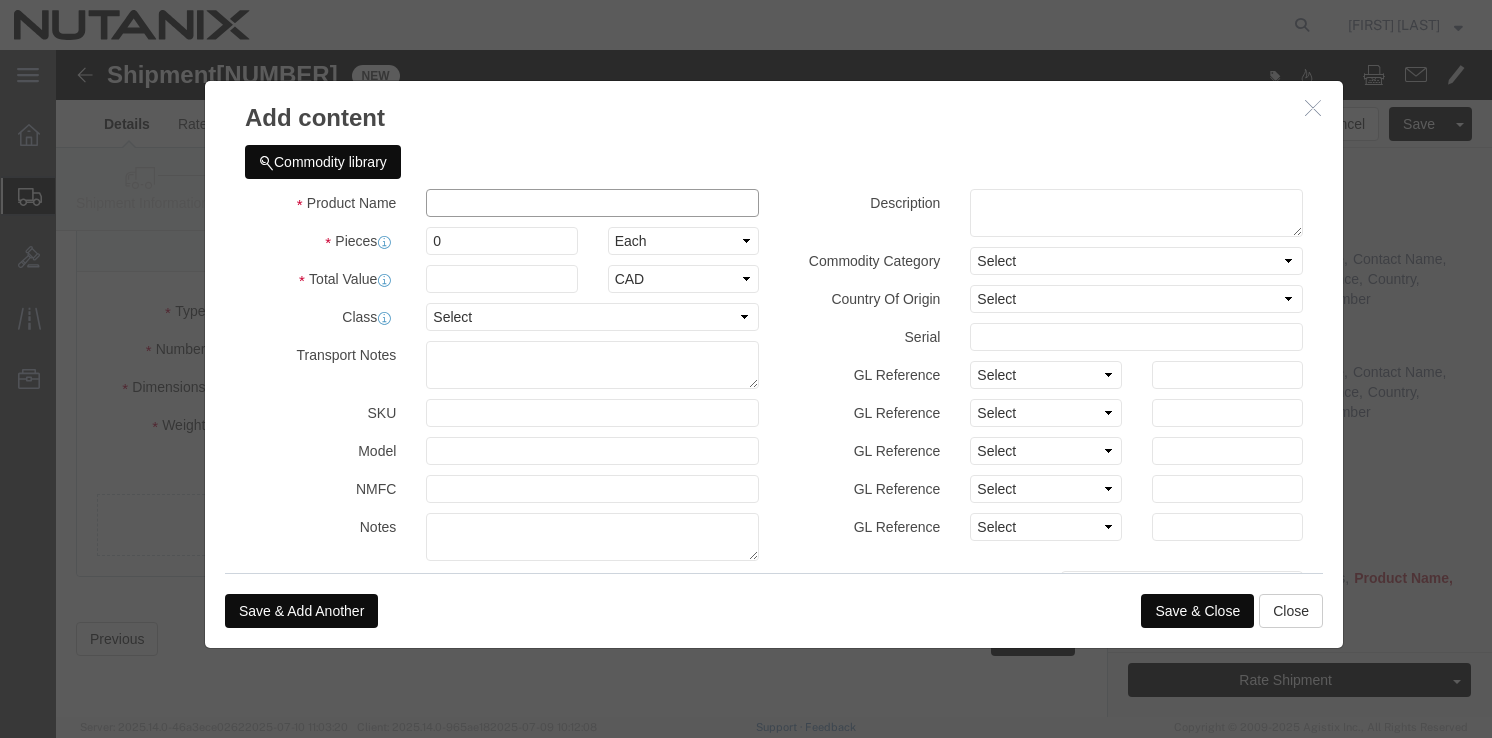 click 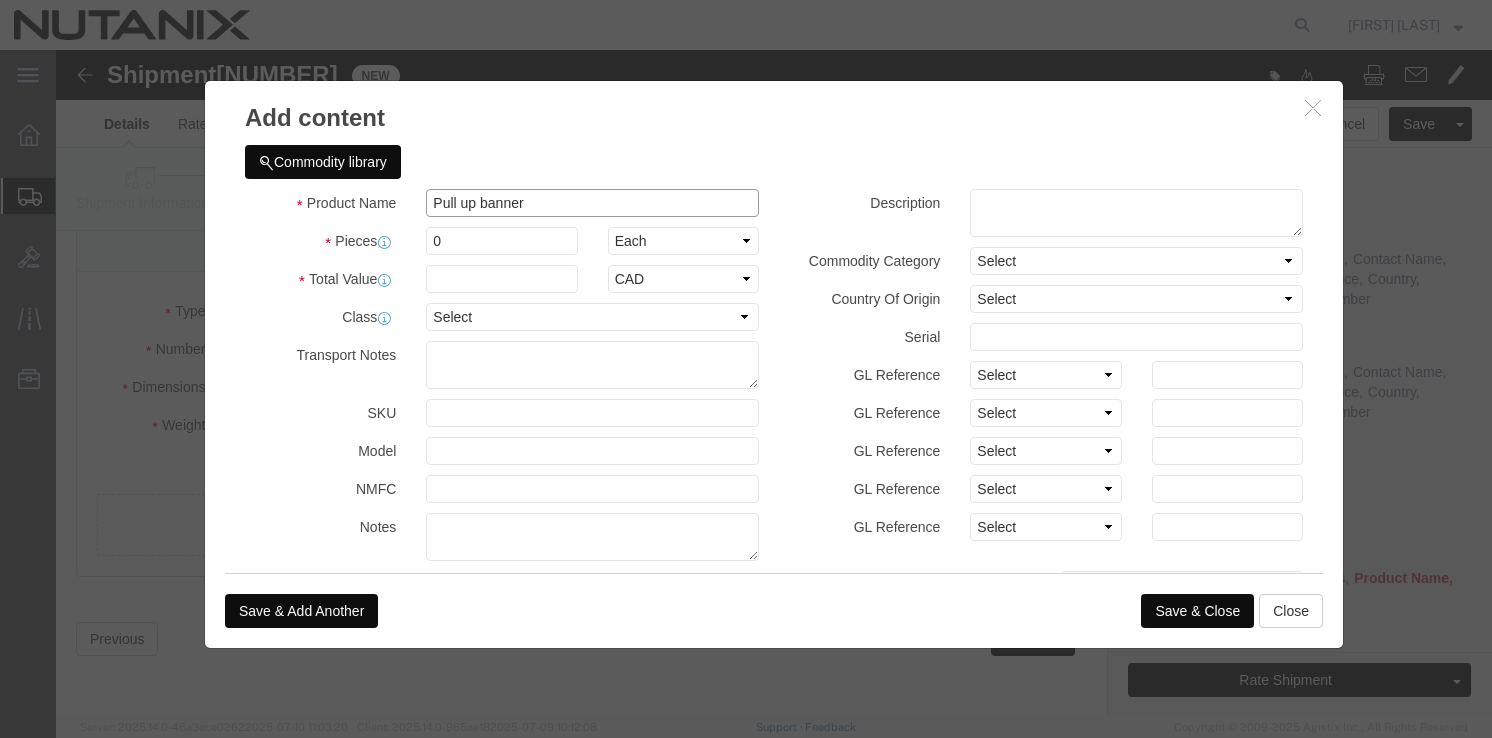 type on "Pull up banner" 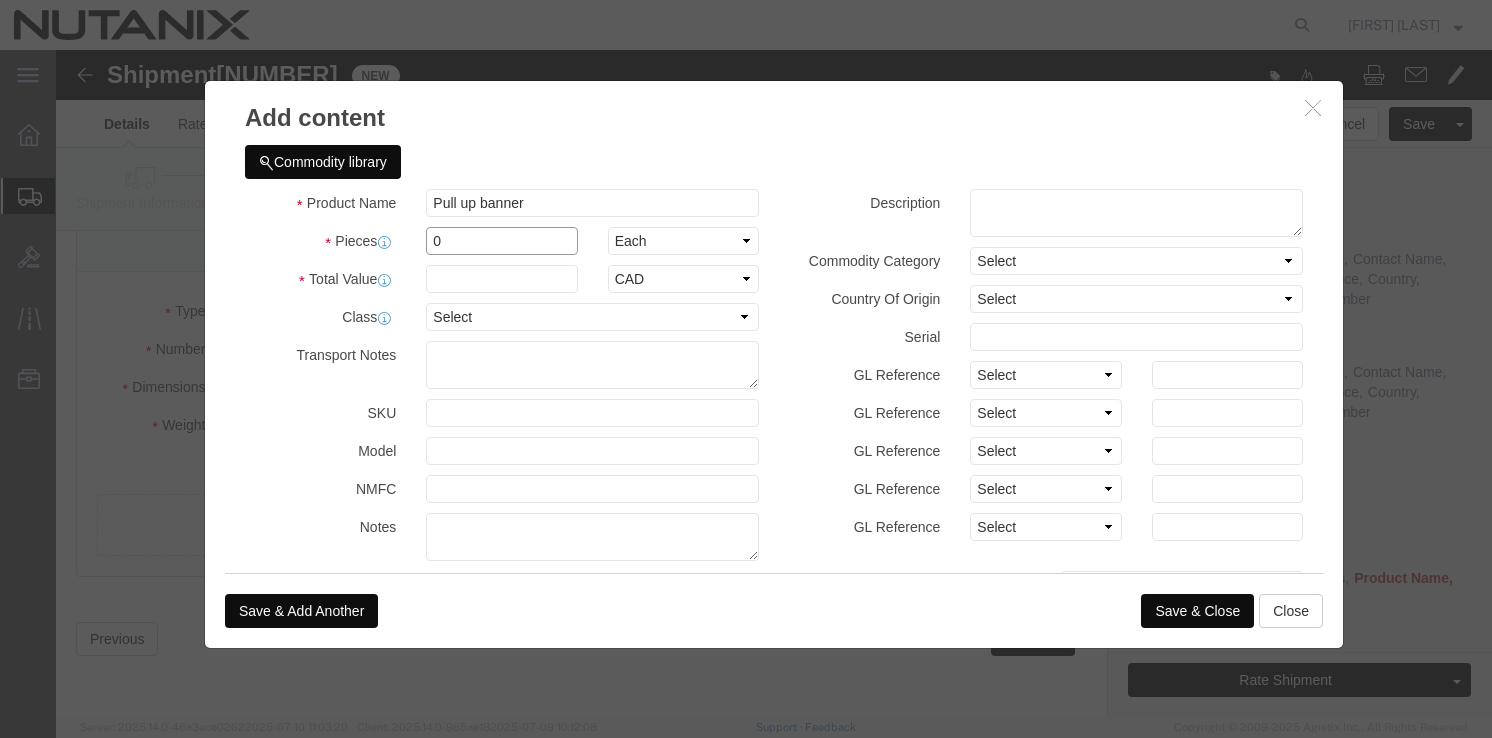 drag, startPoint x: 385, startPoint y: 188, endPoint x: 358, endPoint y: 188, distance: 27 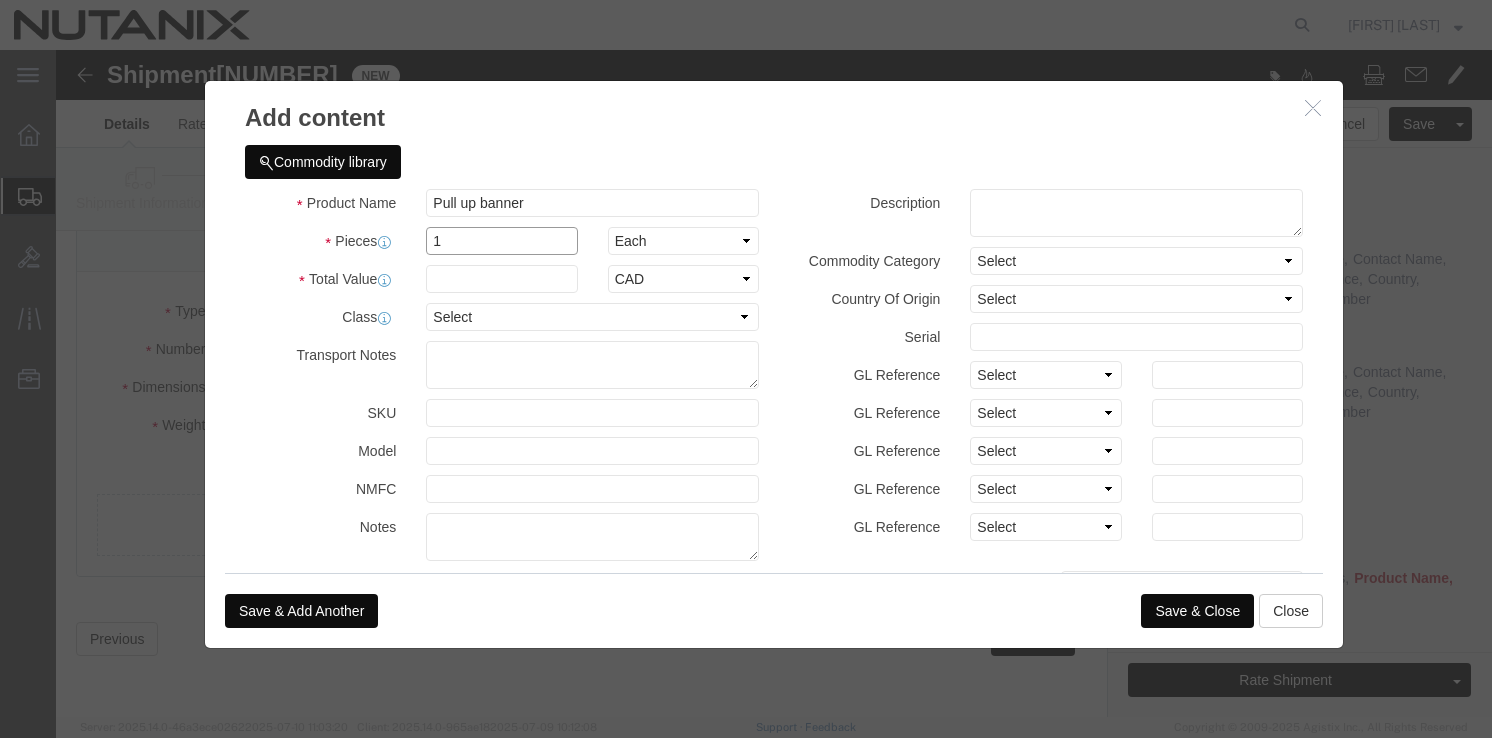 type on "1" 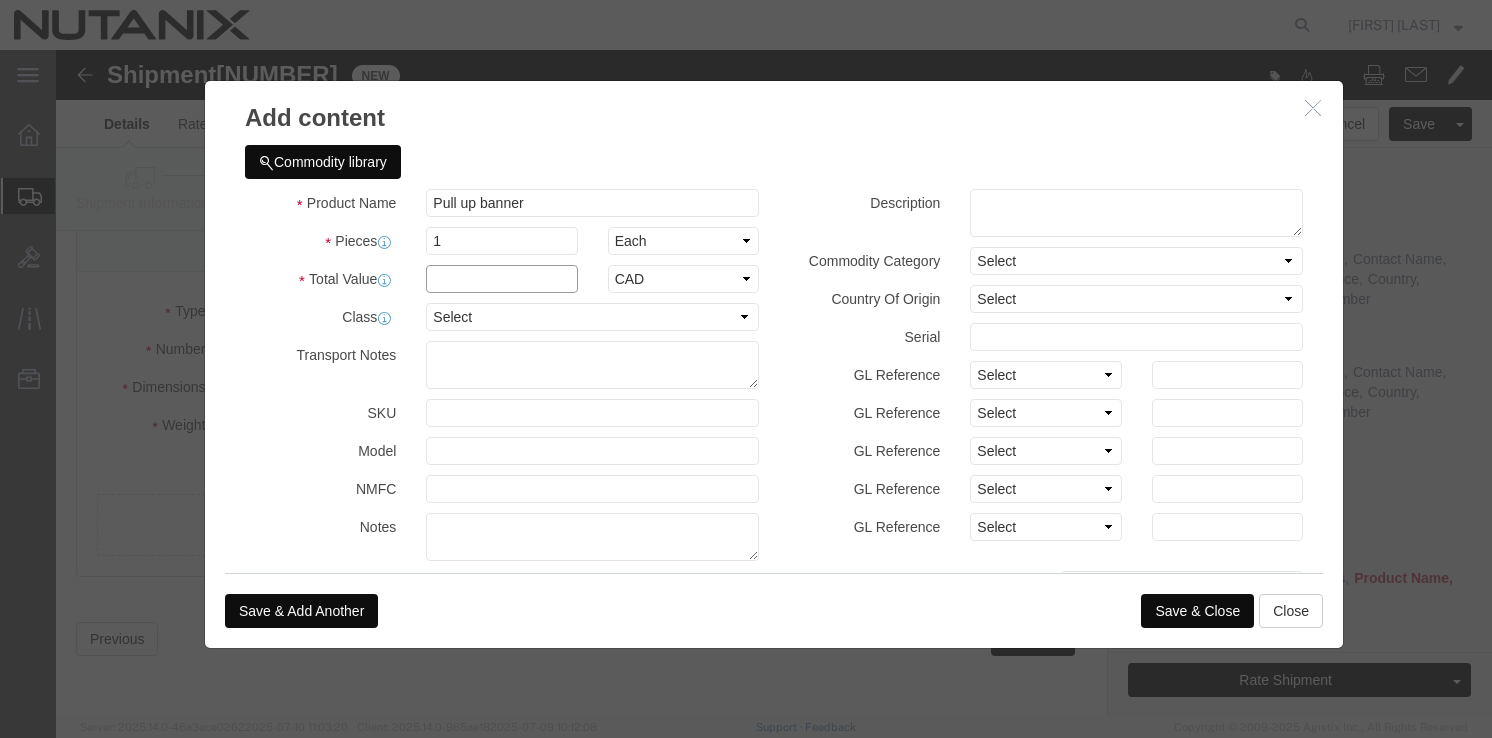 click 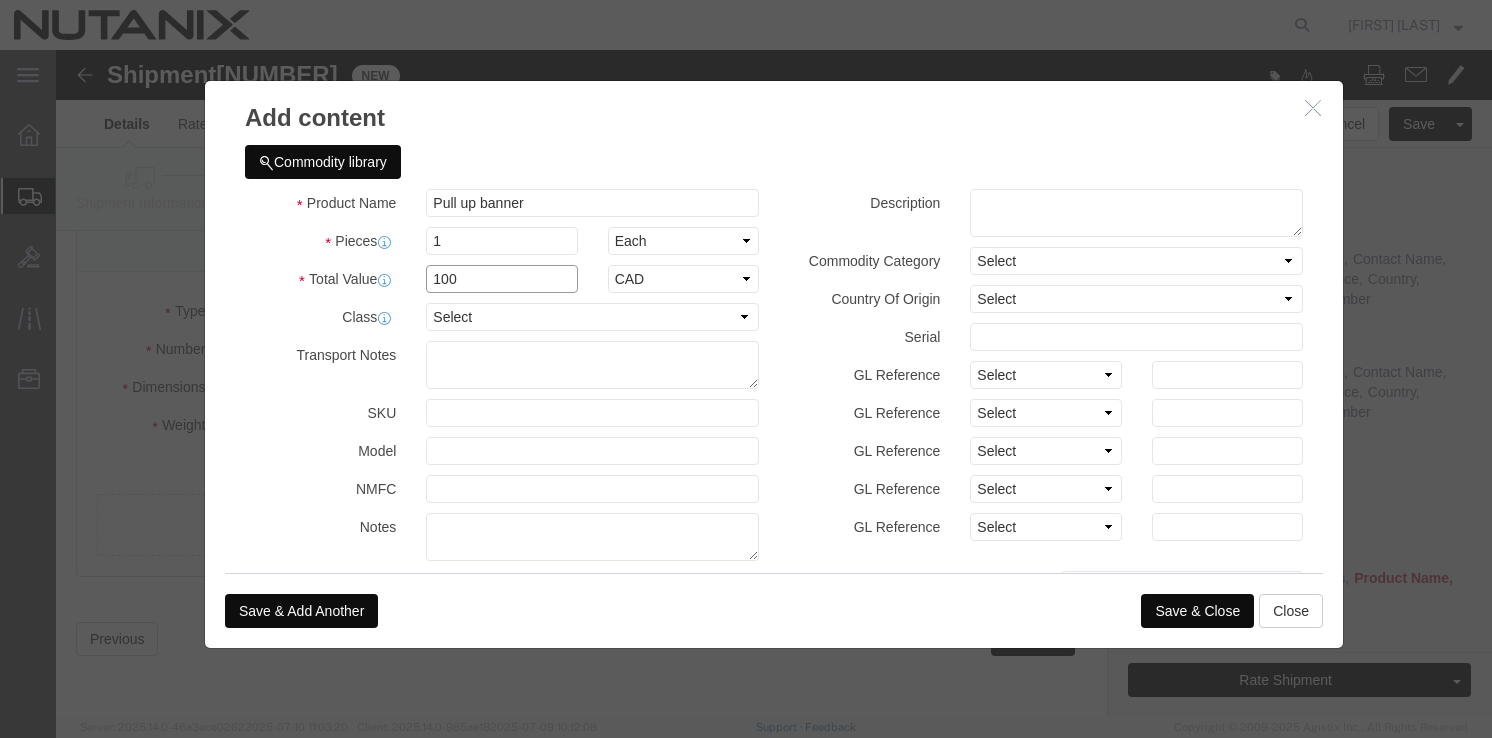type on "100" 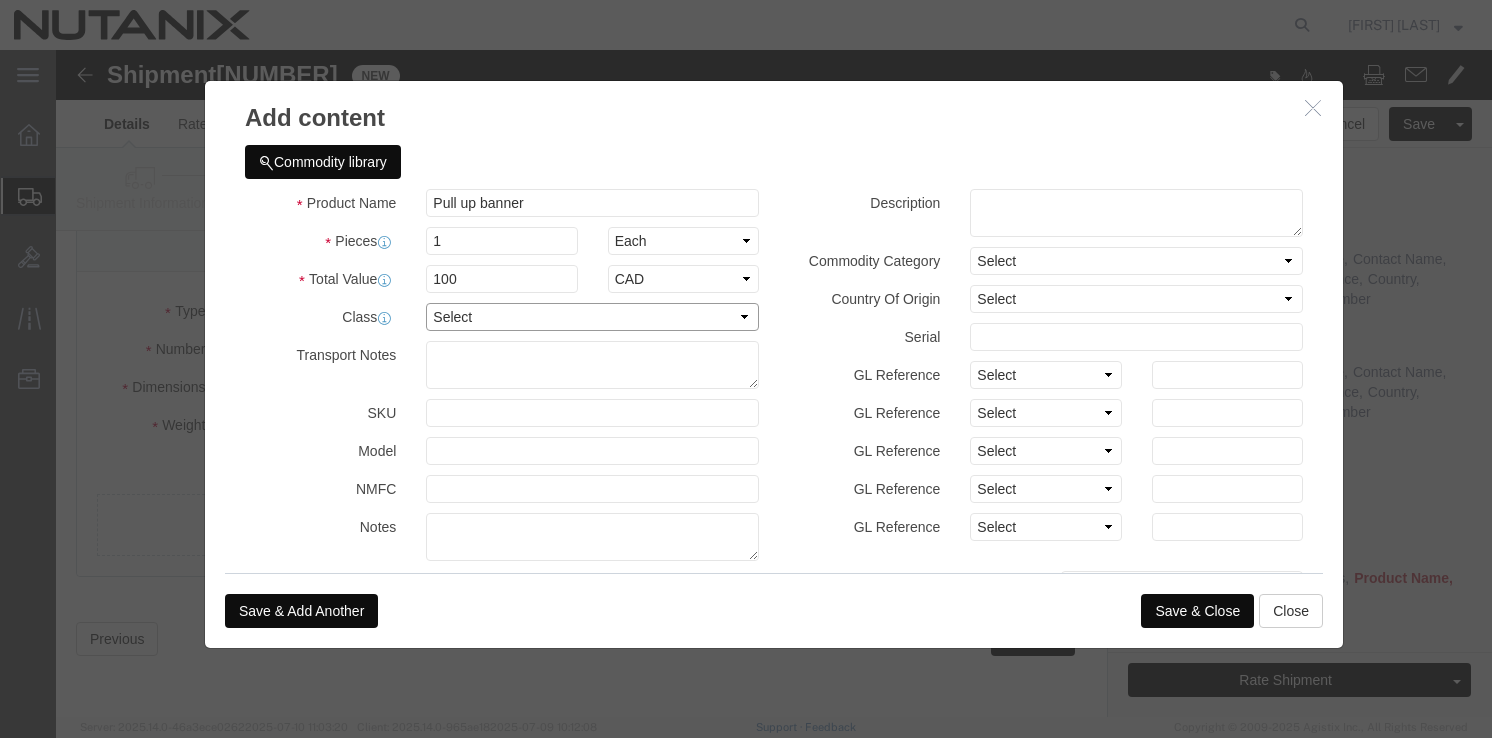 click on "Select 50 55 60 65 70 77.5 85 92.5 100 110 125 150 175 200 250 300 400 500" 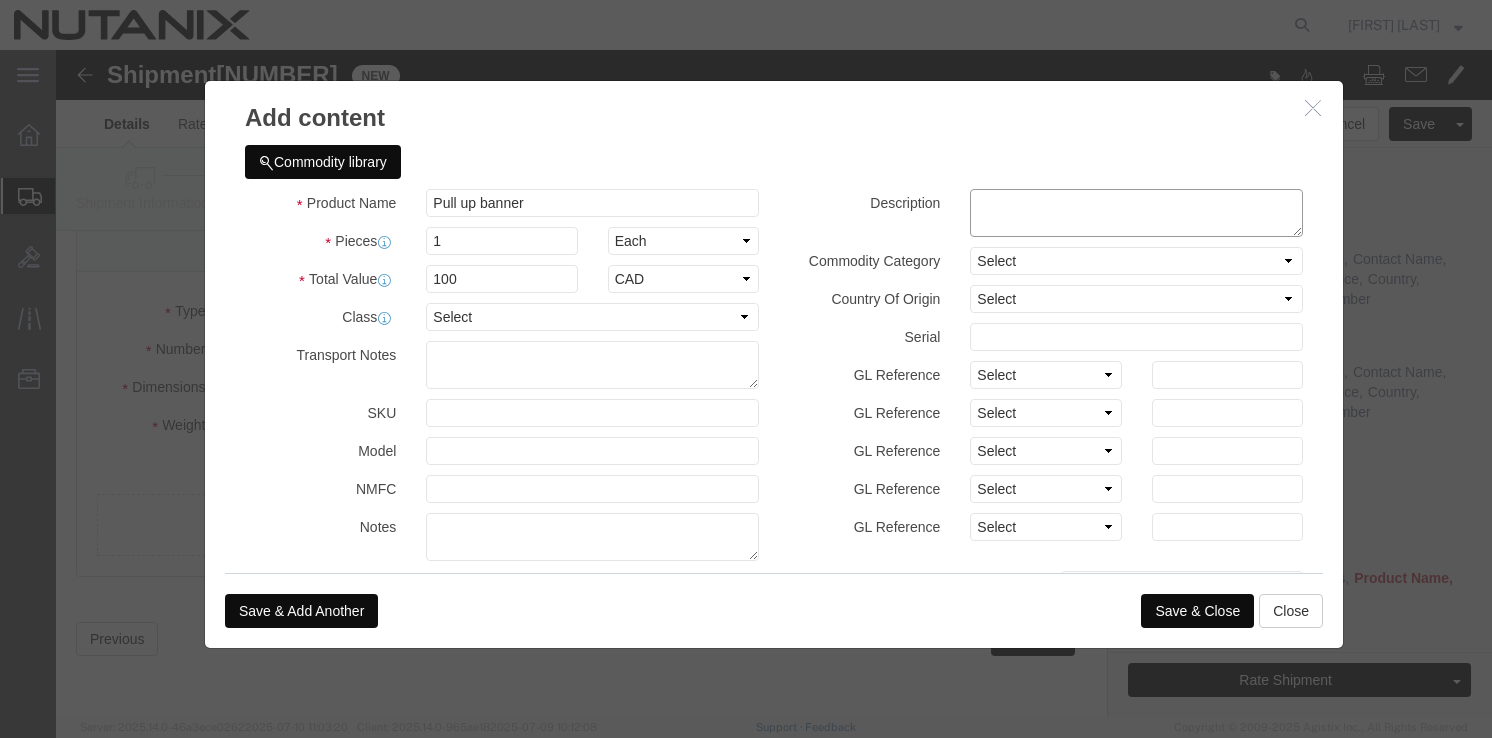 click 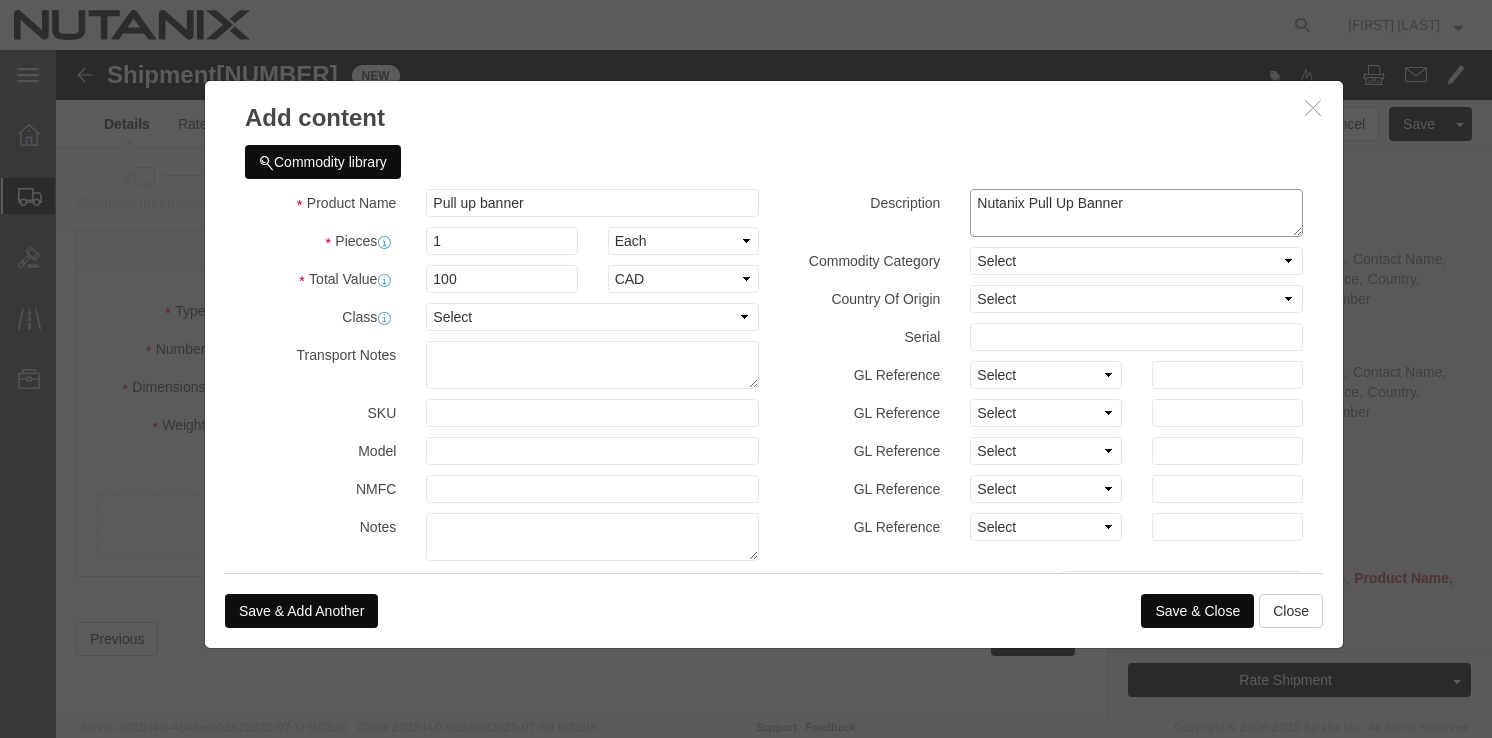 type on "Nutanix Pull Up Banner" 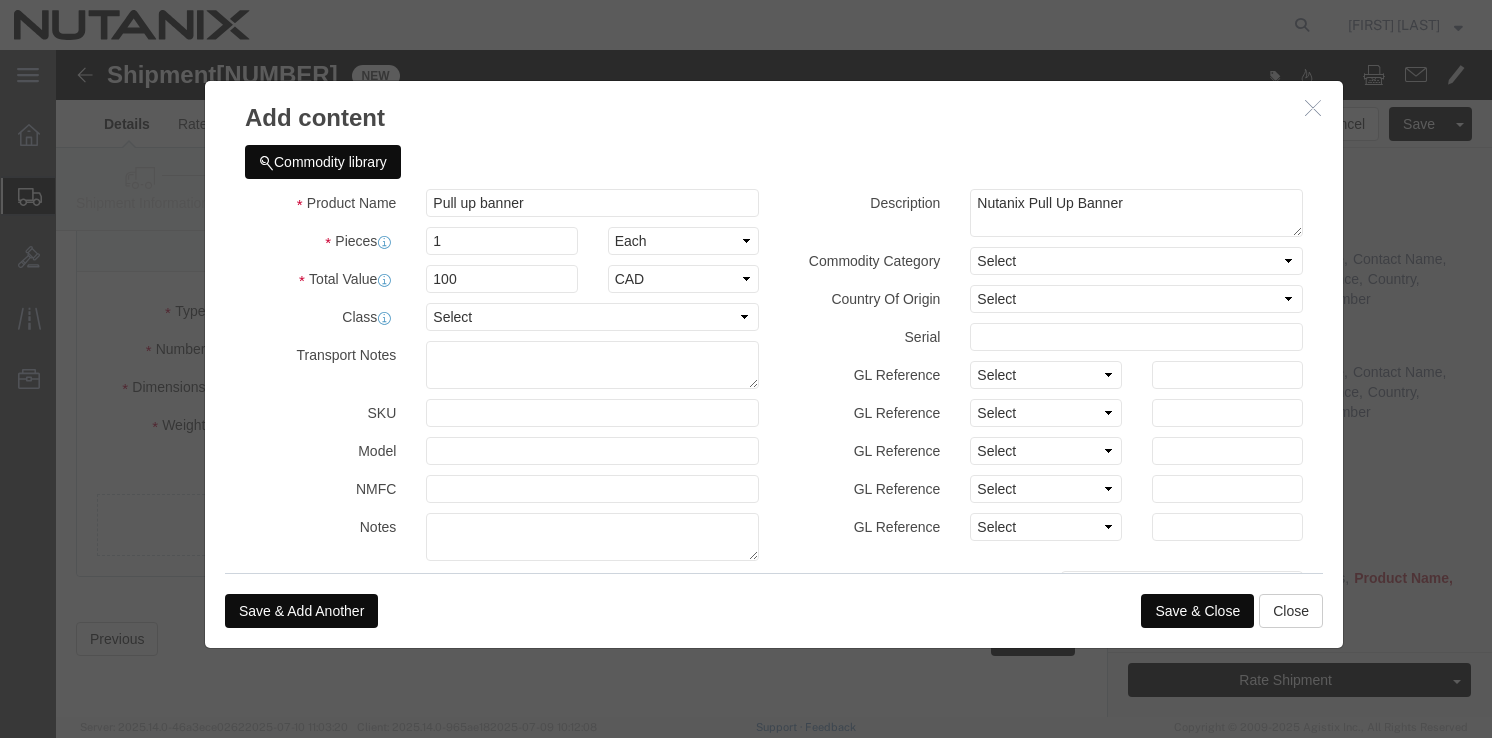 click on "Save & Close" 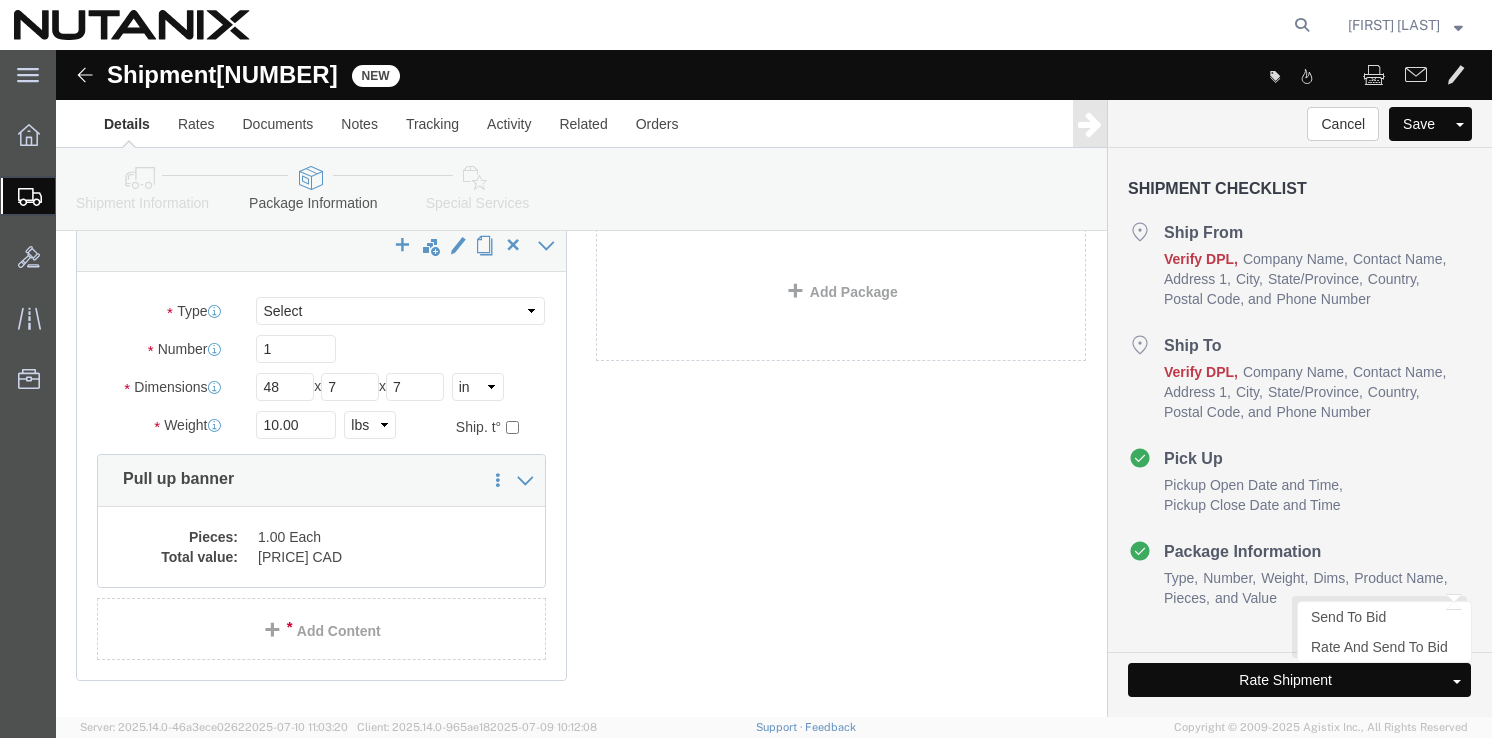 click on "Rate Shipment" 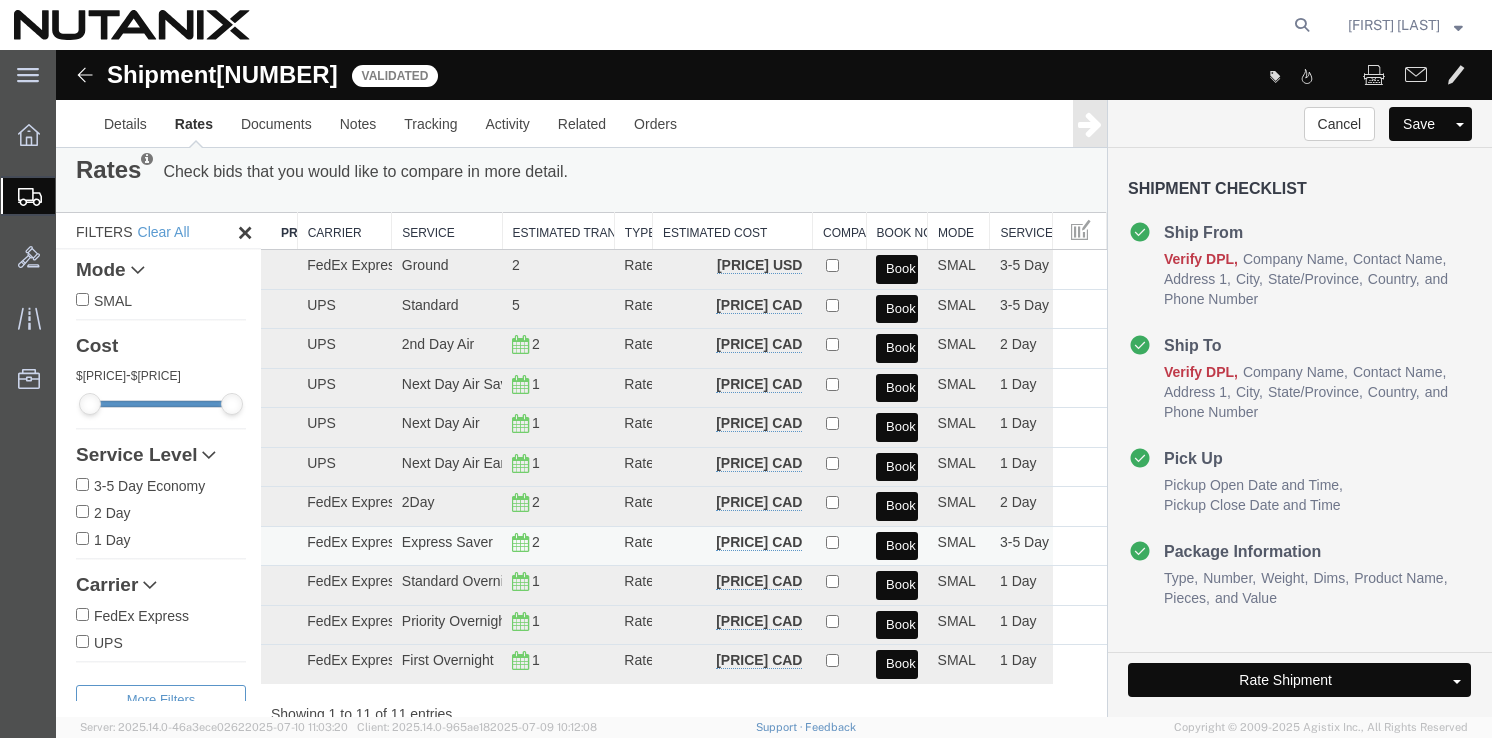 scroll, scrollTop: 5, scrollLeft: 0, axis: vertical 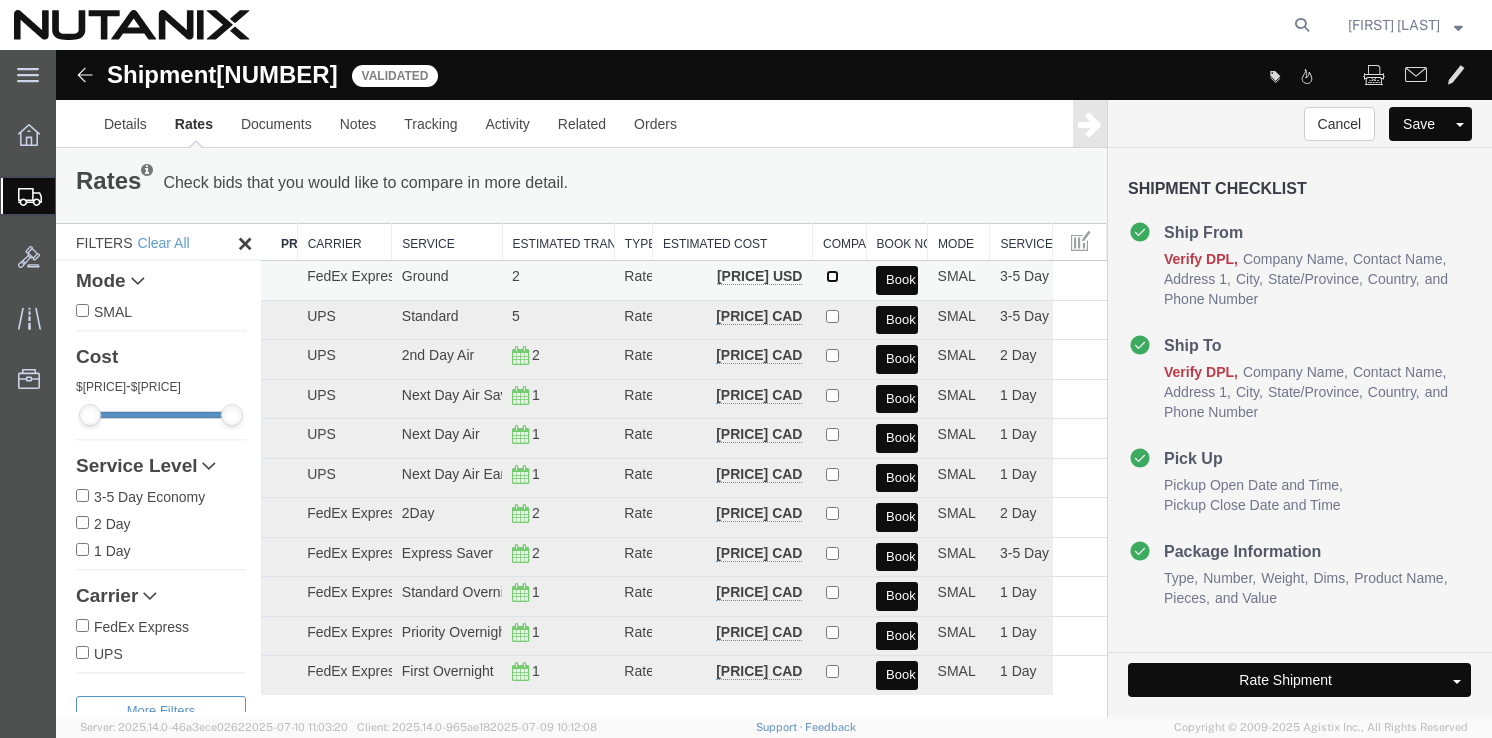 click at bounding box center (832, 276) 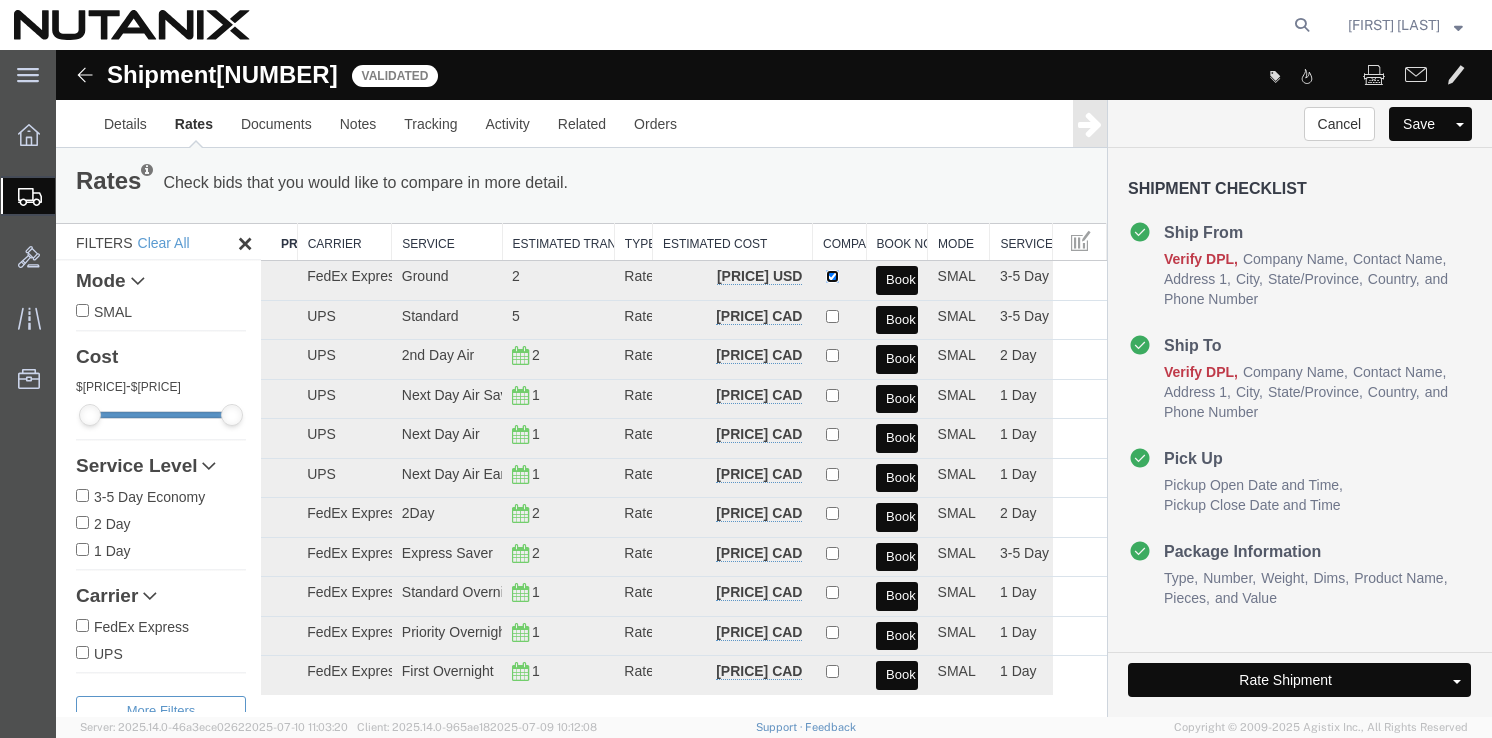 scroll, scrollTop: 39, scrollLeft: 0, axis: vertical 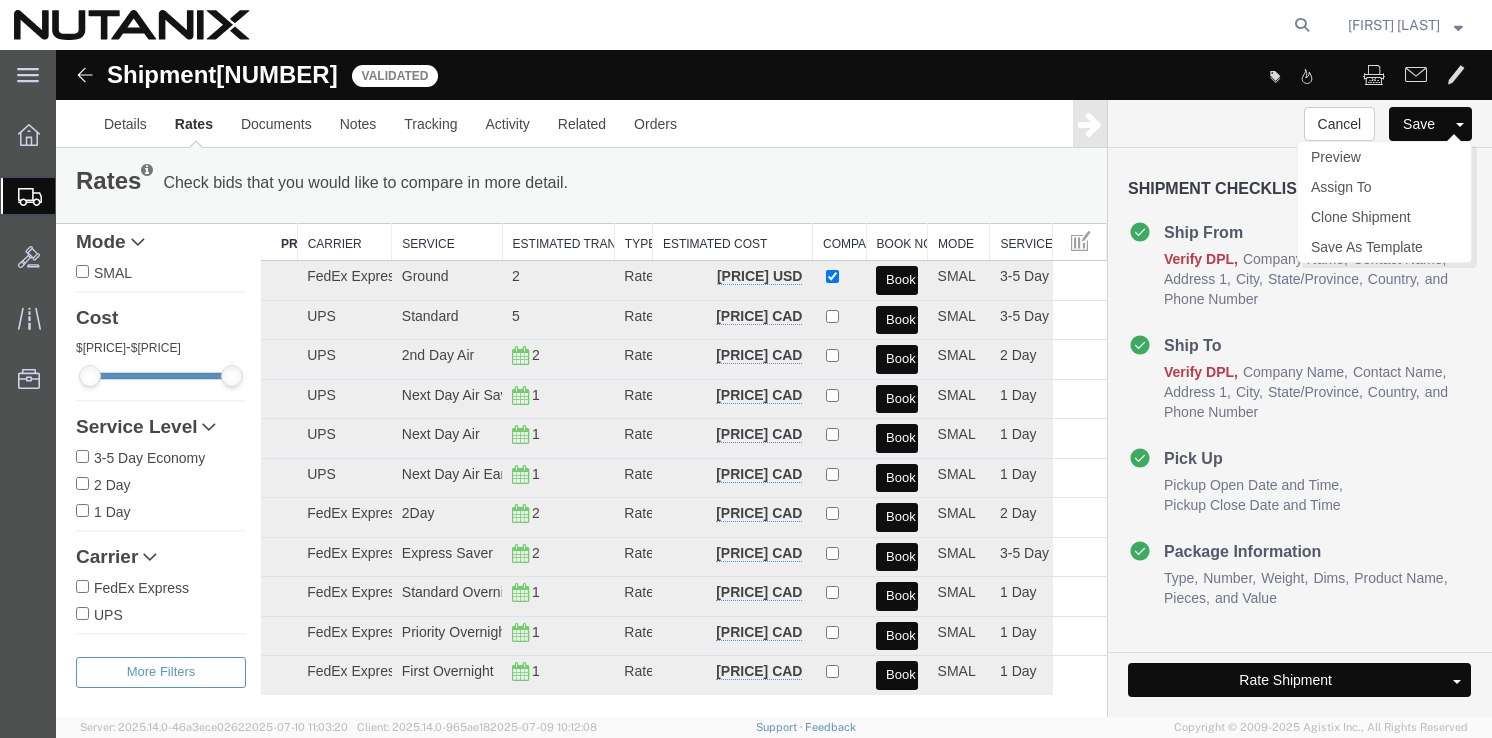 click on "Save" at bounding box center (1419, 124) 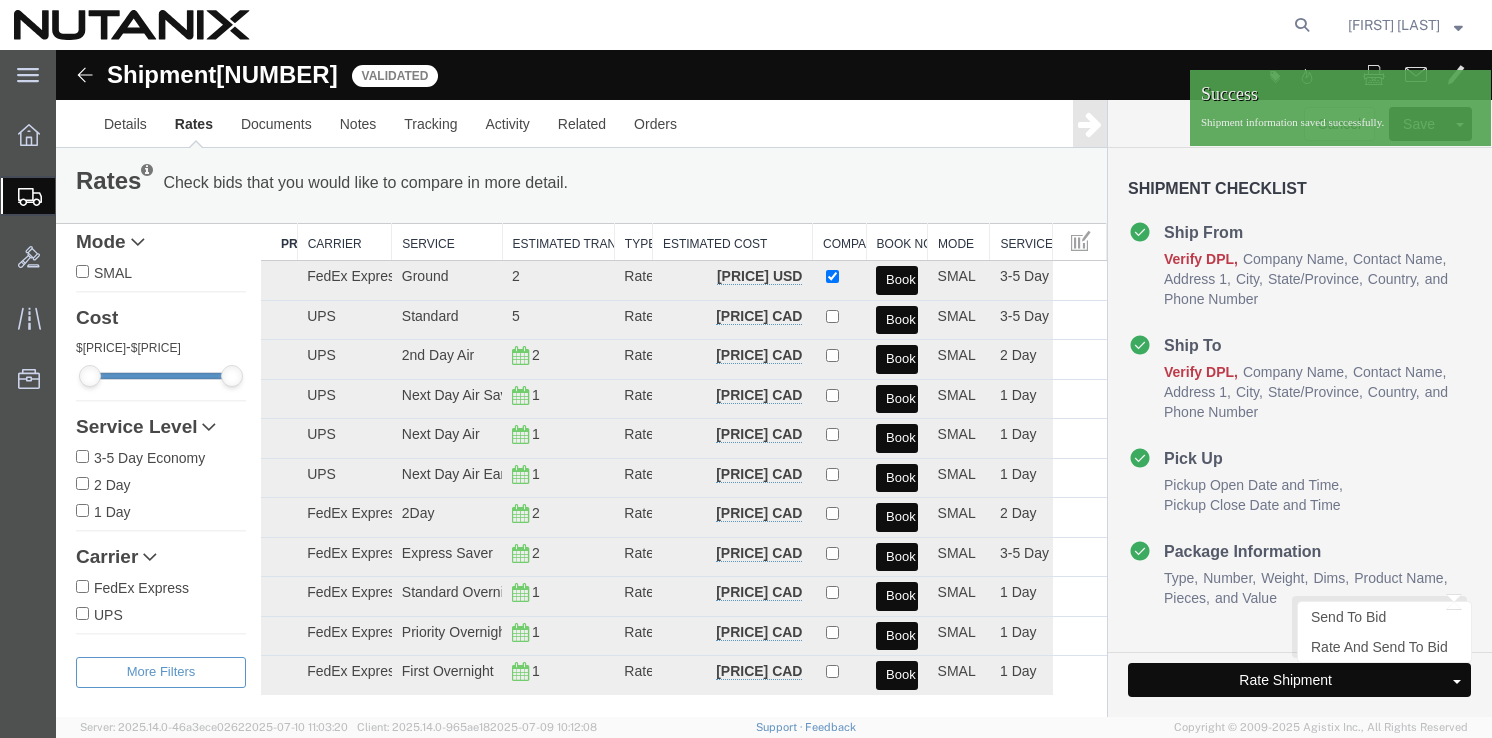 click on "Rate Shipment" at bounding box center (1285, 680) 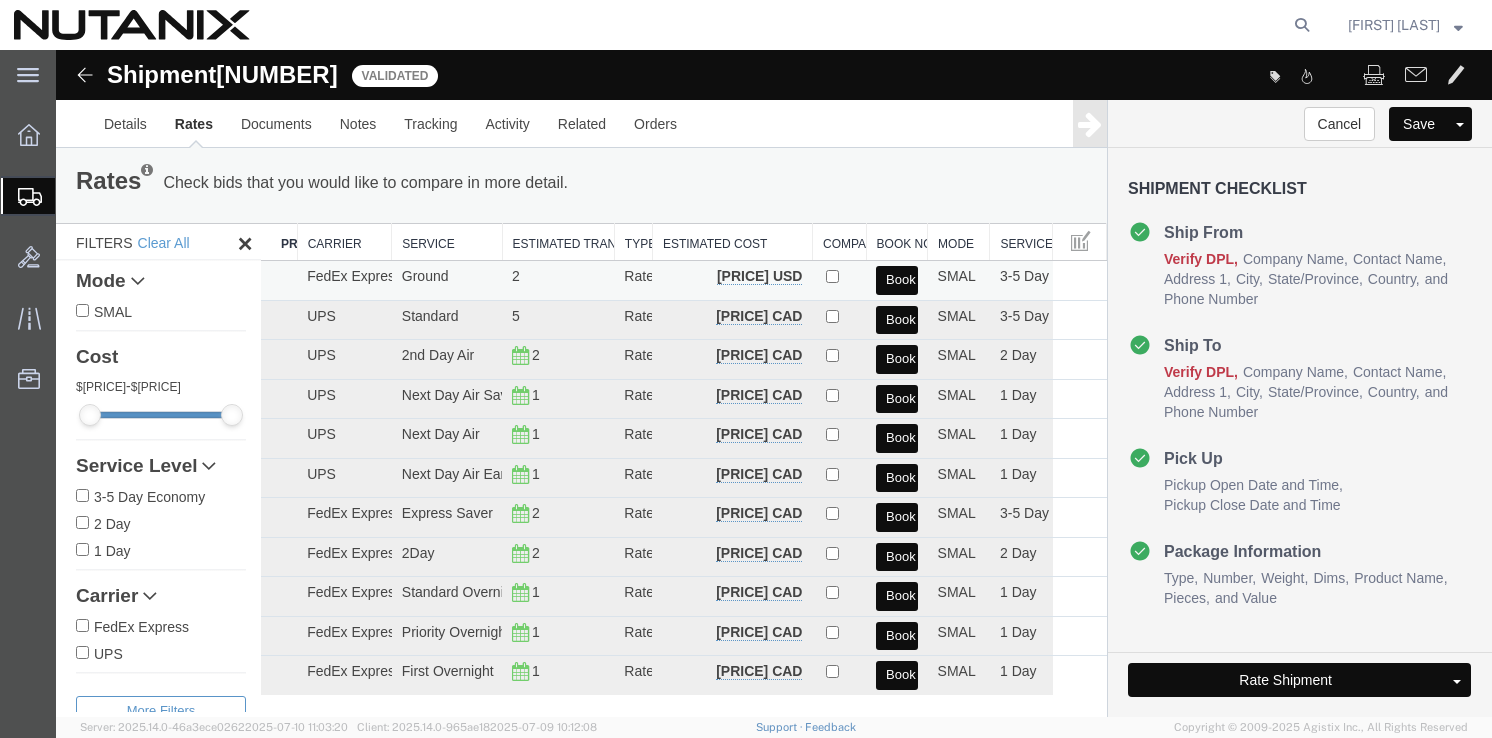 click on "Book" at bounding box center (896, 280) 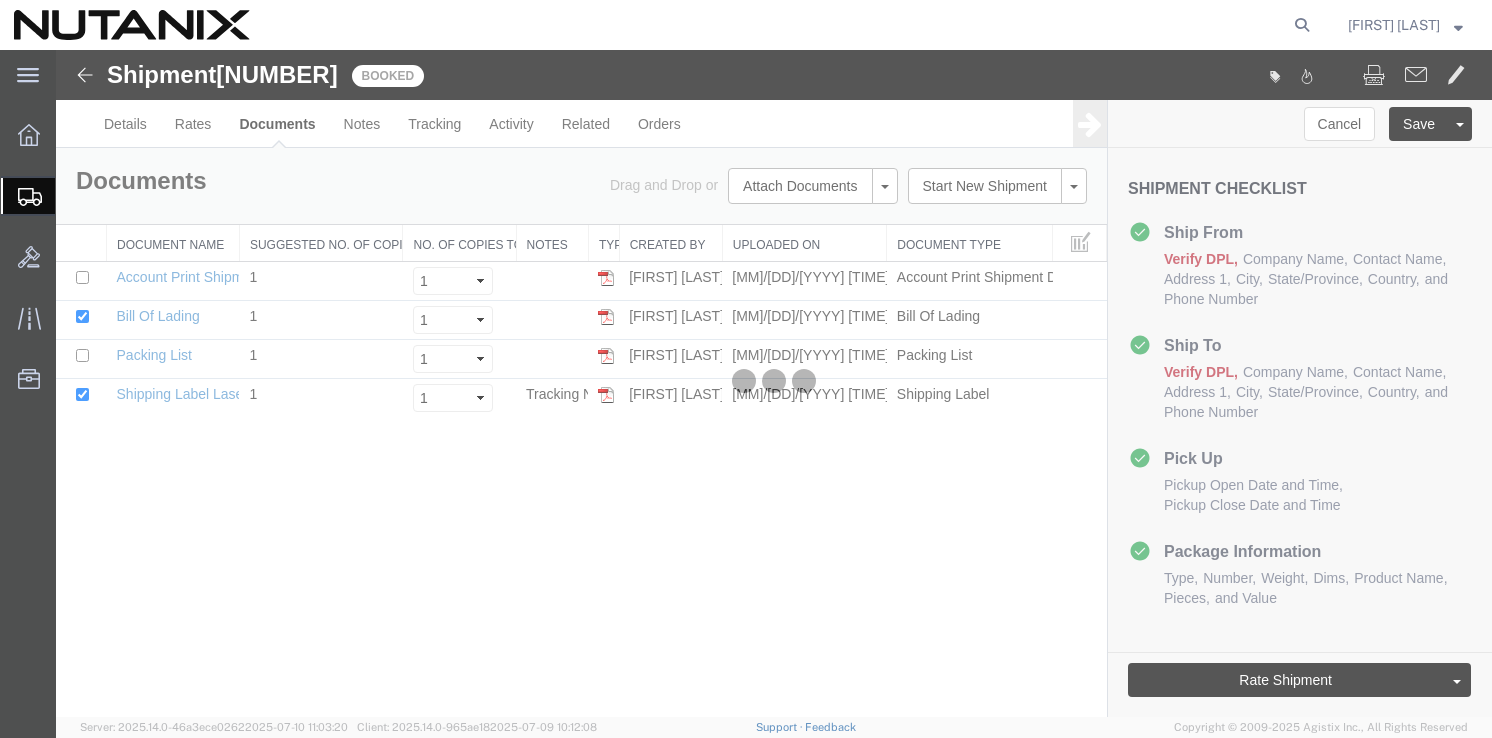 scroll, scrollTop: 0, scrollLeft: 0, axis: both 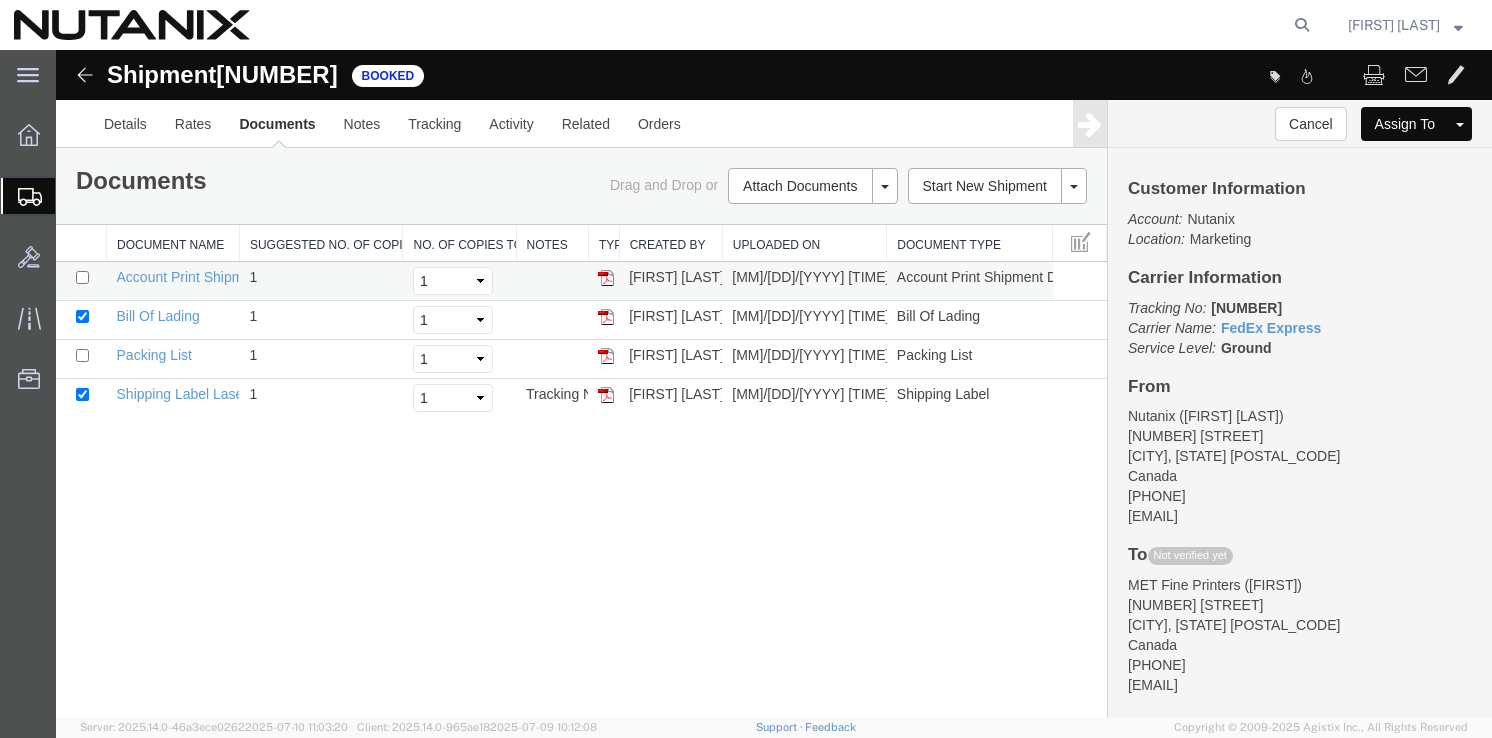 click at bounding box center (606, 278) 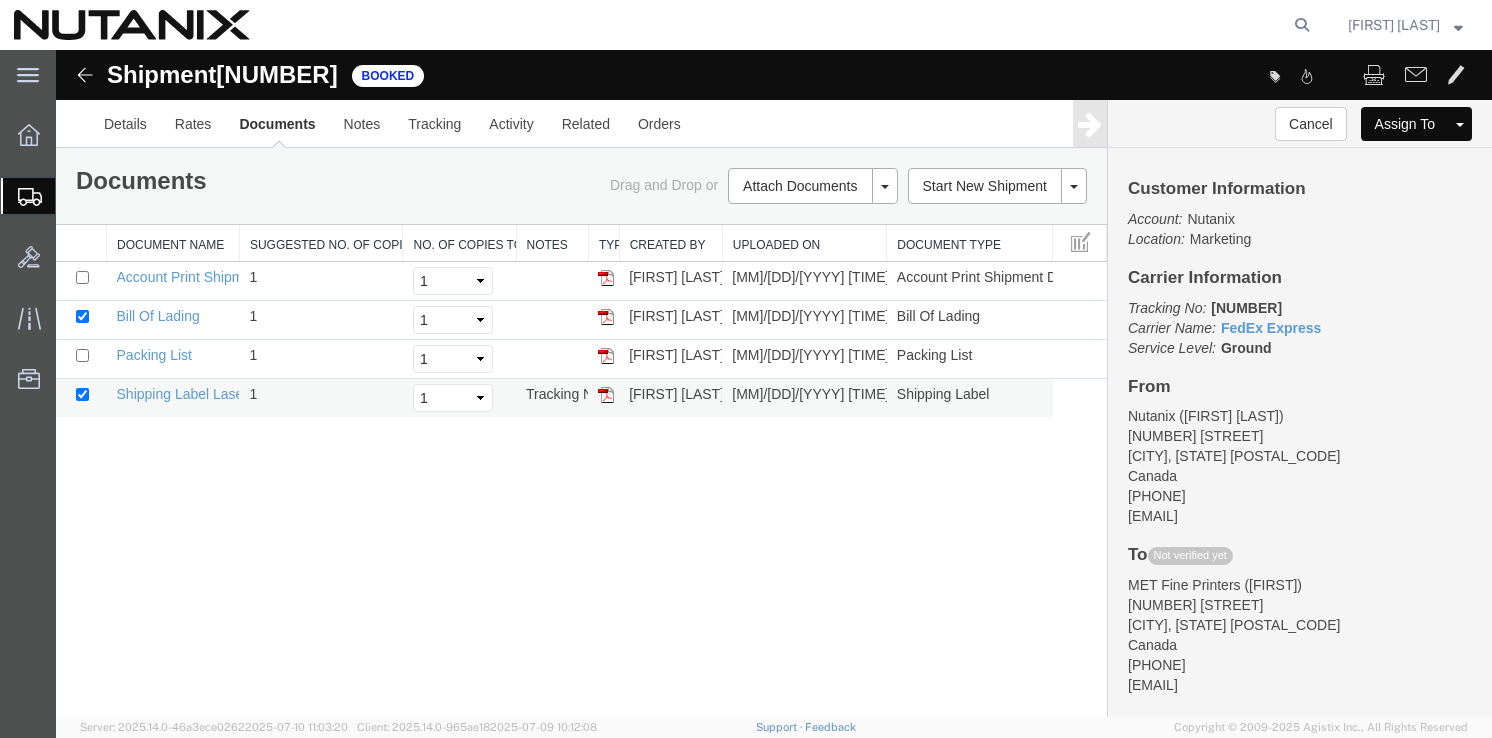 click at bounding box center (606, 395) 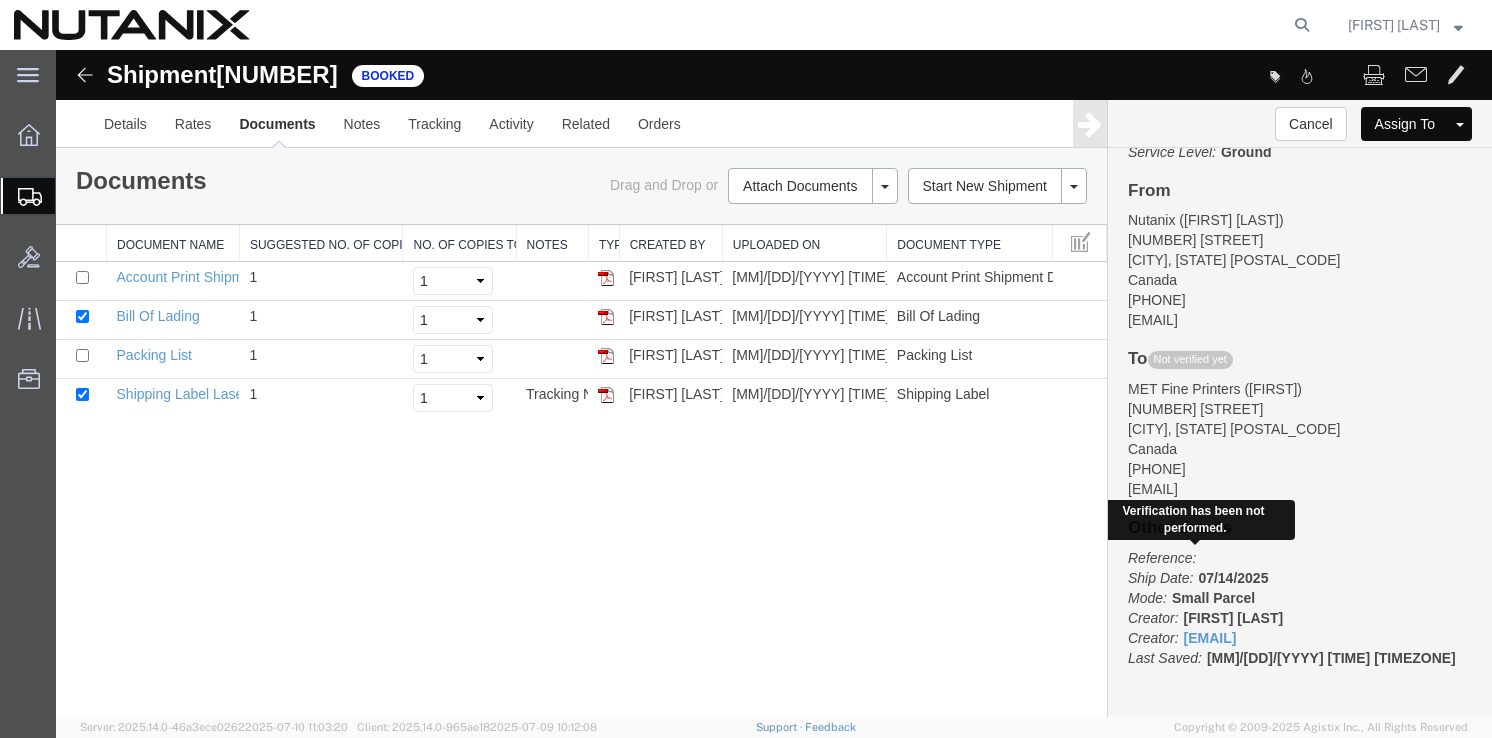 scroll, scrollTop: 199, scrollLeft: 0, axis: vertical 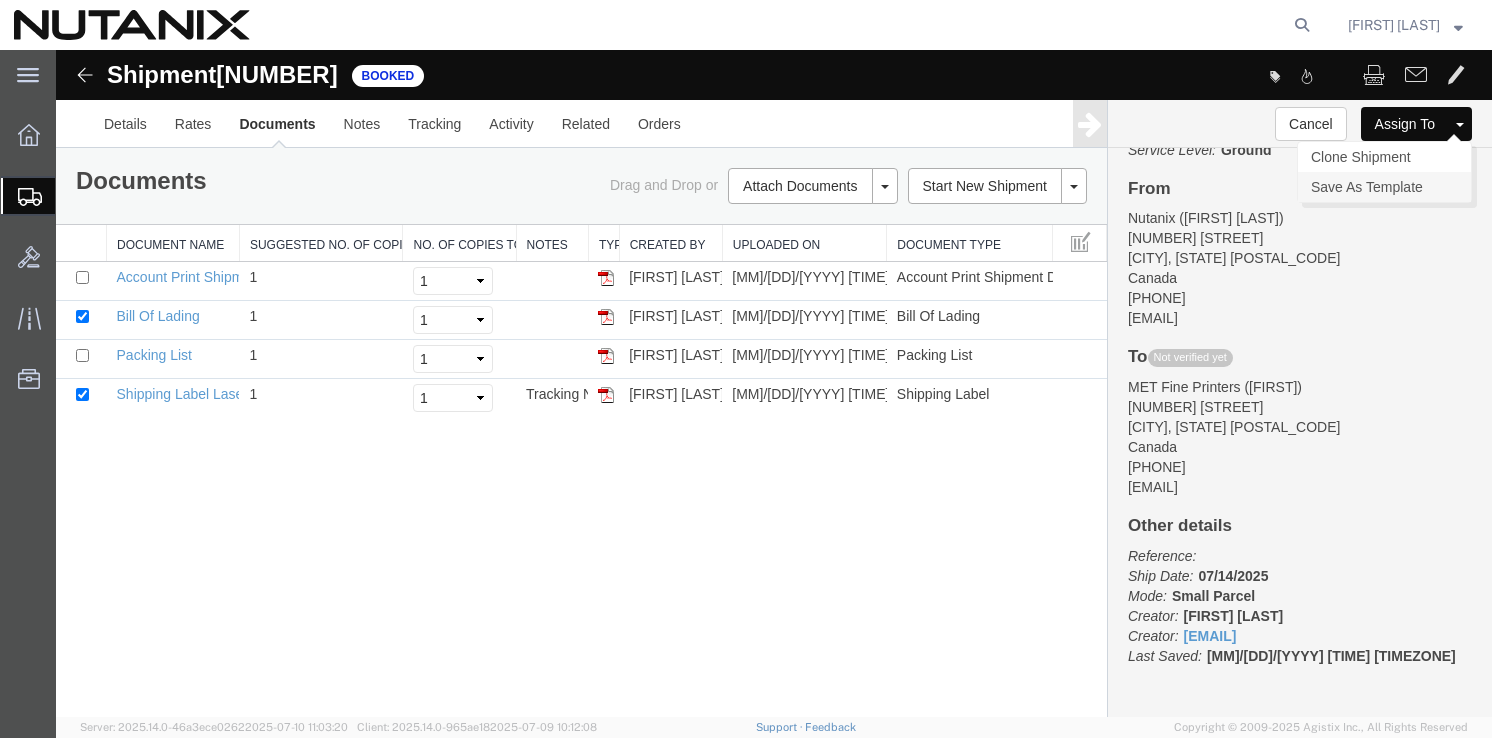 click on "Save As Template" at bounding box center (1384, 187) 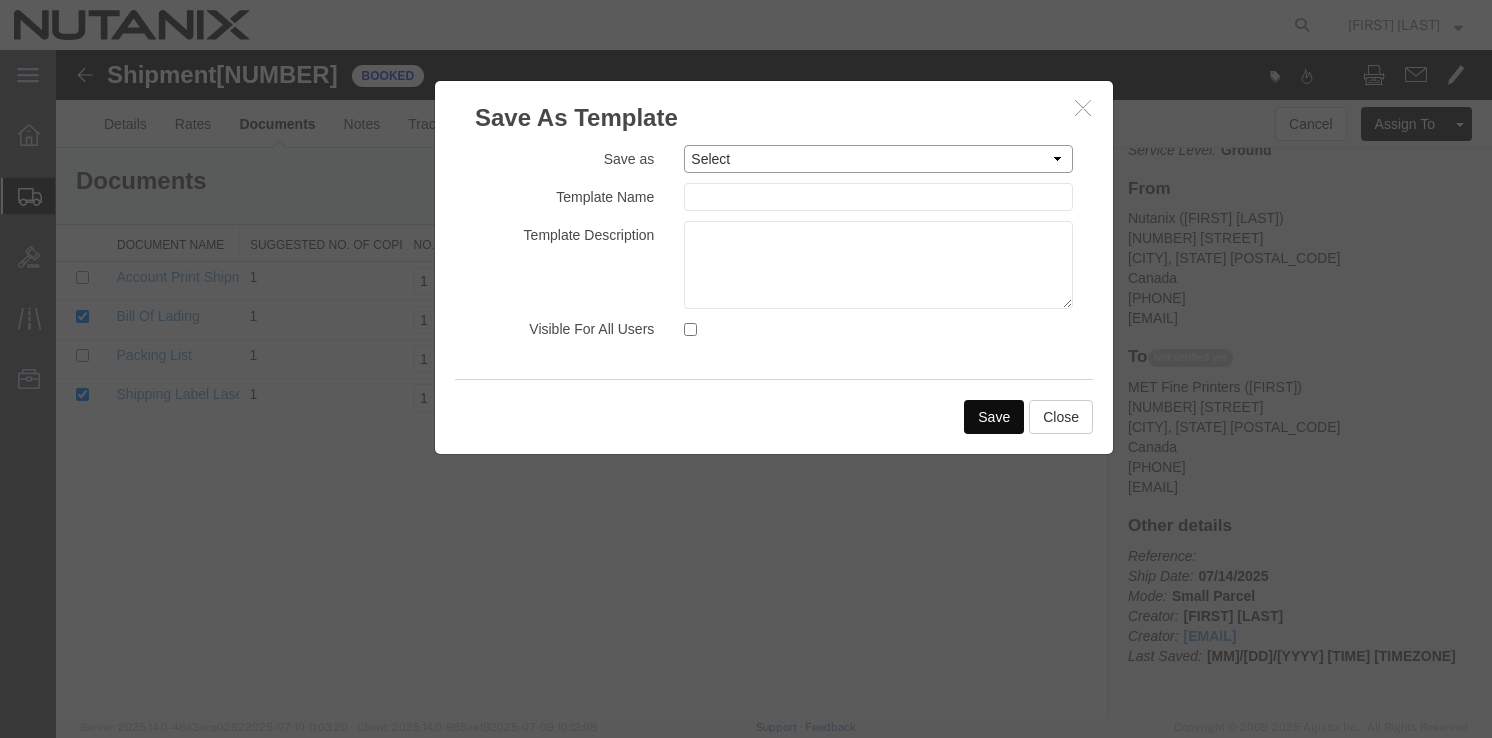click on "Select .Heart t-shirt Backpack Kit-International Empty Laptop Box [FIRST] [LAST] Headset Mexico International Baby Gift Mexico Employee-HQ Docs Mexico Monitor [FIRST] [LAST] Docs Project Mercury 2023 R&D Welcome Kit [FIRST] to Apostille [FIRST] to Bangalore Office Label [FIRST] to Apostille Pros [FIRST] [LAST]" at bounding box center (878, 159) 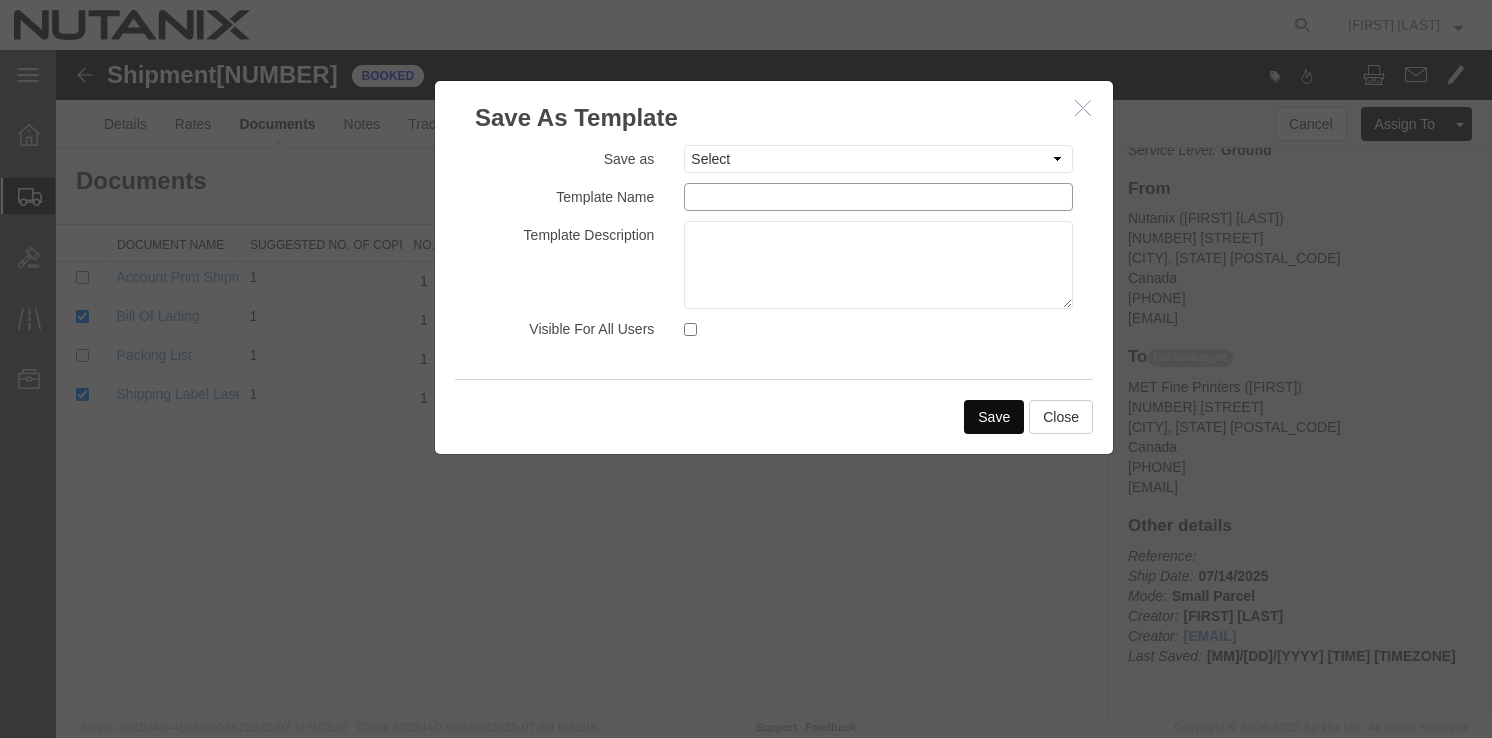 click at bounding box center [878, 197] 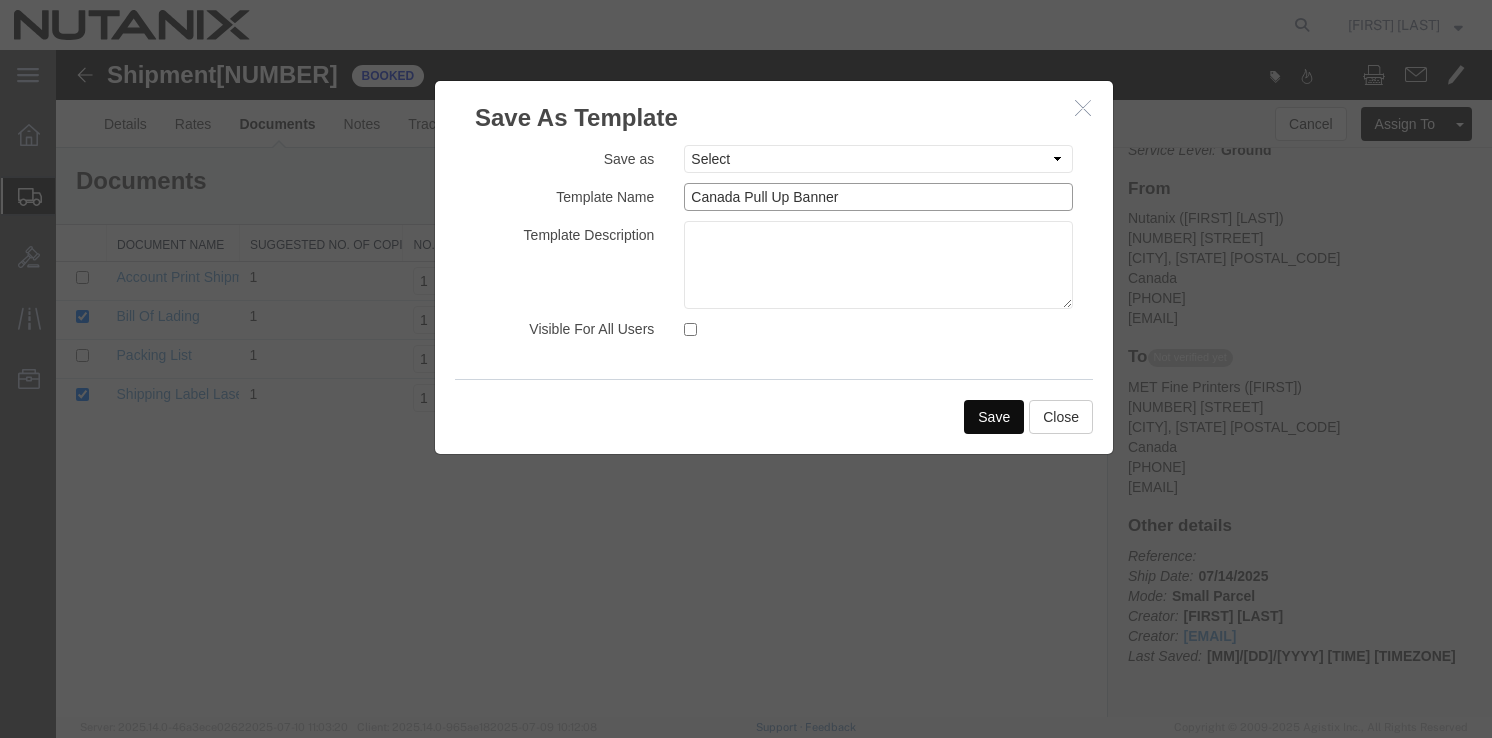 type on "Canada Pull Up Banner" 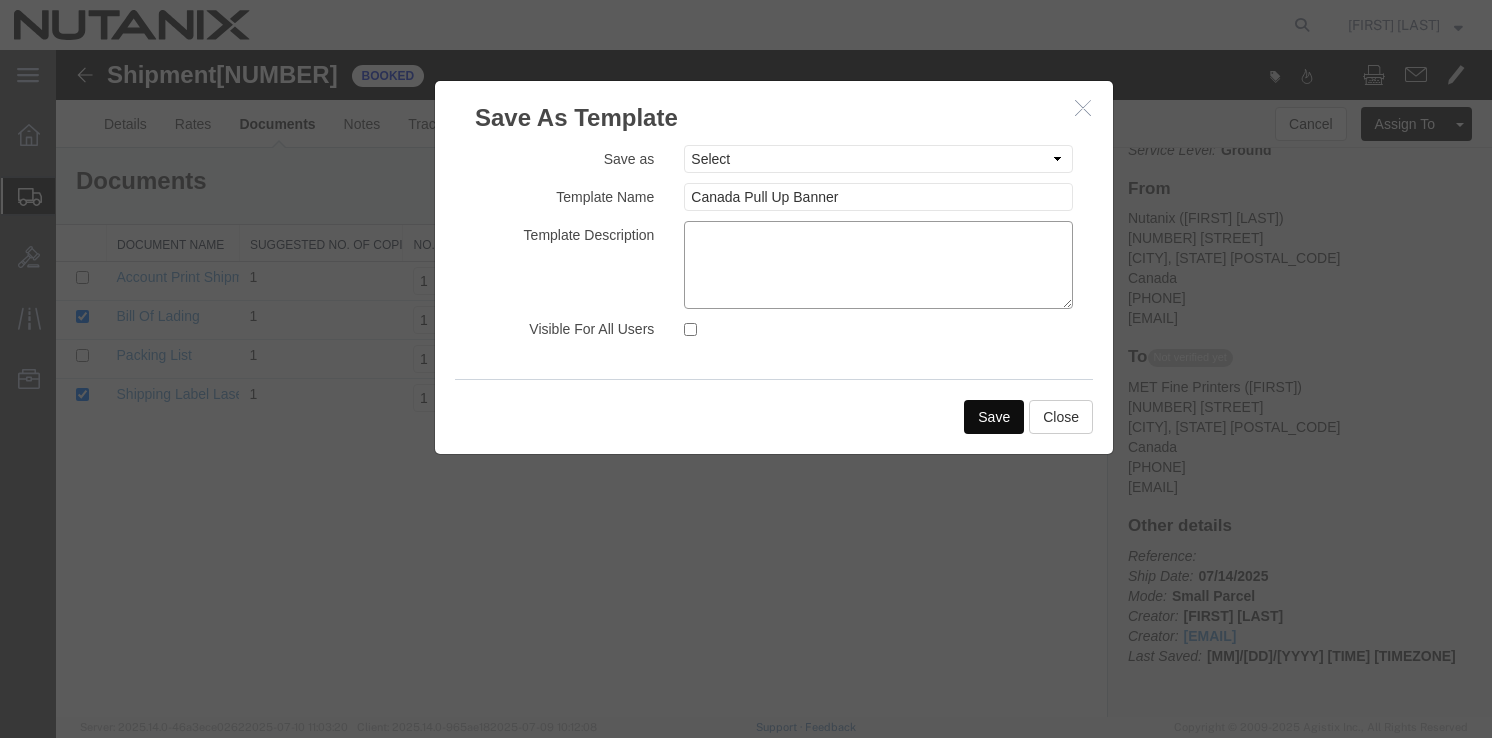 click at bounding box center [878, 265] 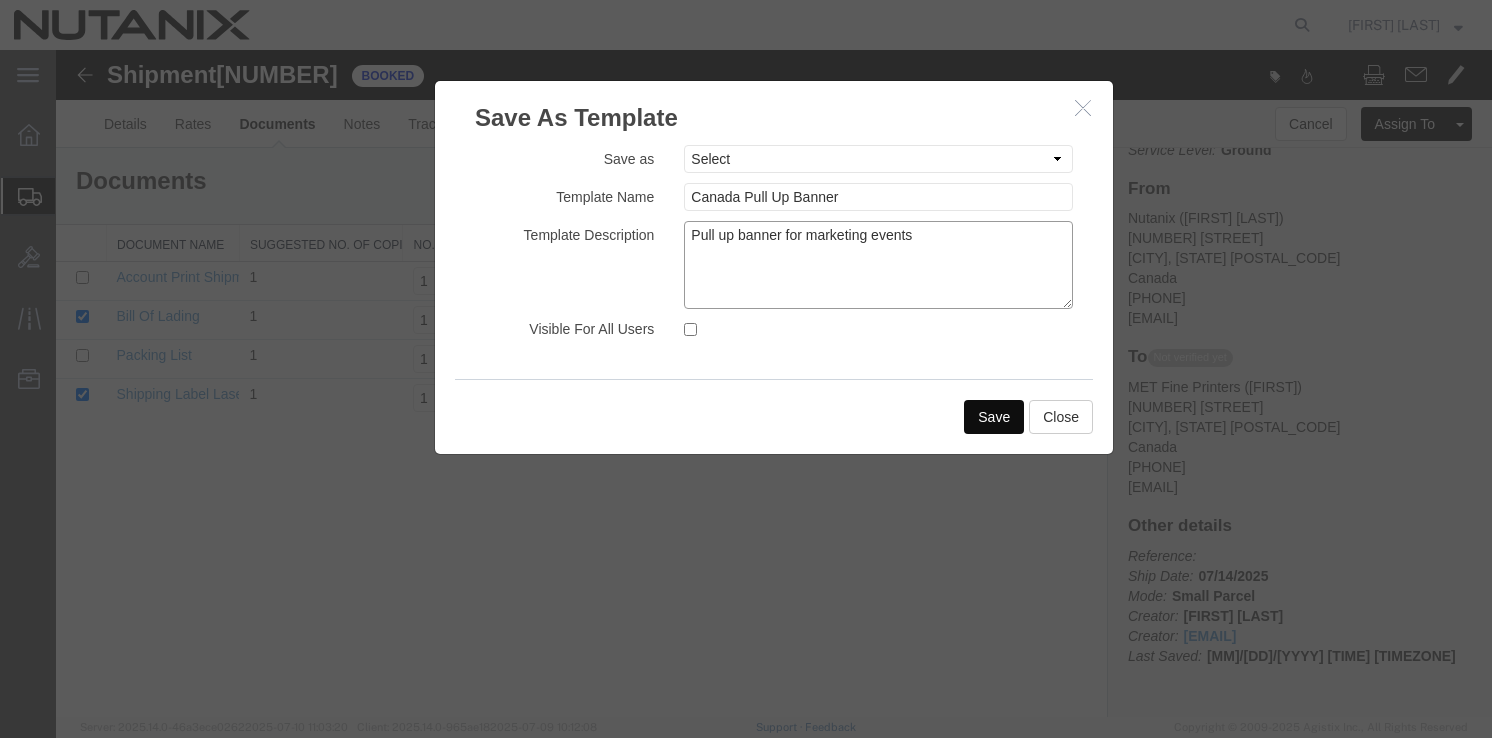 type on "Pull up banner for marketing events" 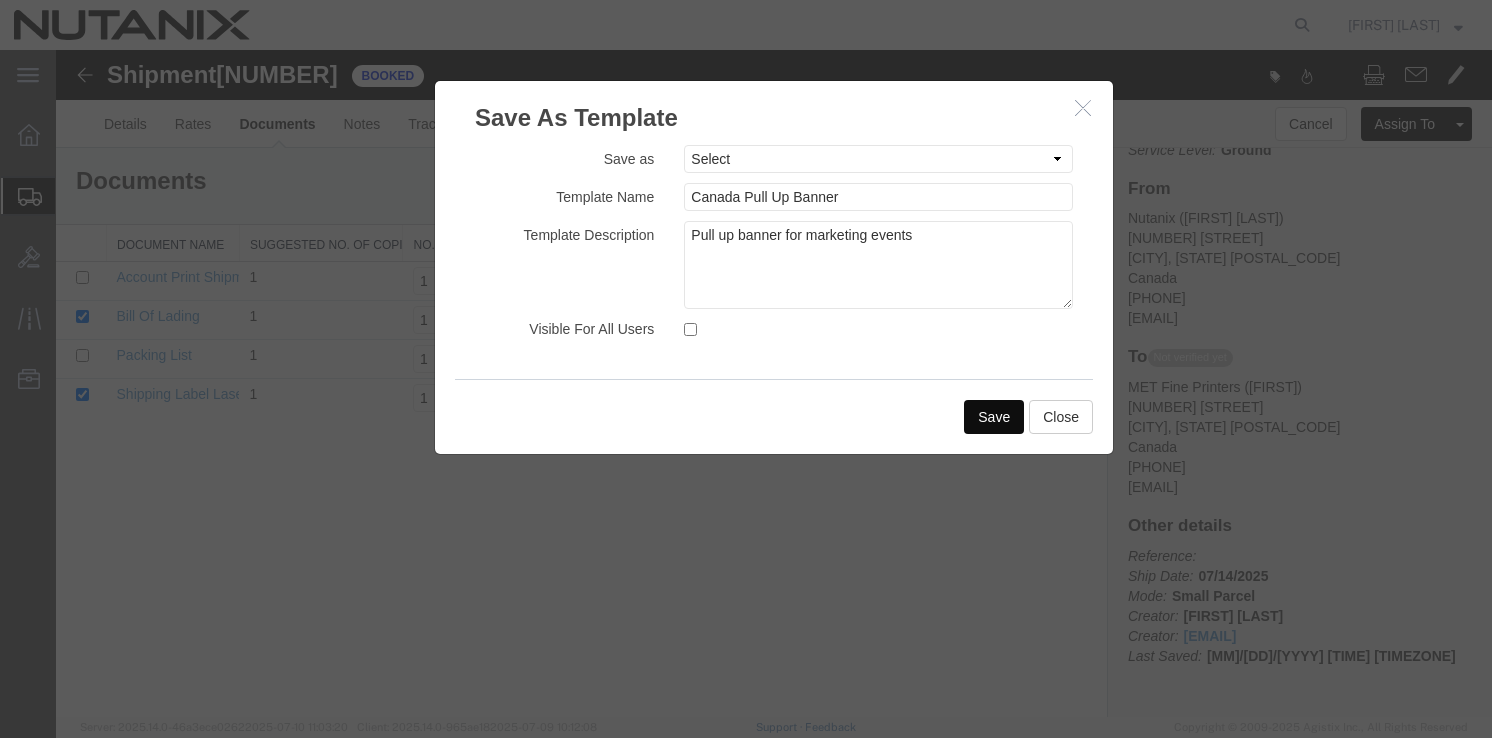 click on "Save" at bounding box center (994, 417) 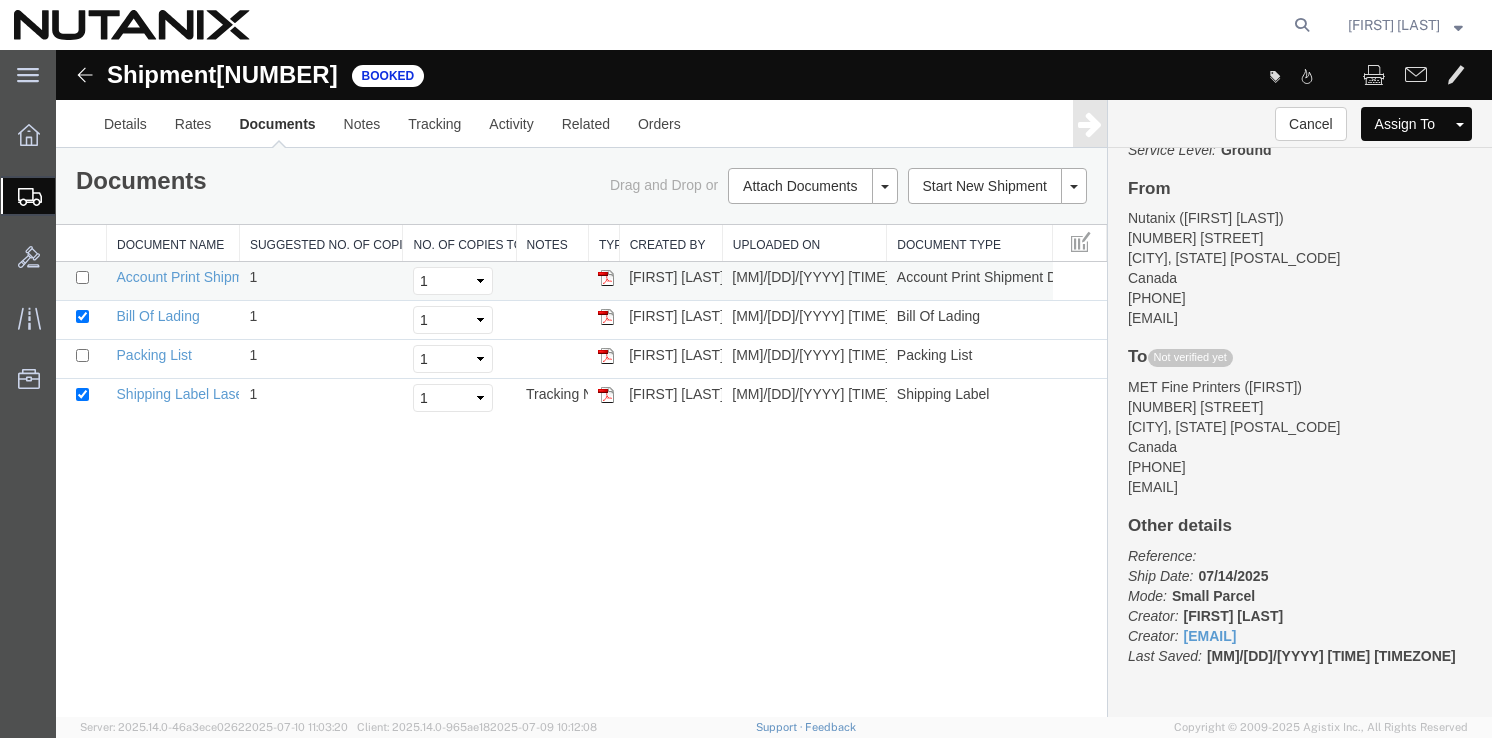 click at bounding box center [606, 278] 